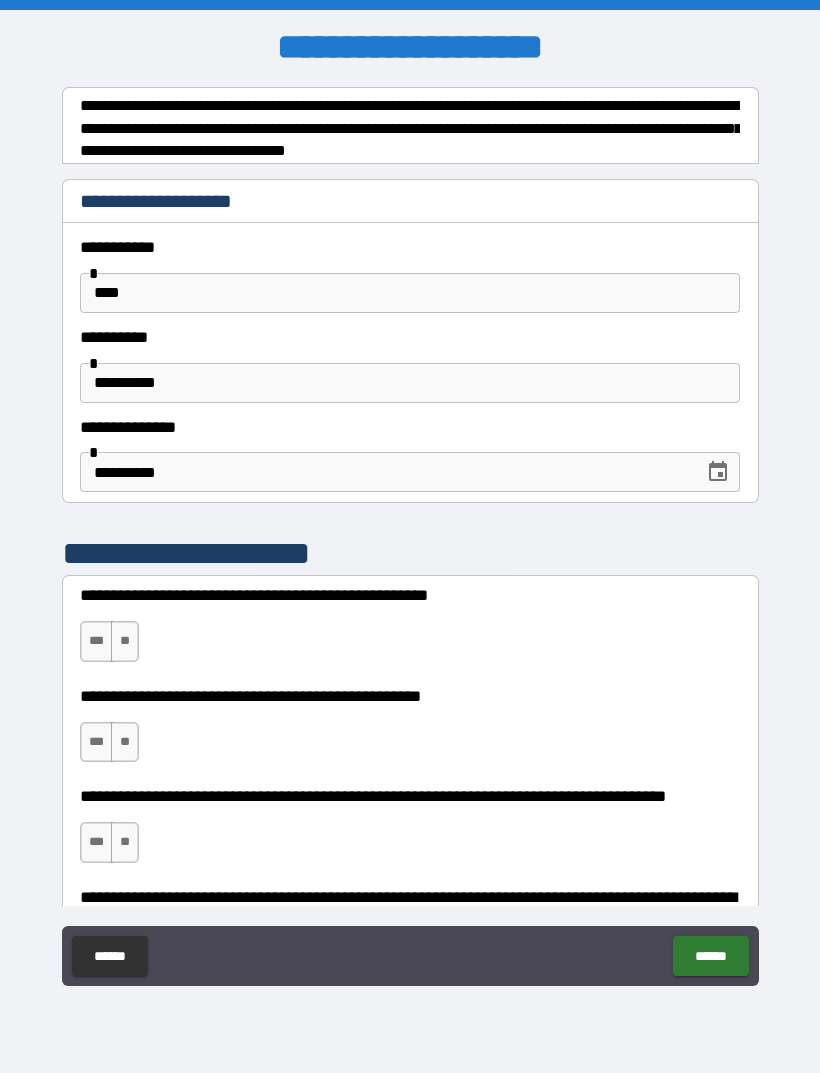scroll, scrollTop: 0, scrollLeft: 0, axis: both 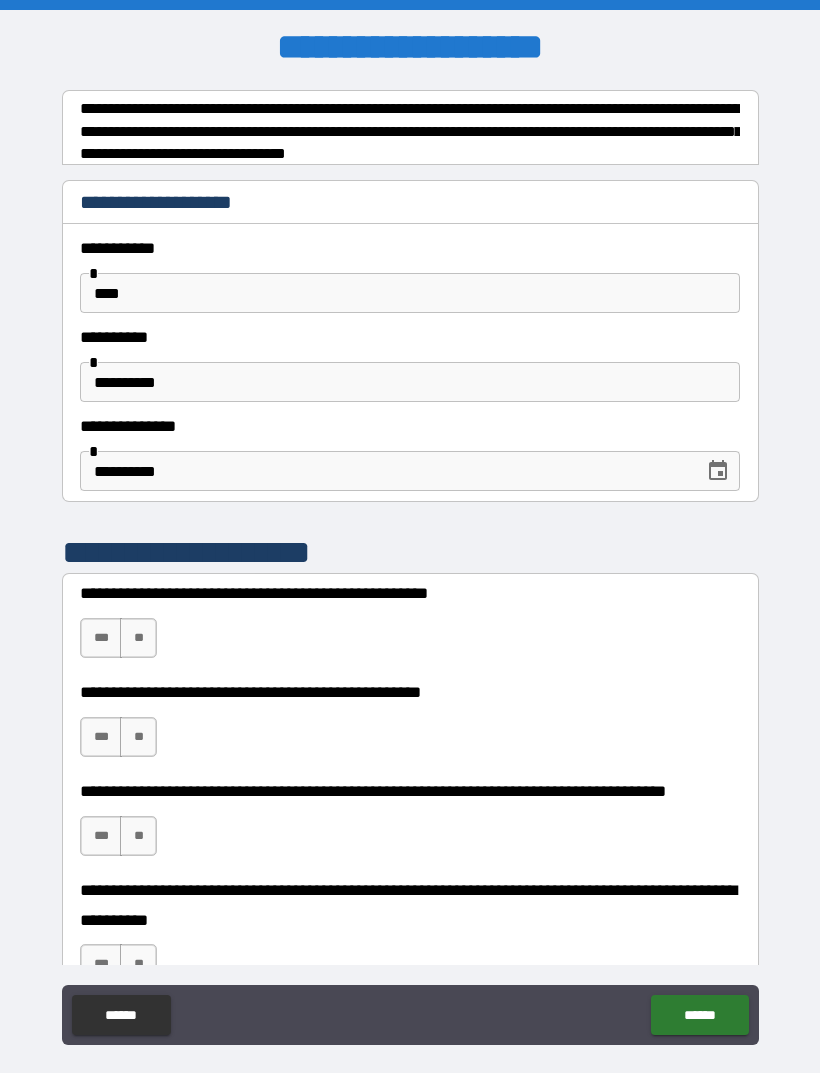 click on "**" at bounding box center (138, 638) 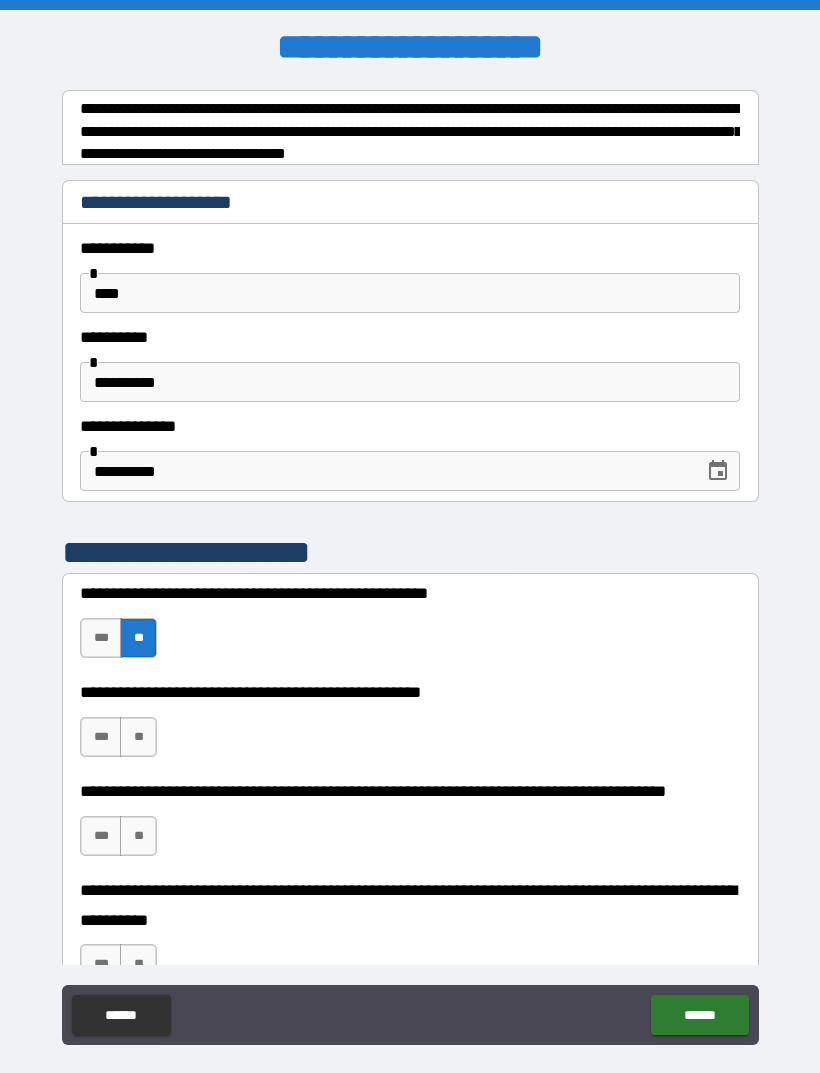click on "**" at bounding box center (138, 737) 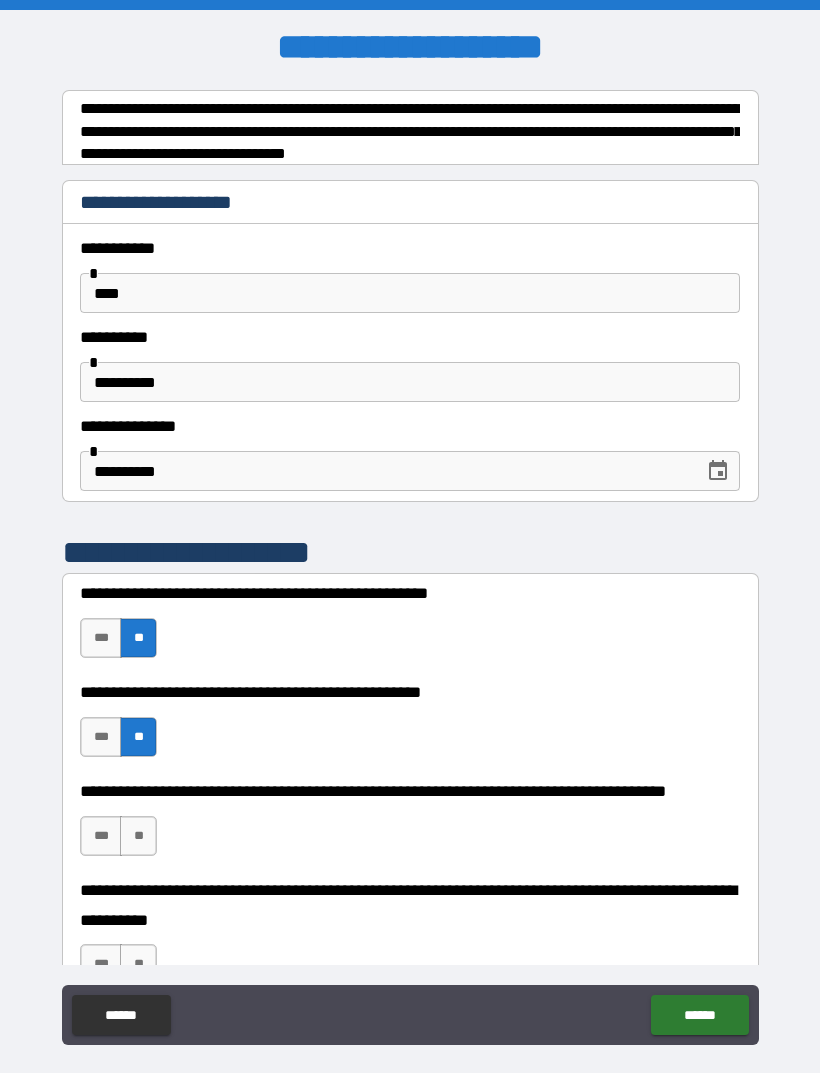 click on "**" at bounding box center (138, 836) 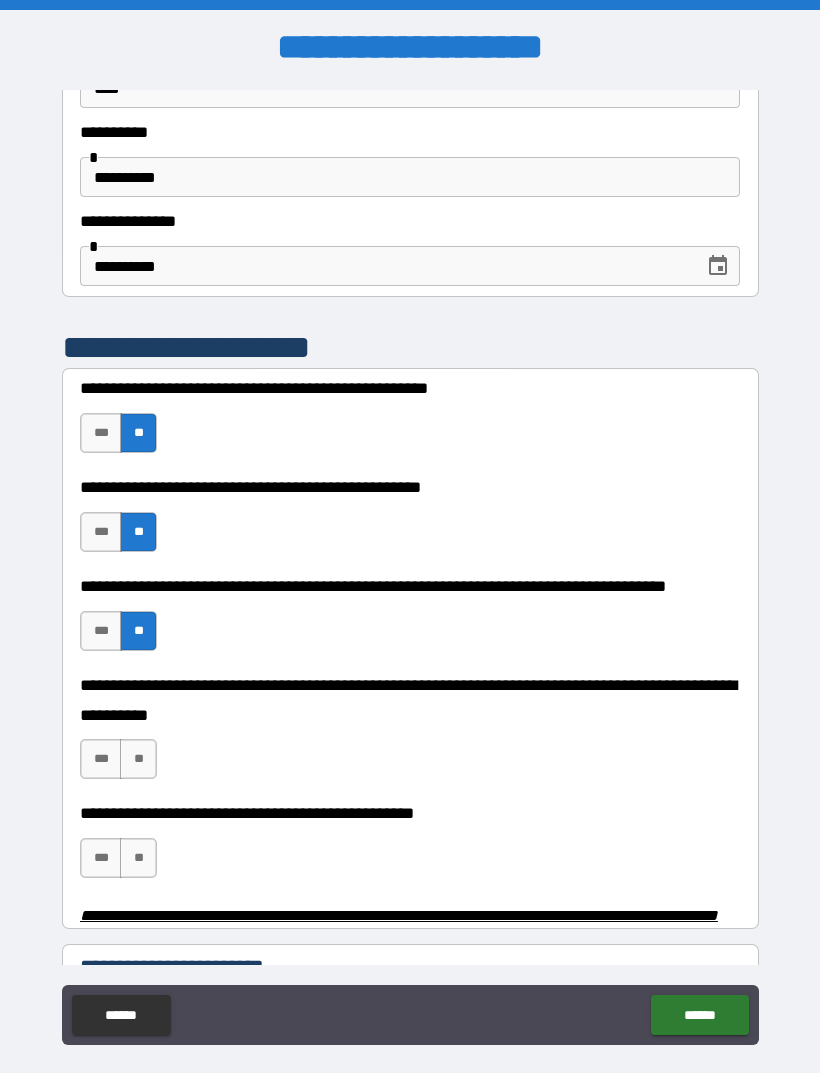 scroll, scrollTop: 219, scrollLeft: 0, axis: vertical 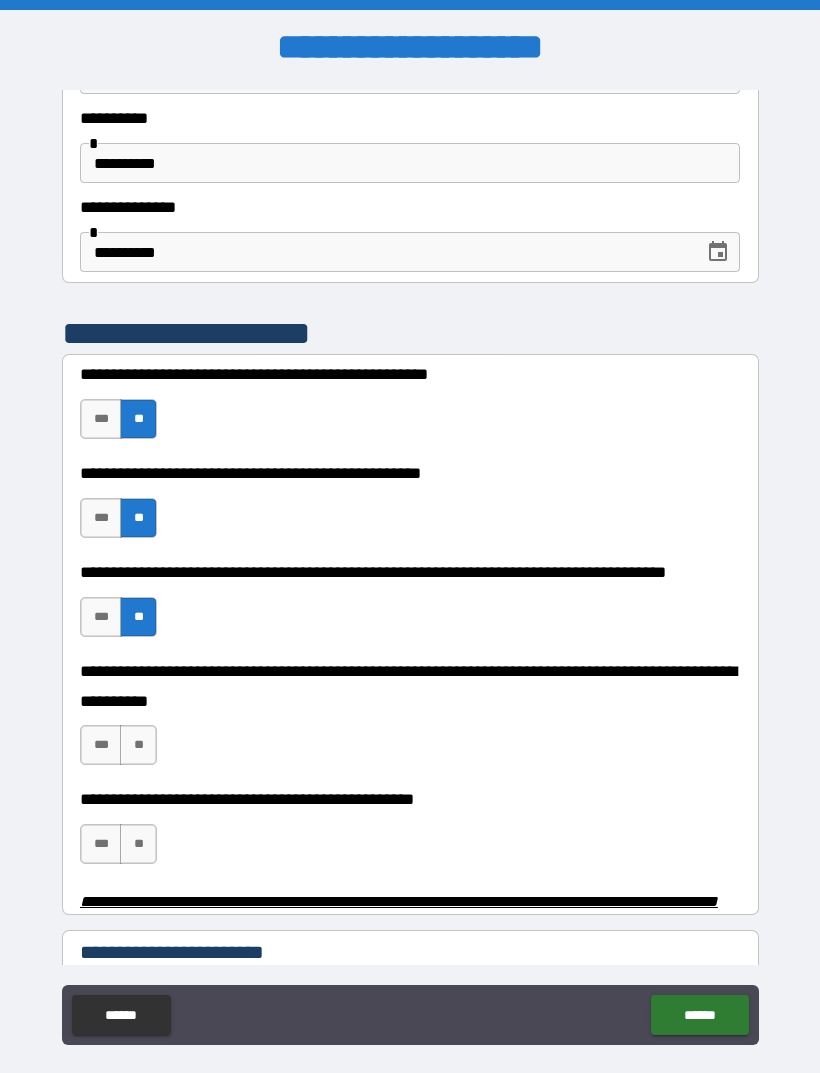 click on "***" at bounding box center (101, 745) 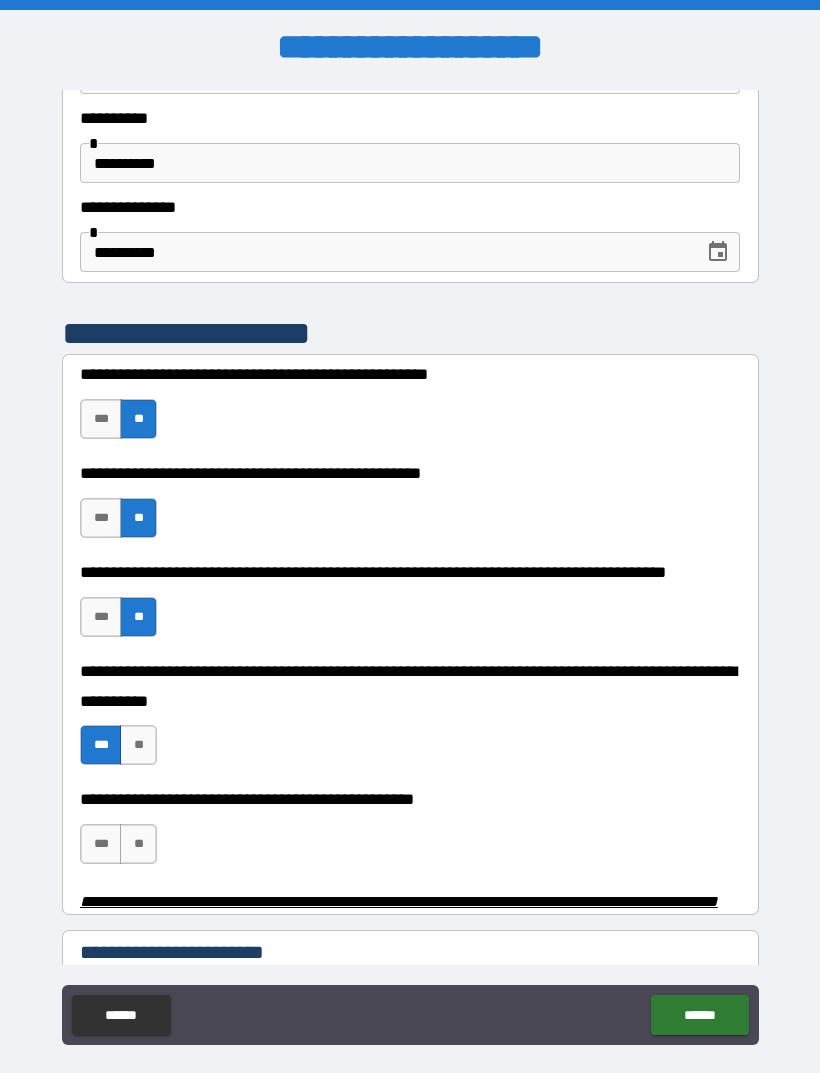 click on "***" at bounding box center [101, 844] 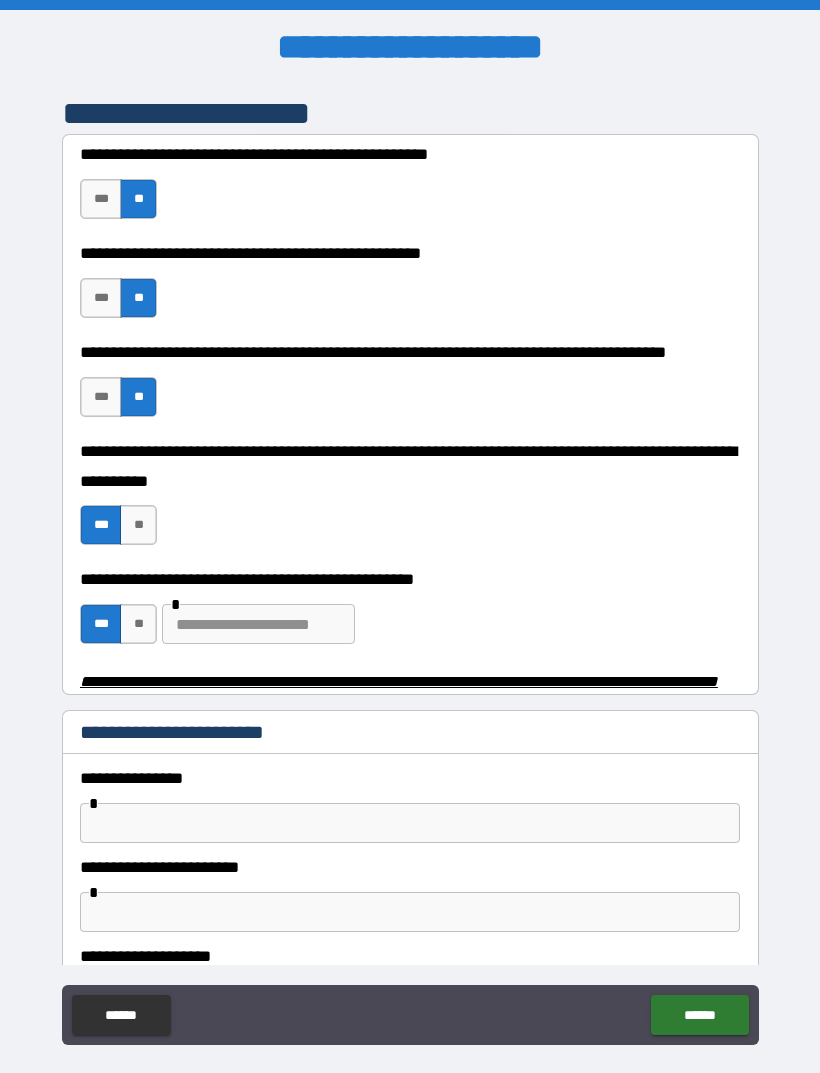 scroll, scrollTop: 457, scrollLeft: 0, axis: vertical 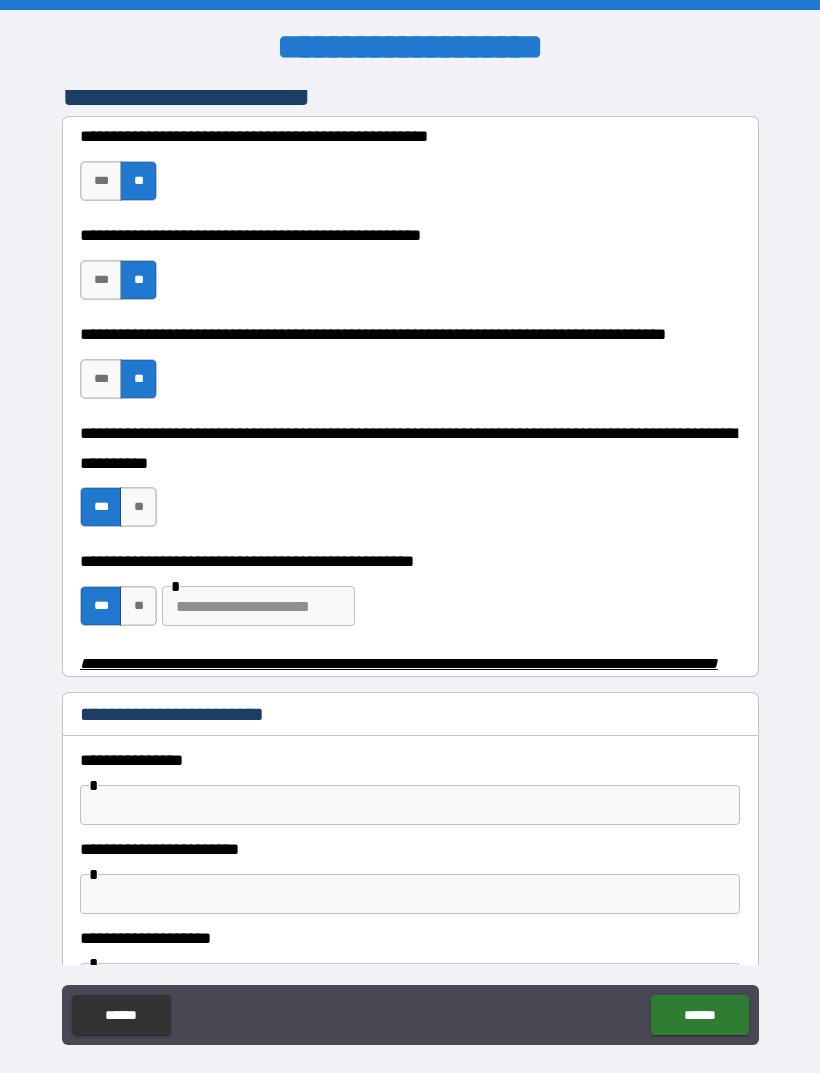 click on "******" 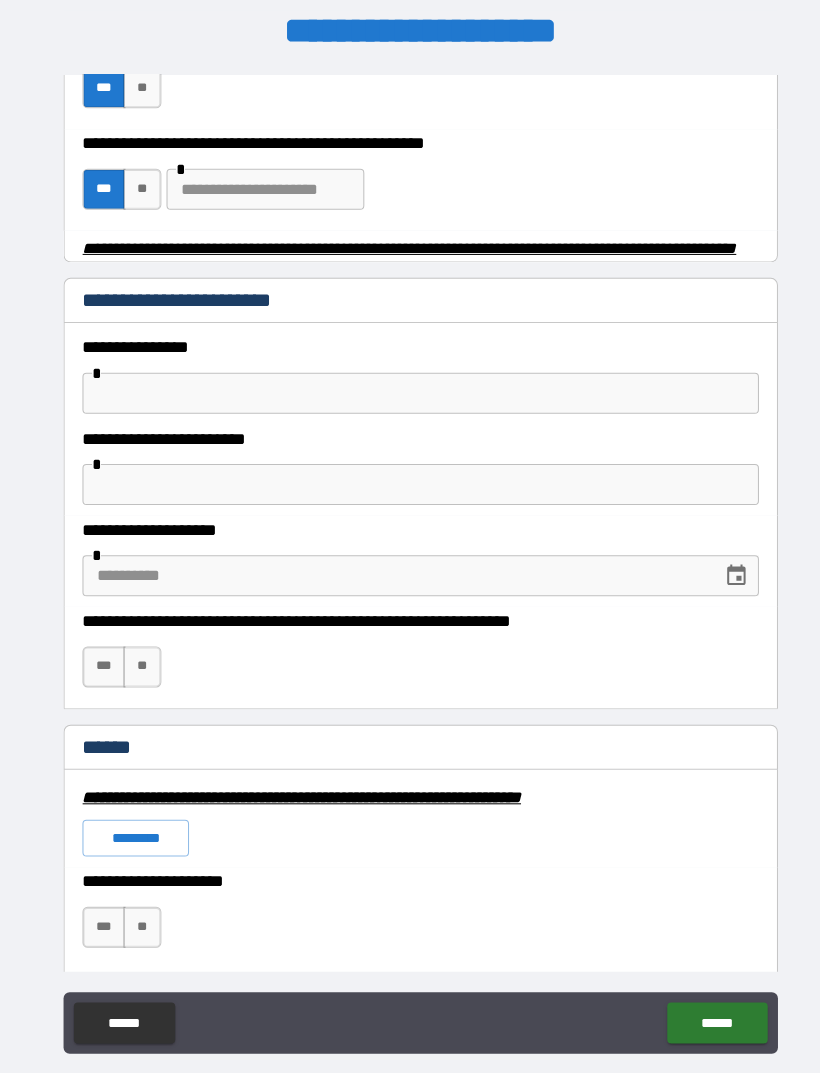 scroll, scrollTop: 855, scrollLeft: 0, axis: vertical 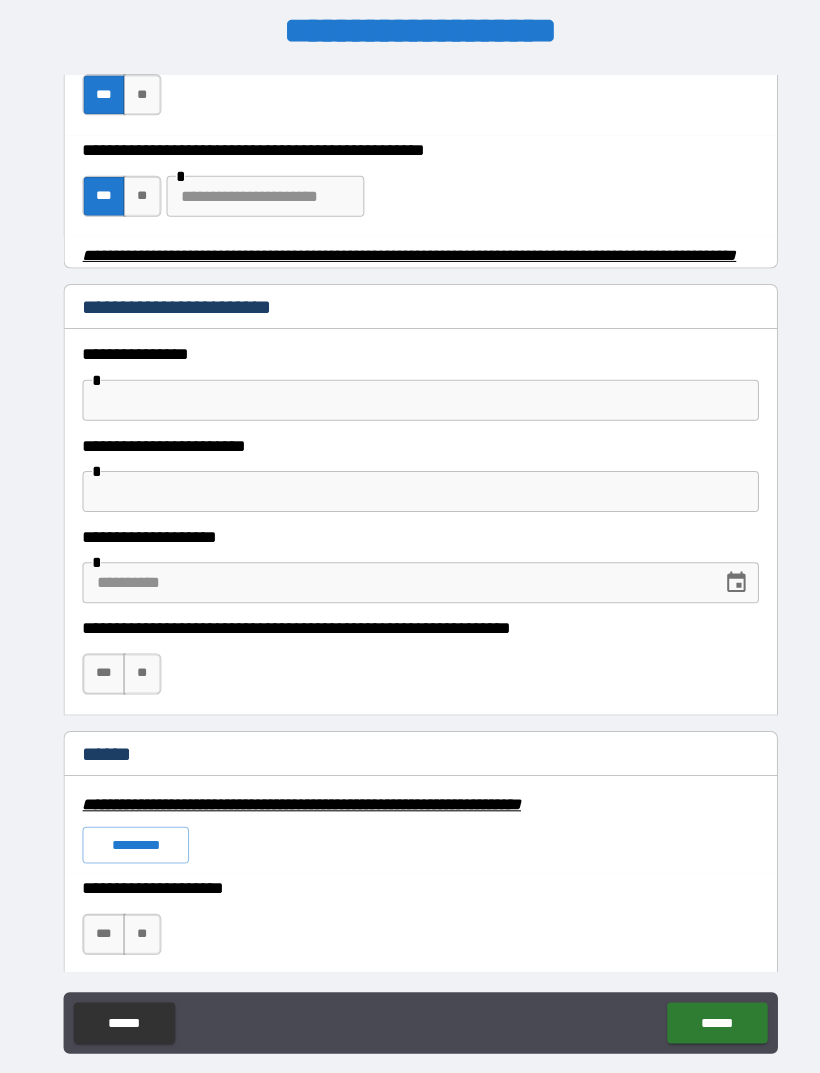 click on "**********" at bounding box center [410, 540] 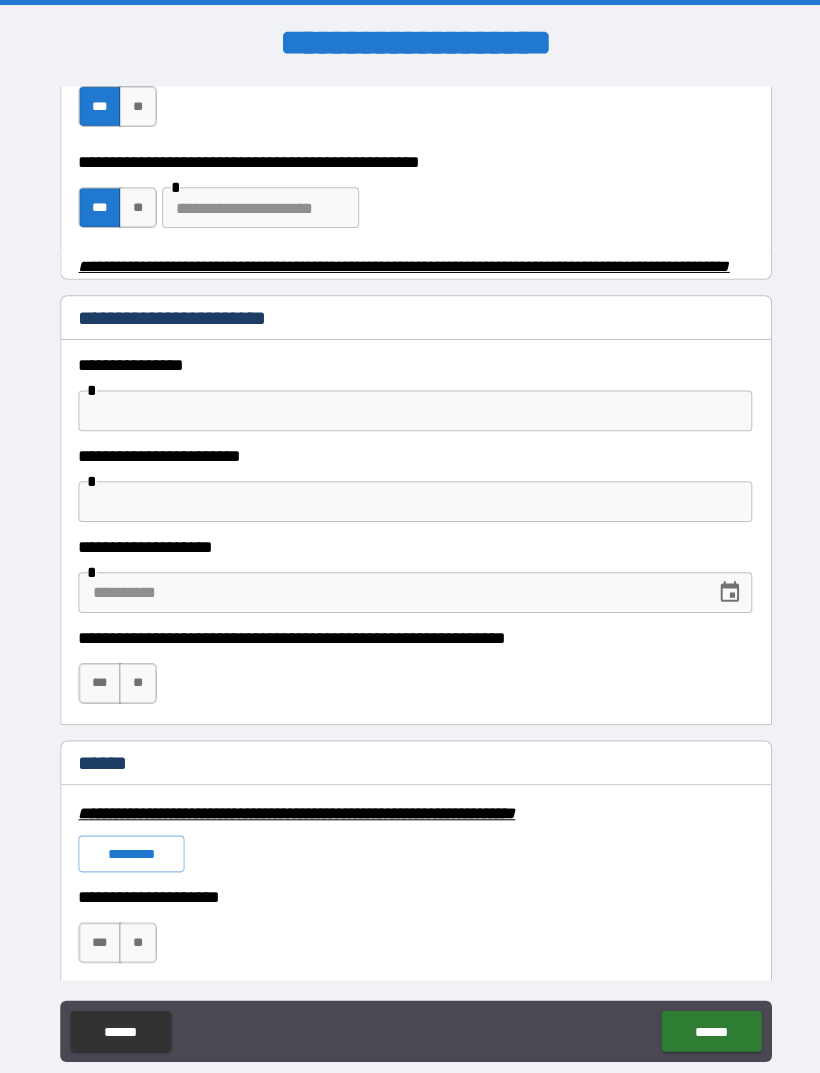scroll, scrollTop: 0, scrollLeft: 0, axis: both 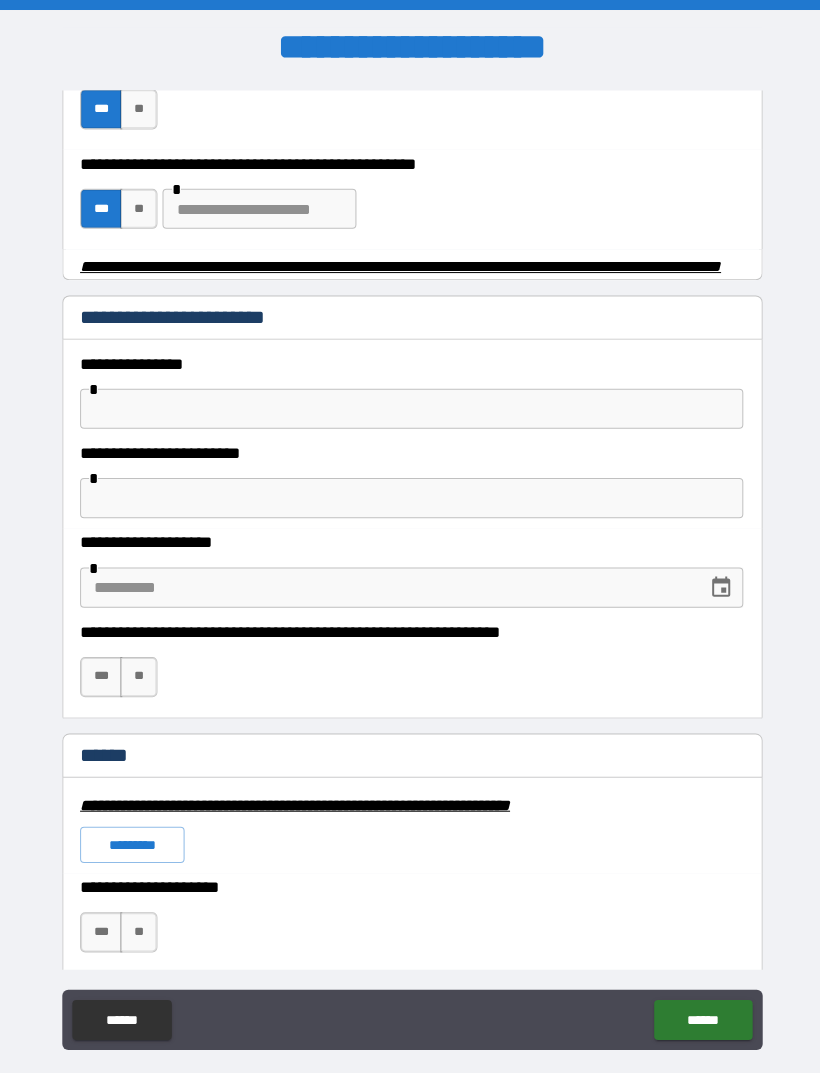 click at bounding box center (410, 407) 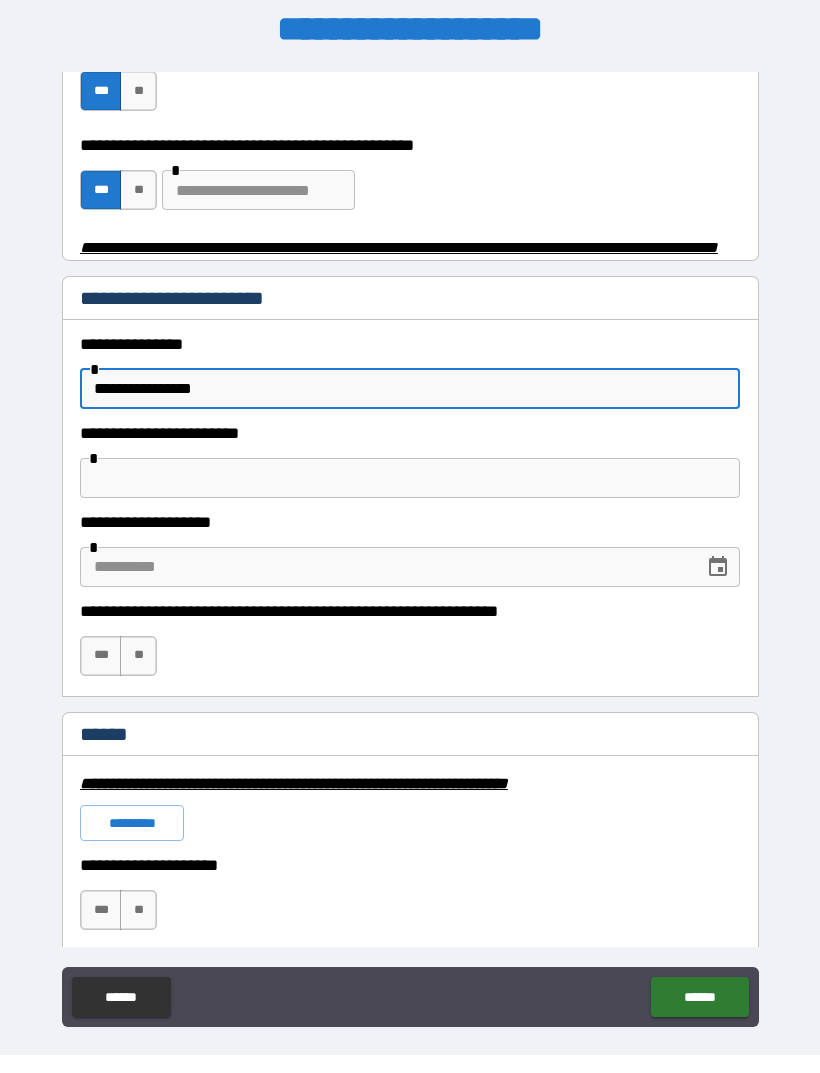 type on "**********" 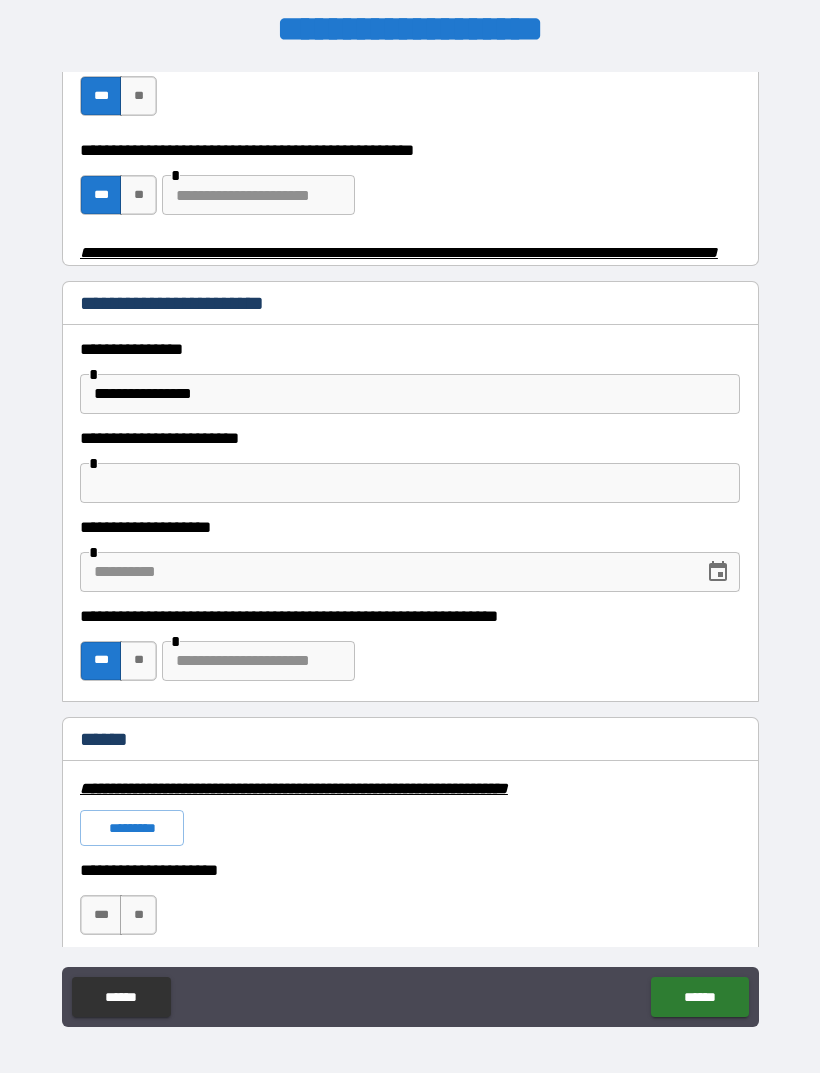 scroll, scrollTop: 849, scrollLeft: 0, axis: vertical 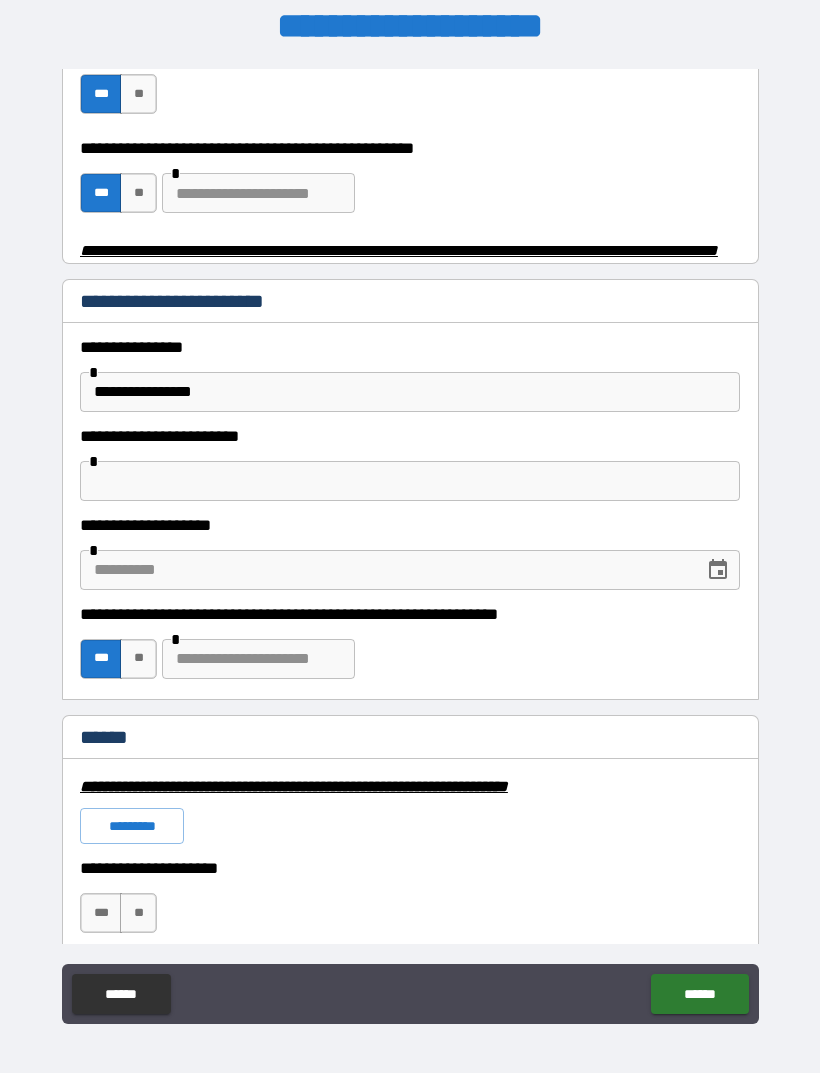 click on "[FIRST] [LAST] [STREET] [CITY] [STATE] [ZIP] [COUNTRY] [PHONE] [EMAIL] [SSN] [DLN] [CC] [DOB] [AGE] [GENDER] [ETHNICITY] [NATIONALITY] [RELIGION] [POLITICAL_PARTY] [OCCUPATION] [EMPLOYER] [JOB_TITLE] [EDUCATION] [MARITAL_STATUS] [CHILDREN] [VEHICLE_MAKE] [VEHICLE_MODEL] [VEHICLE_YEAR] [LICENSE_PLATE] [IP_ADDRESS] [MAC_ADDRESS] [DEVICE_ID] [USERNAME] [PASSWORD]" at bounding box center [410, 550] 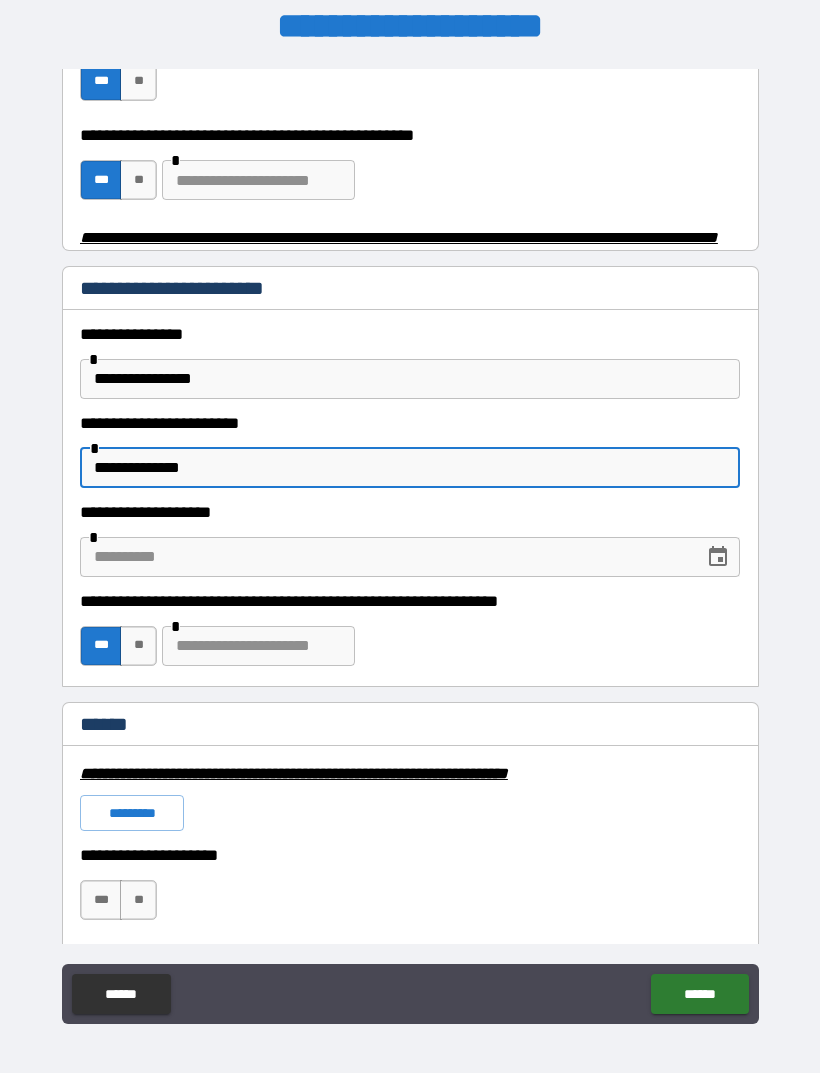 scroll, scrollTop: 861, scrollLeft: 0, axis: vertical 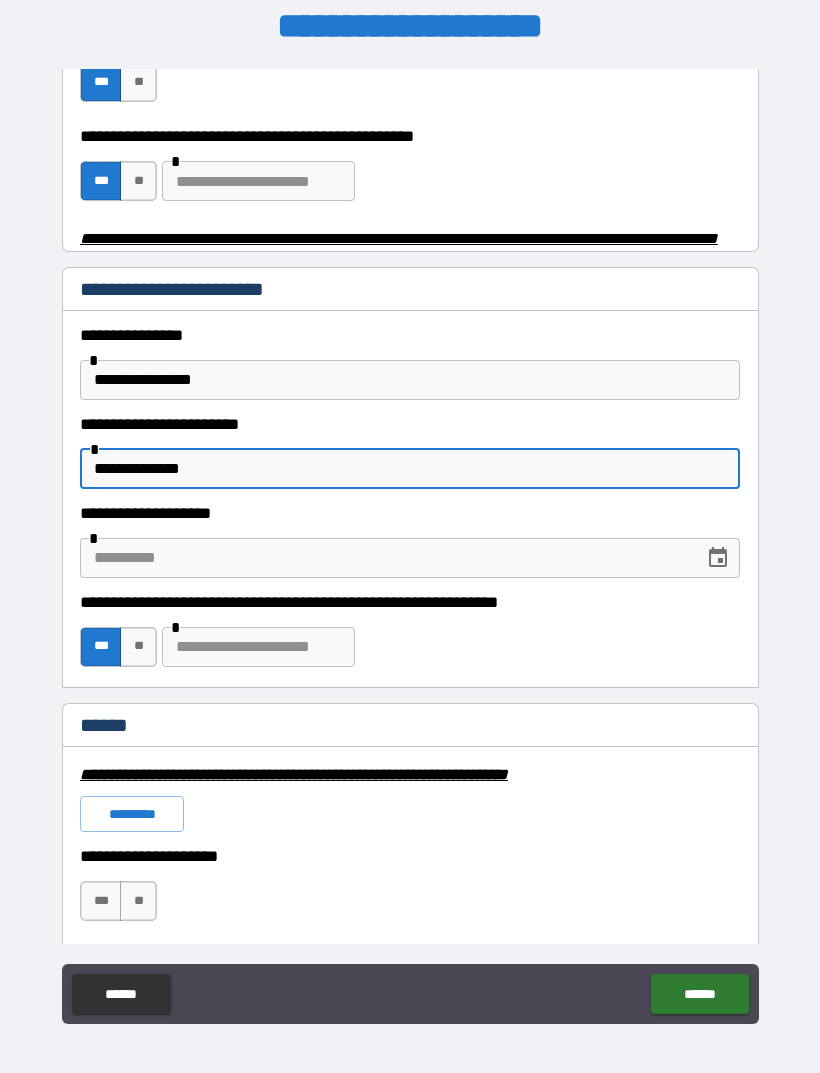 type on "**********" 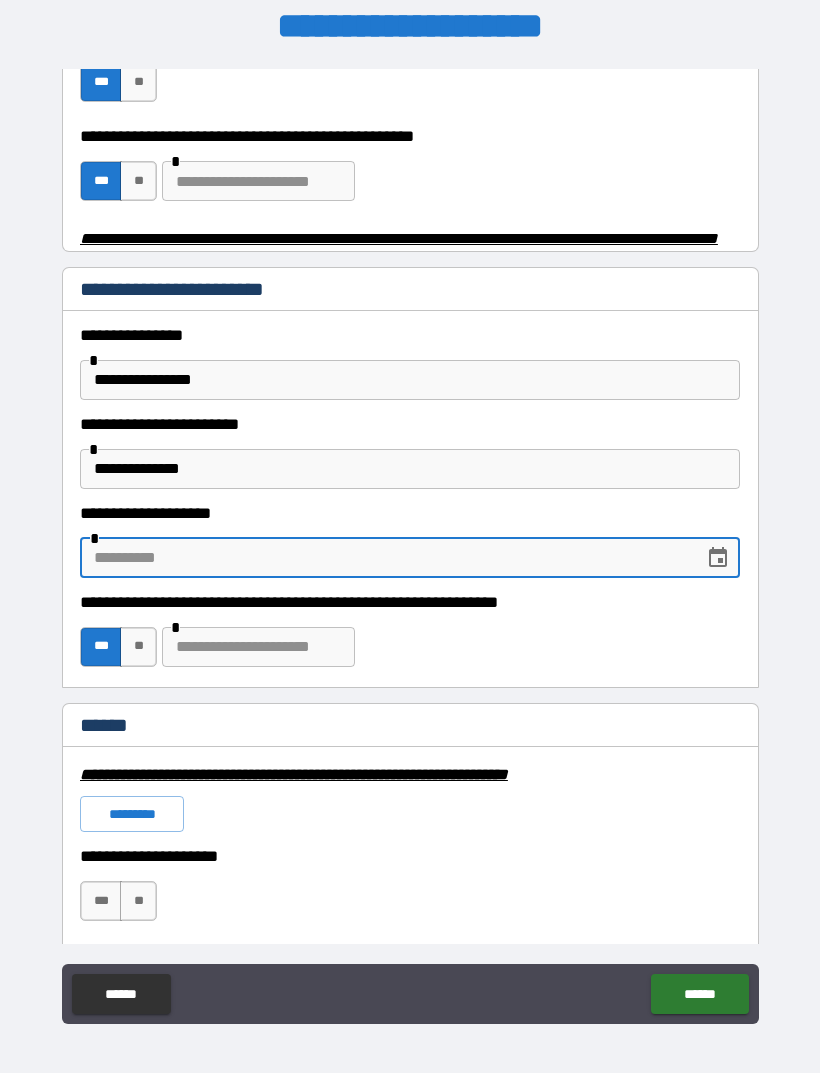 click at bounding box center (385, 558) 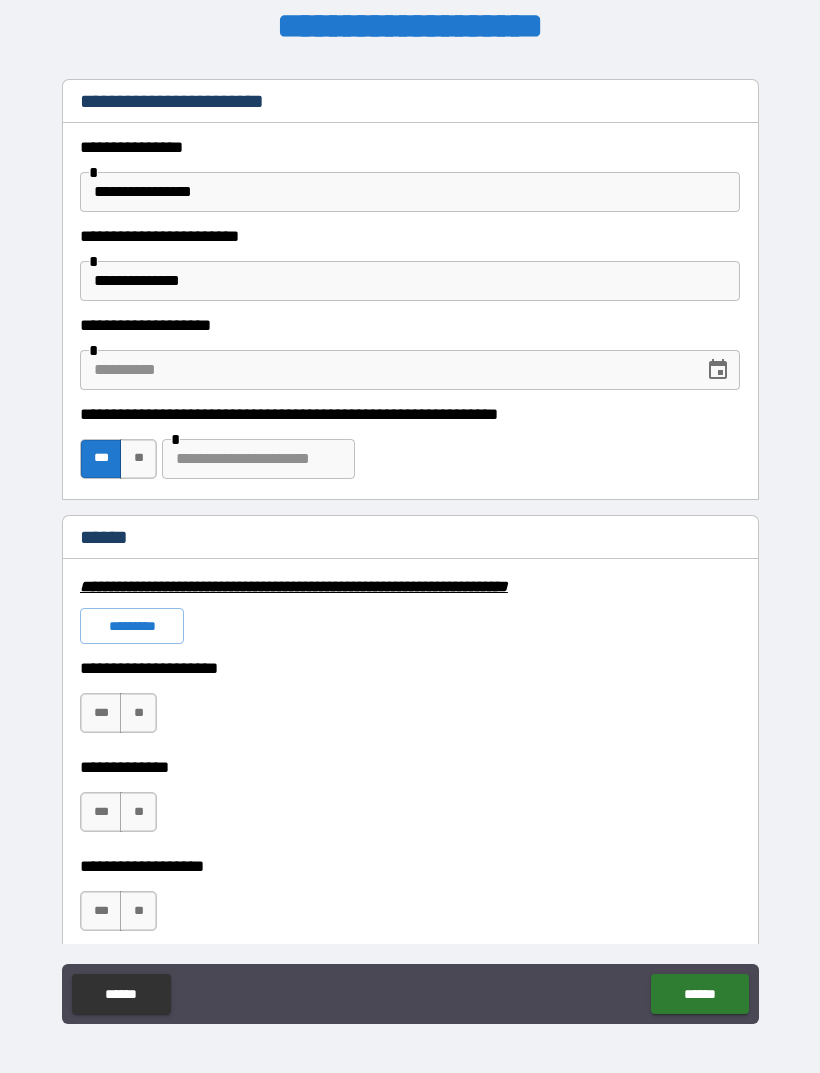 scroll, scrollTop: 1055, scrollLeft: 0, axis: vertical 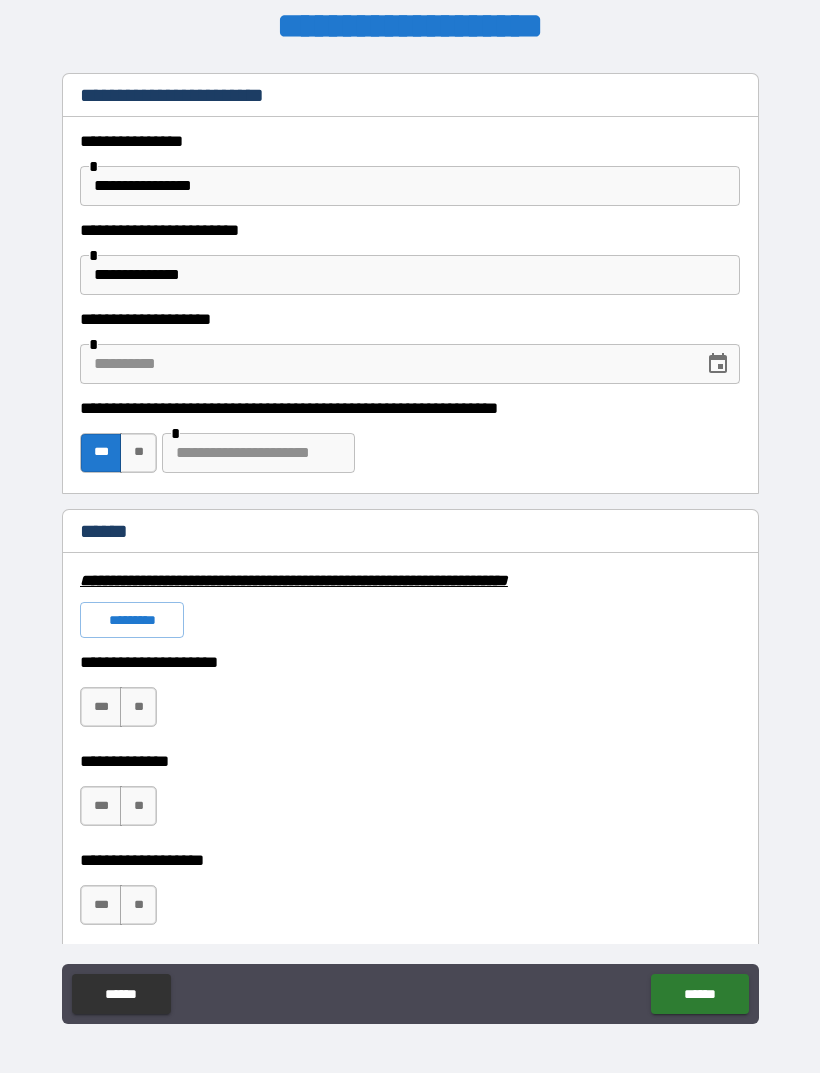 click on "**" at bounding box center (138, 707) 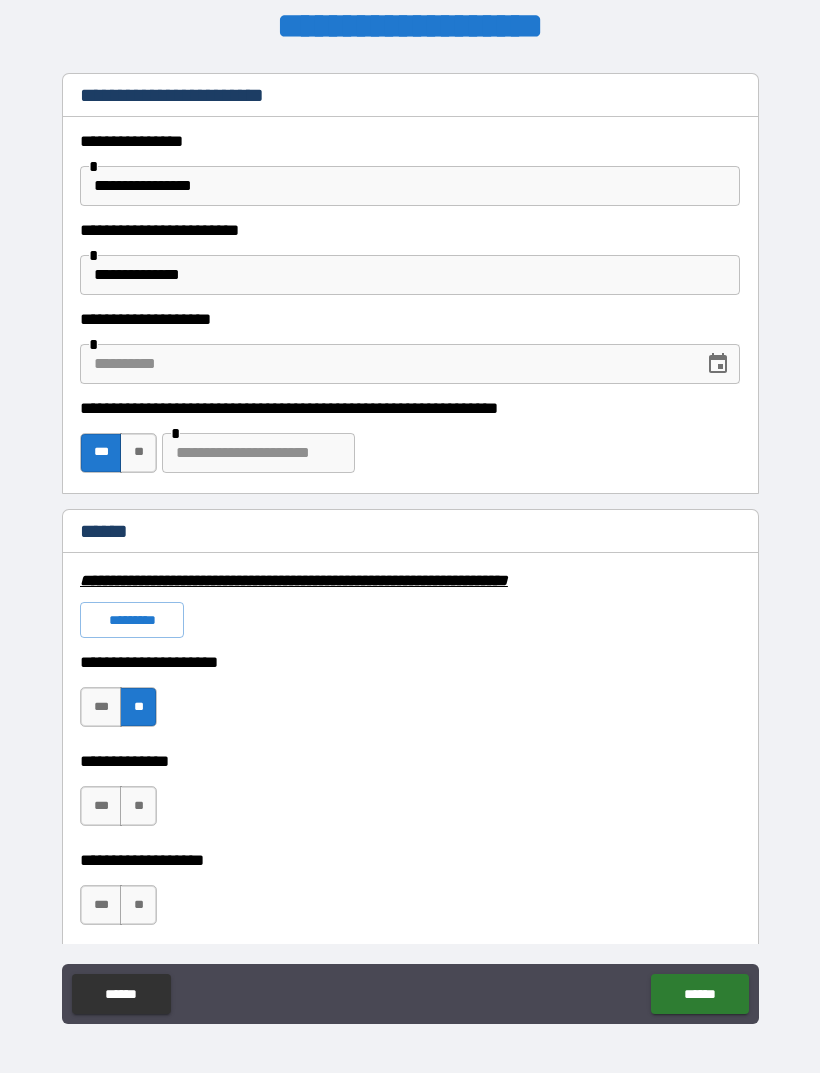 click on "**" at bounding box center (138, 806) 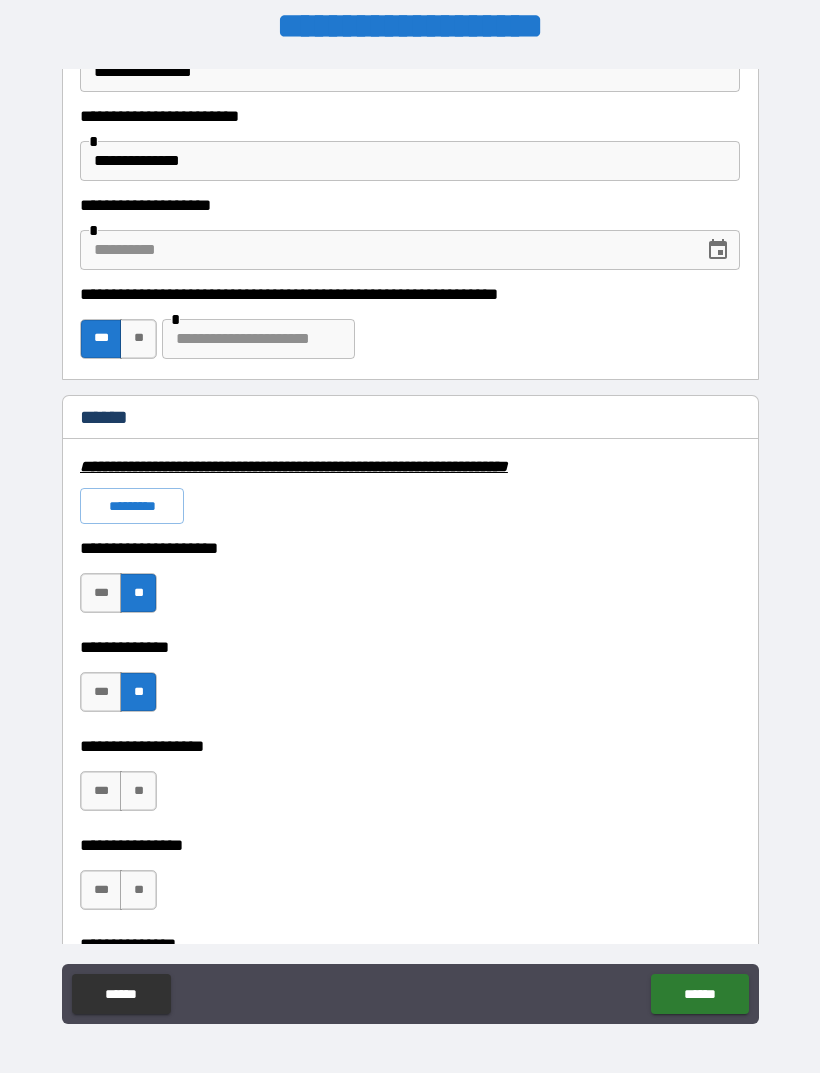 scroll, scrollTop: 1170, scrollLeft: 0, axis: vertical 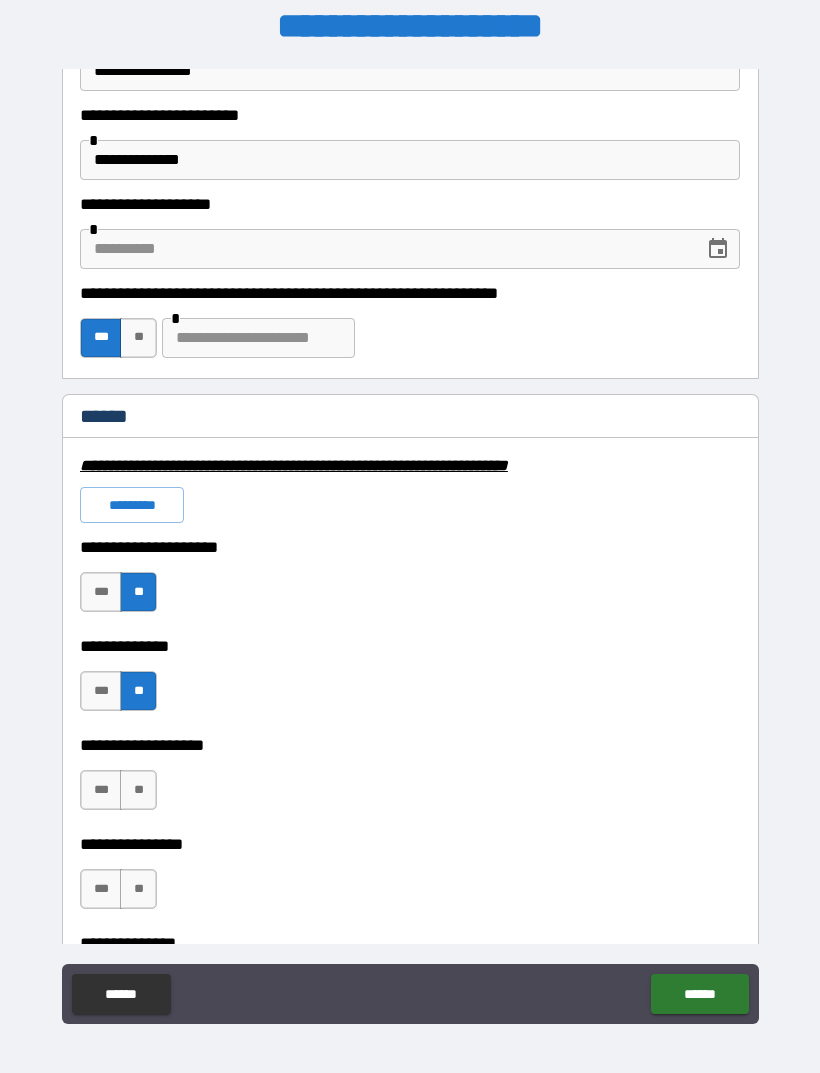 click on "**" at bounding box center [138, 790] 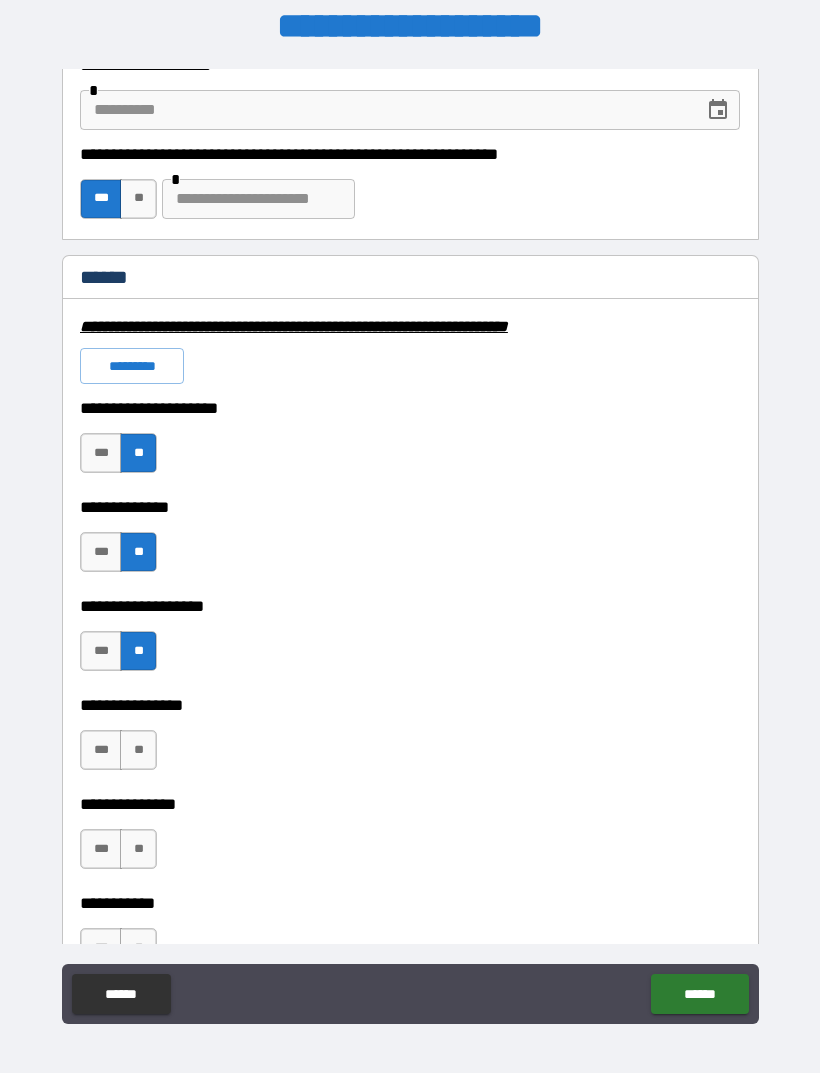 scroll, scrollTop: 1313, scrollLeft: 0, axis: vertical 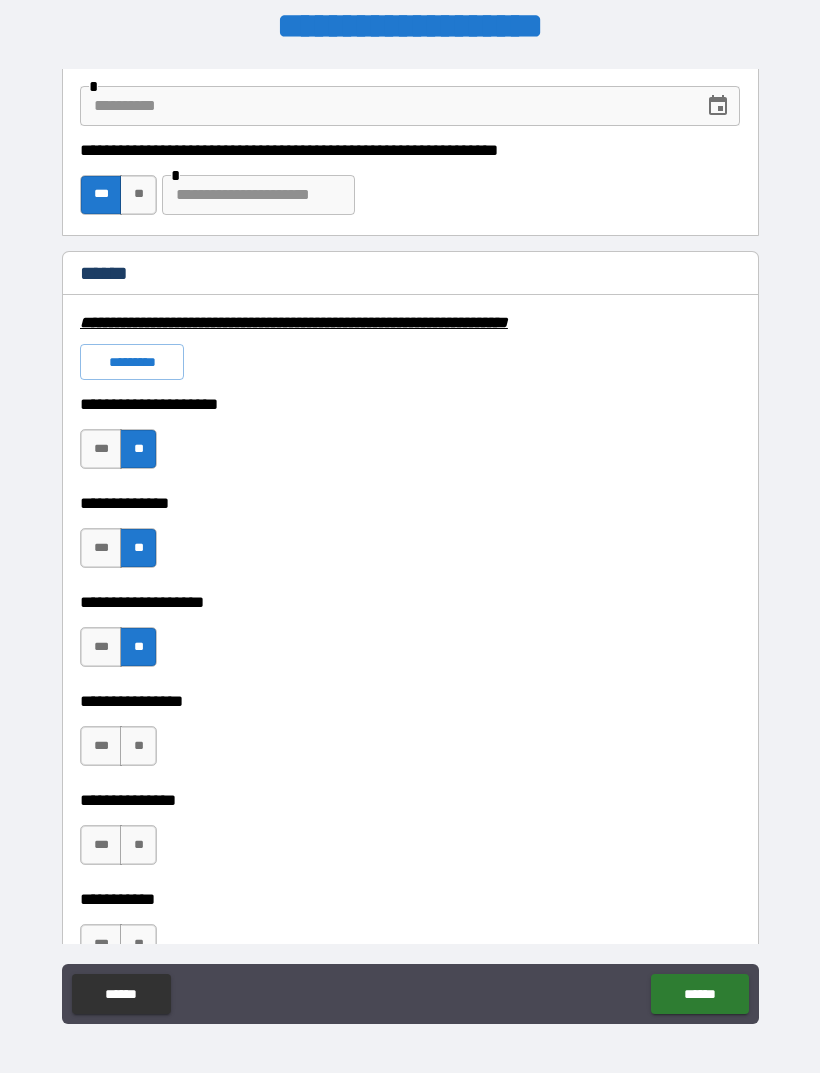 click on "**" at bounding box center [138, 746] 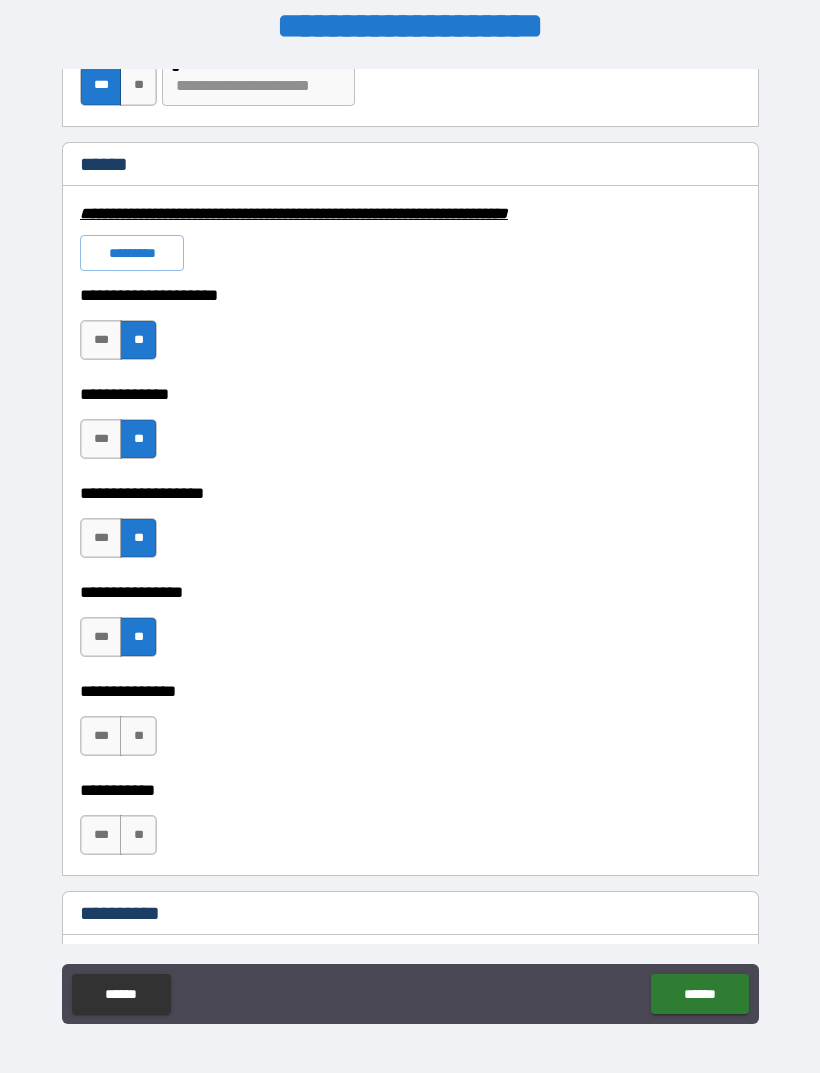 scroll, scrollTop: 1434, scrollLeft: 0, axis: vertical 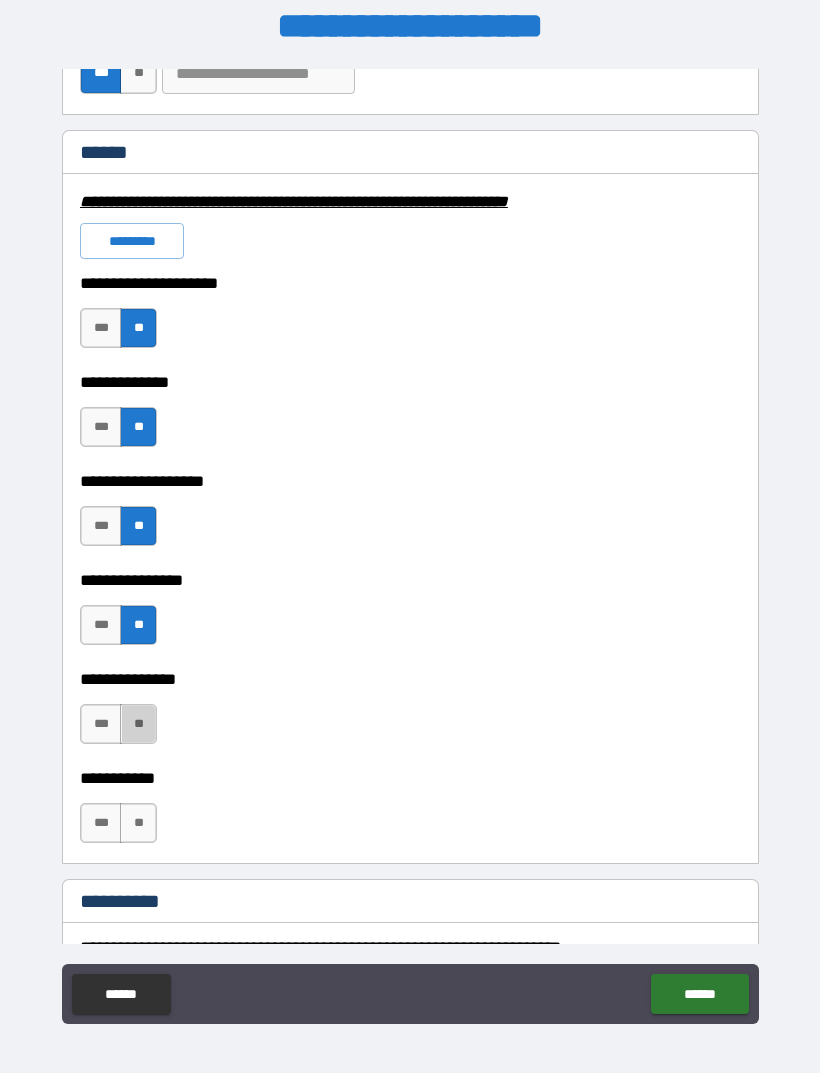 click on "**" at bounding box center [138, 724] 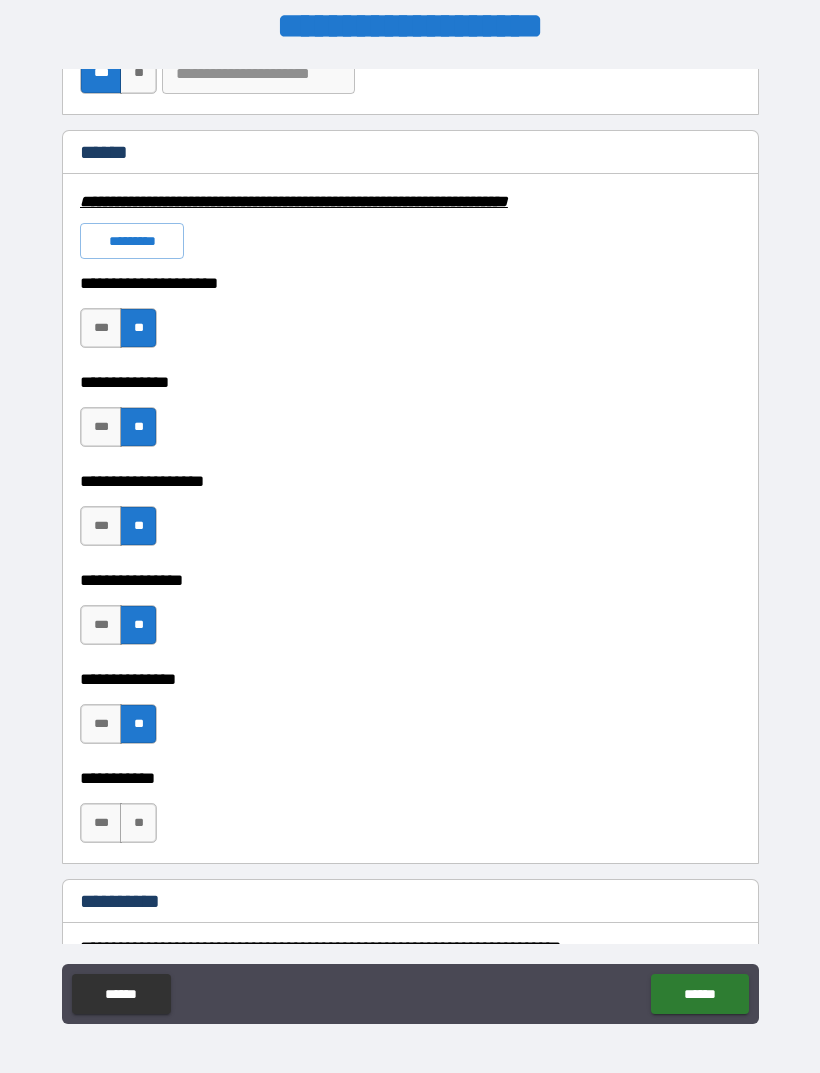 click on "**" at bounding box center (138, 823) 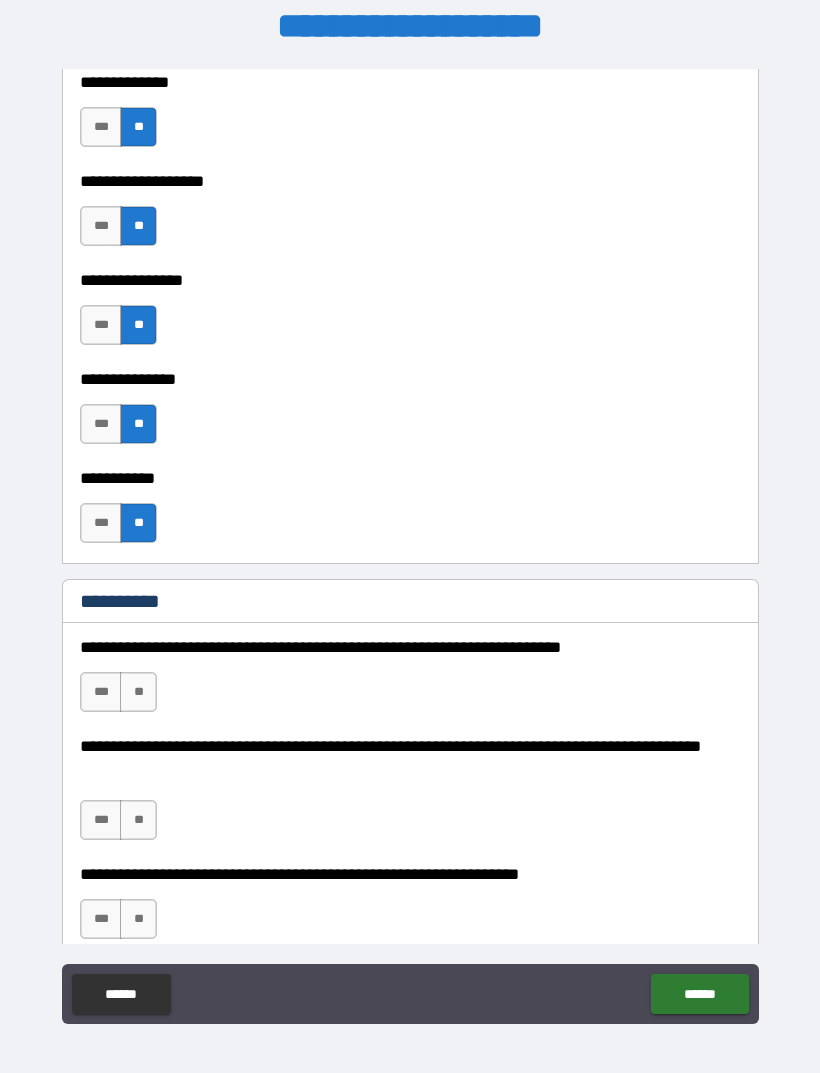 scroll, scrollTop: 1738, scrollLeft: 0, axis: vertical 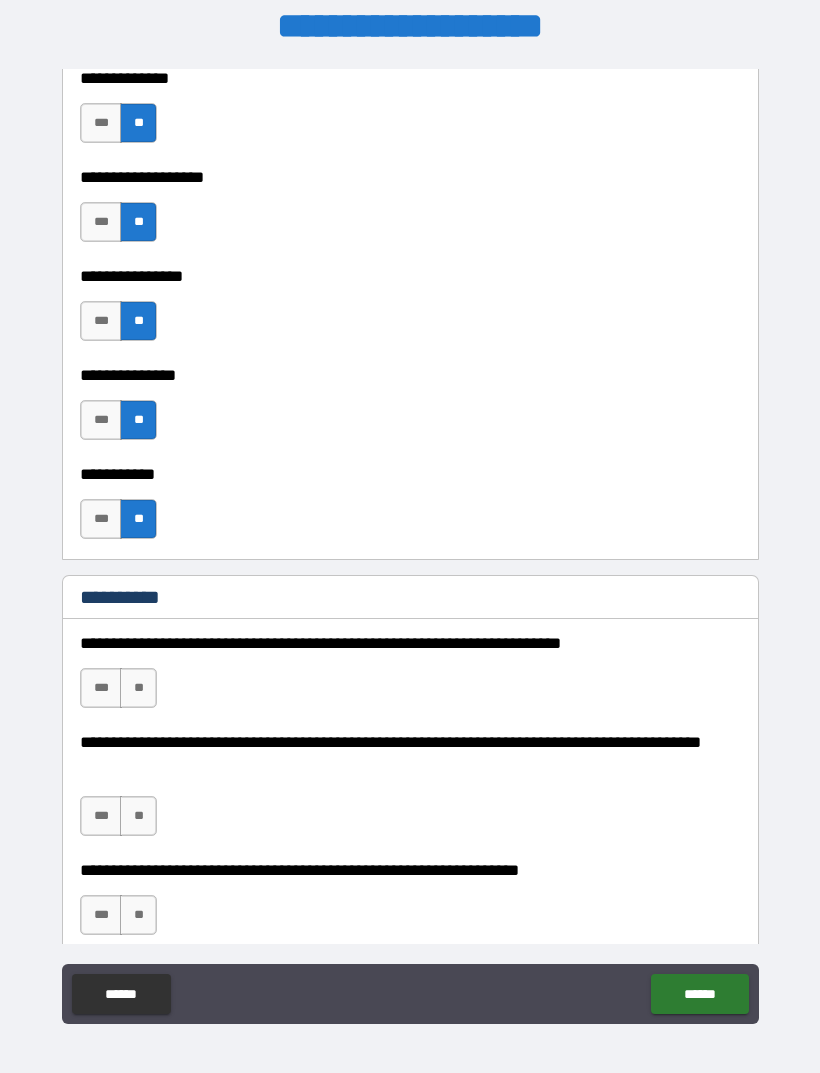 click on "***" at bounding box center [101, 688] 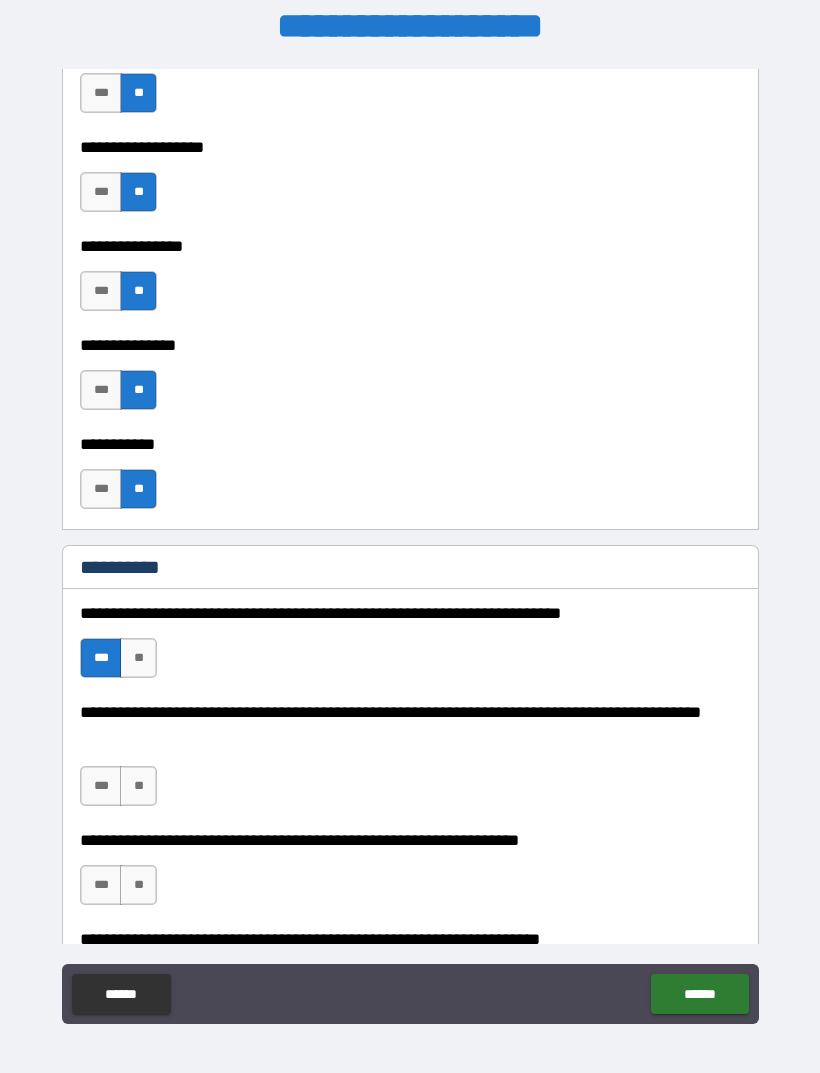 scroll, scrollTop: 1799, scrollLeft: 0, axis: vertical 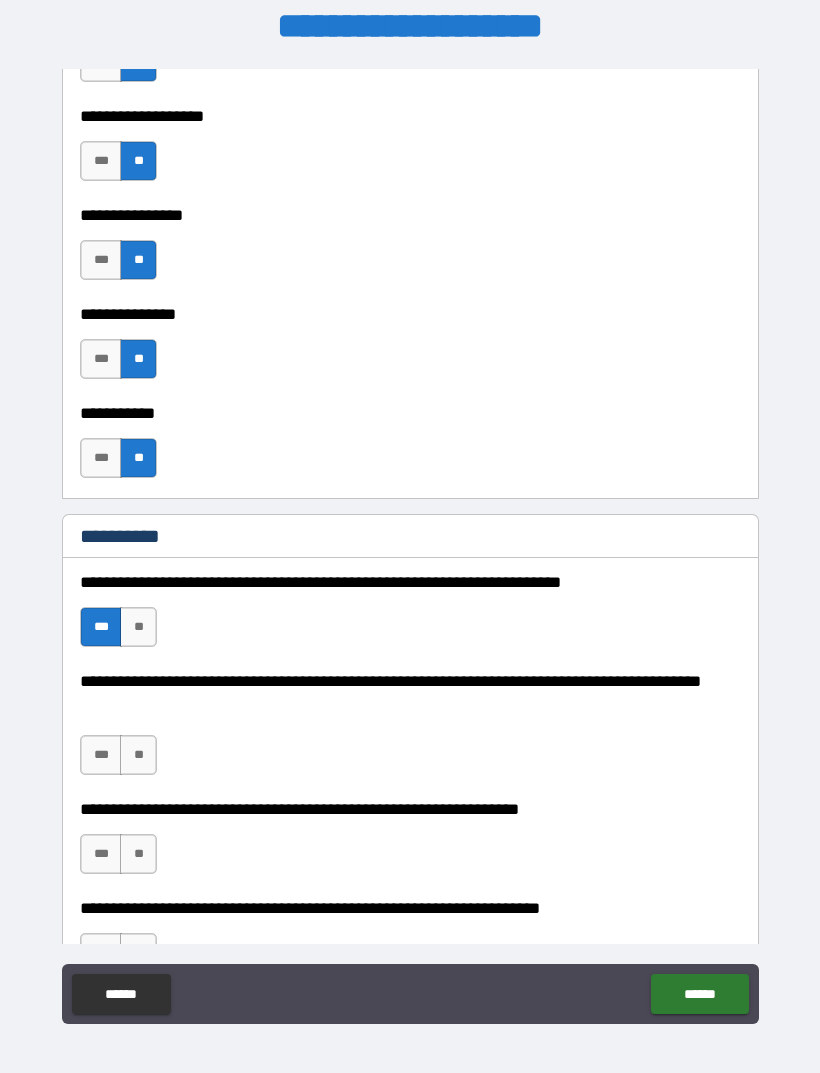 click on "**" at bounding box center (138, 854) 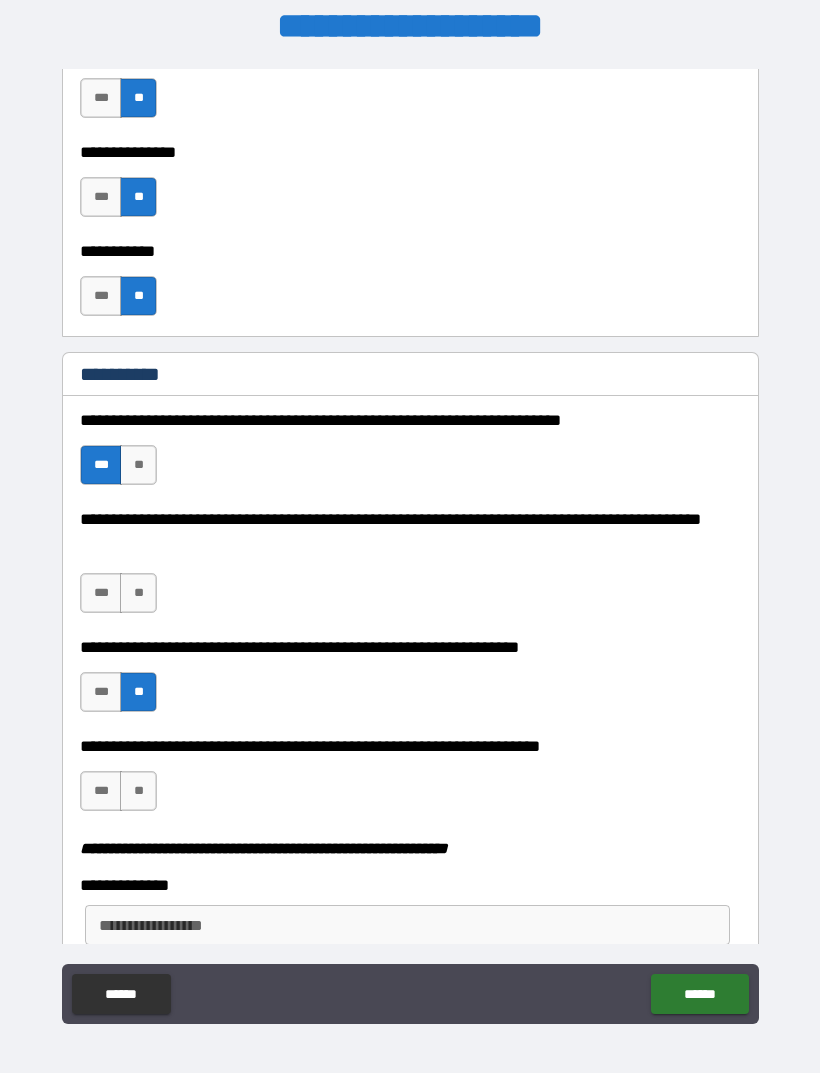 scroll, scrollTop: 1968, scrollLeft: 0, axis: vertical 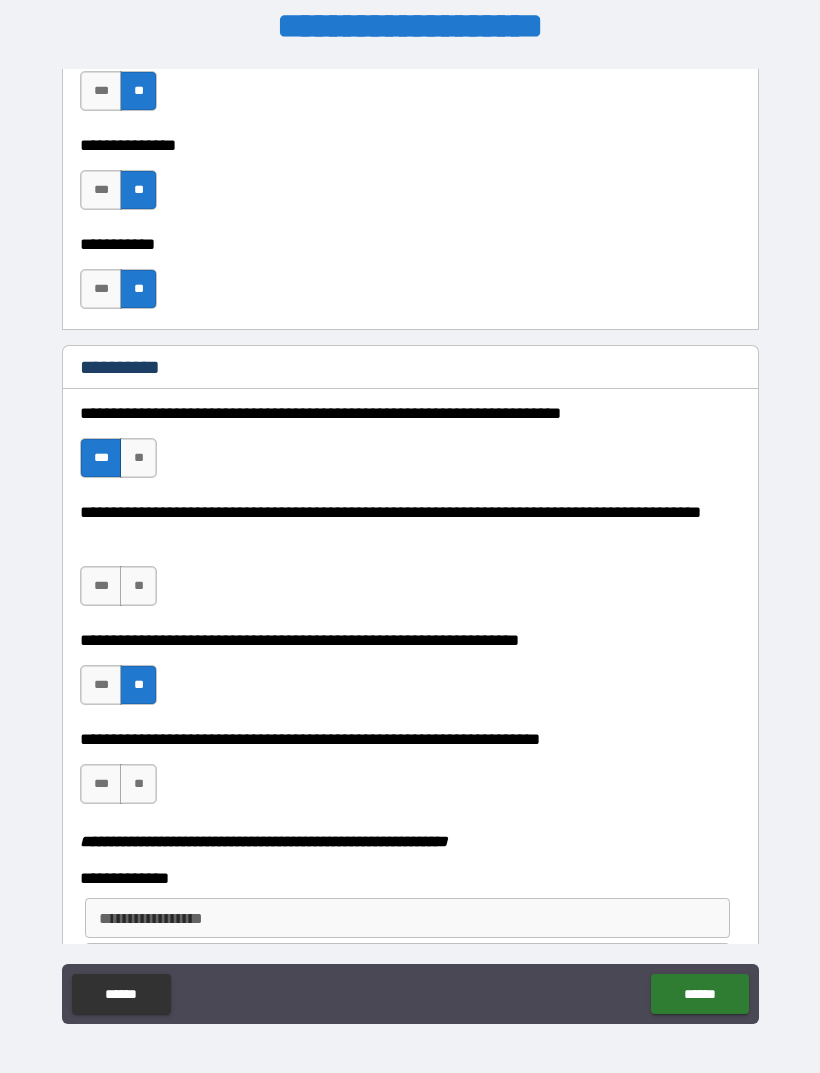 click on "***" at bounding box center (101, 784) 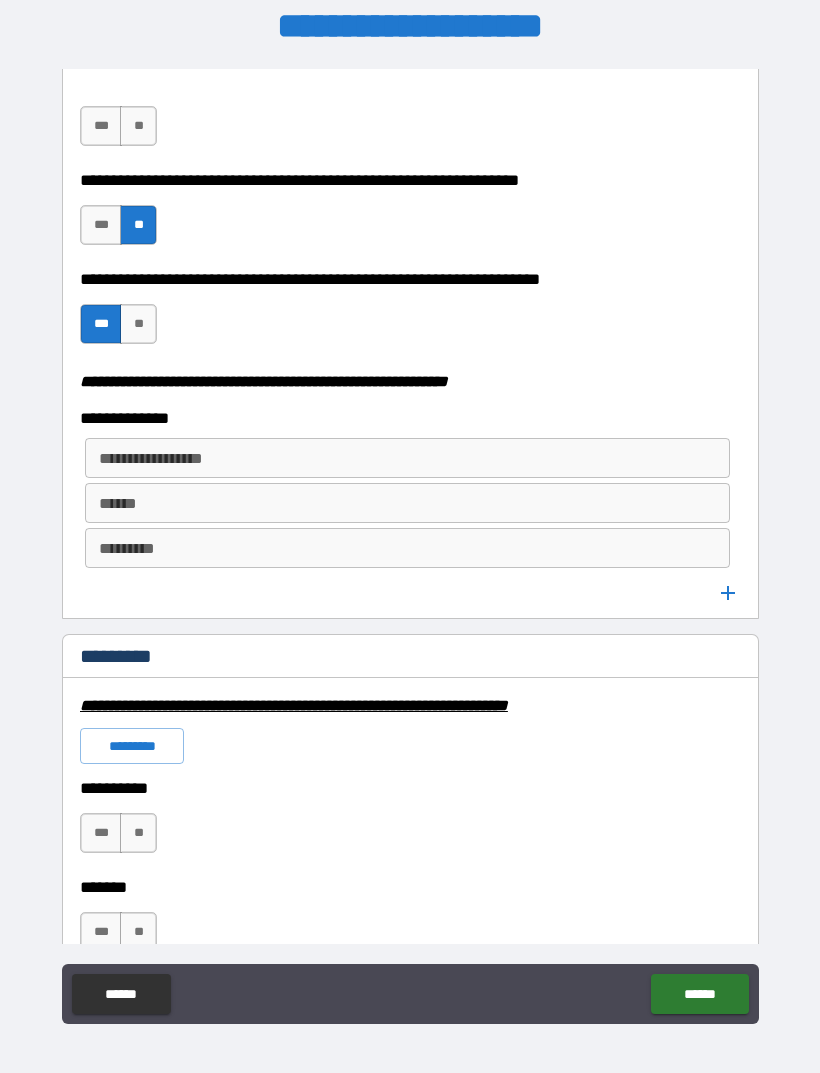 scroll, scrollTop: 2436, scrollLeft: 0, axis: vertical 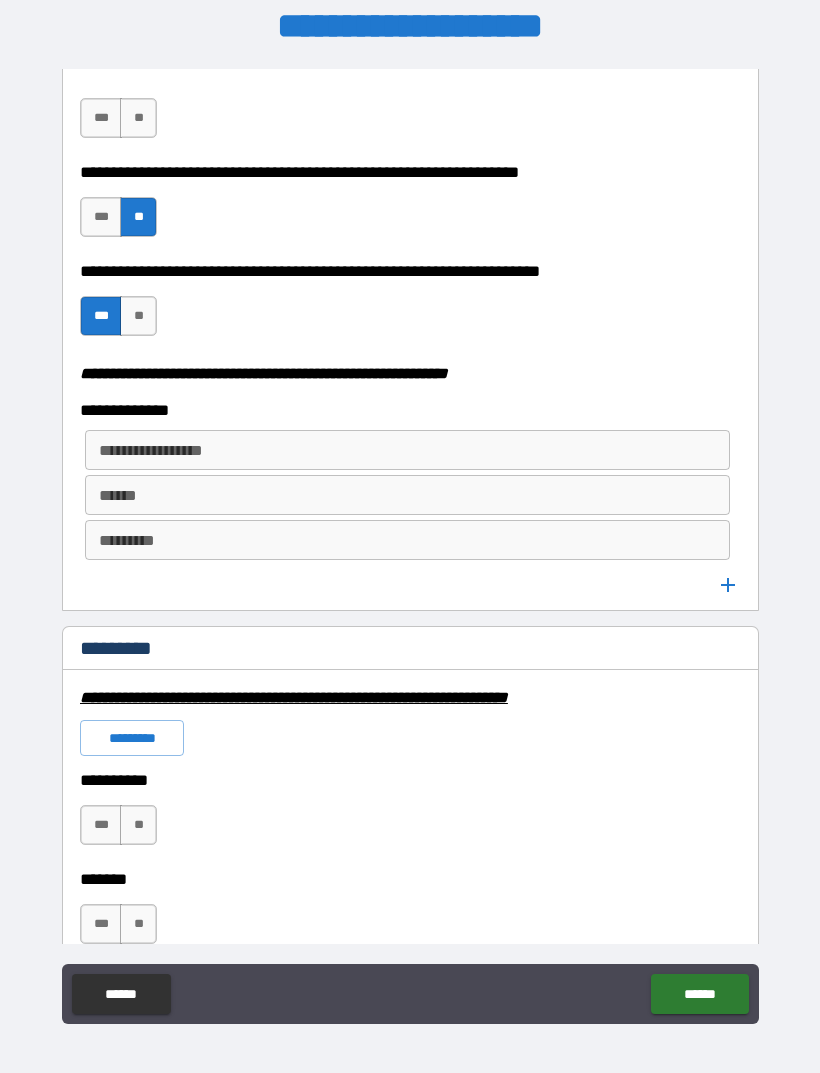 click on "*********" at bounding box center (132, 738) 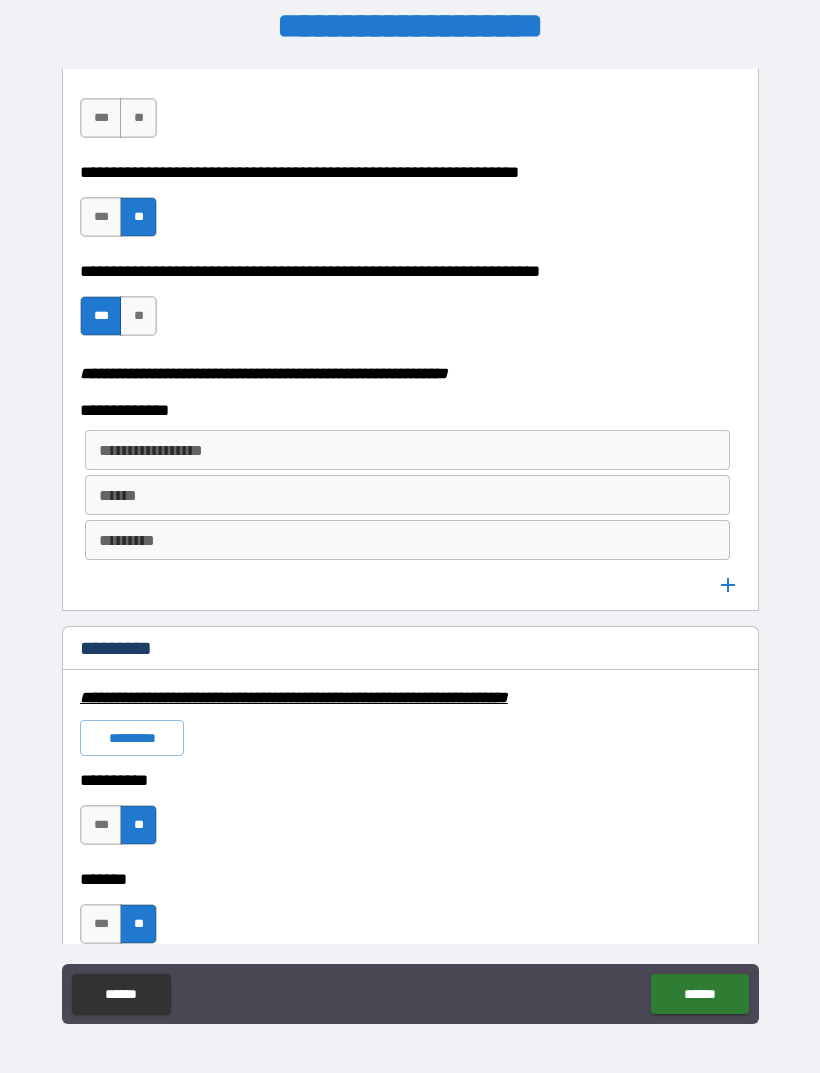 click on "*** **" at bounding box center (121, 830) 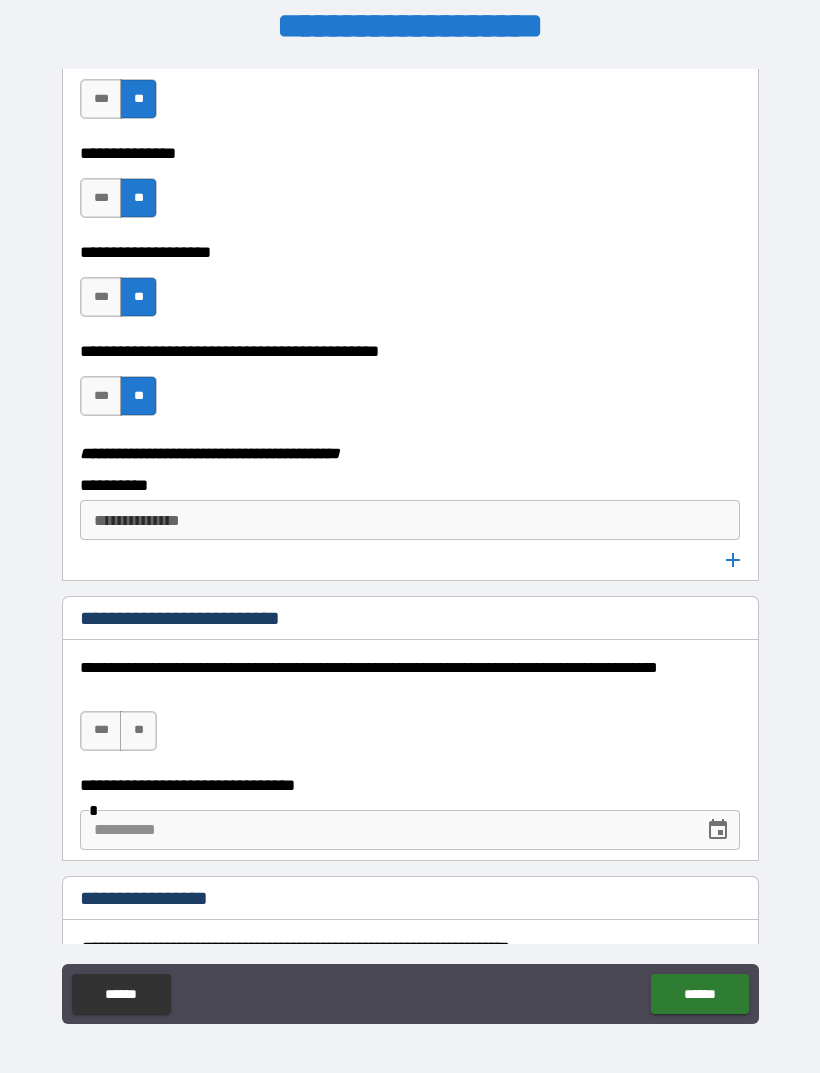 scroll, scrollTop: 3759, scrollLeft: 0, axis: vertical 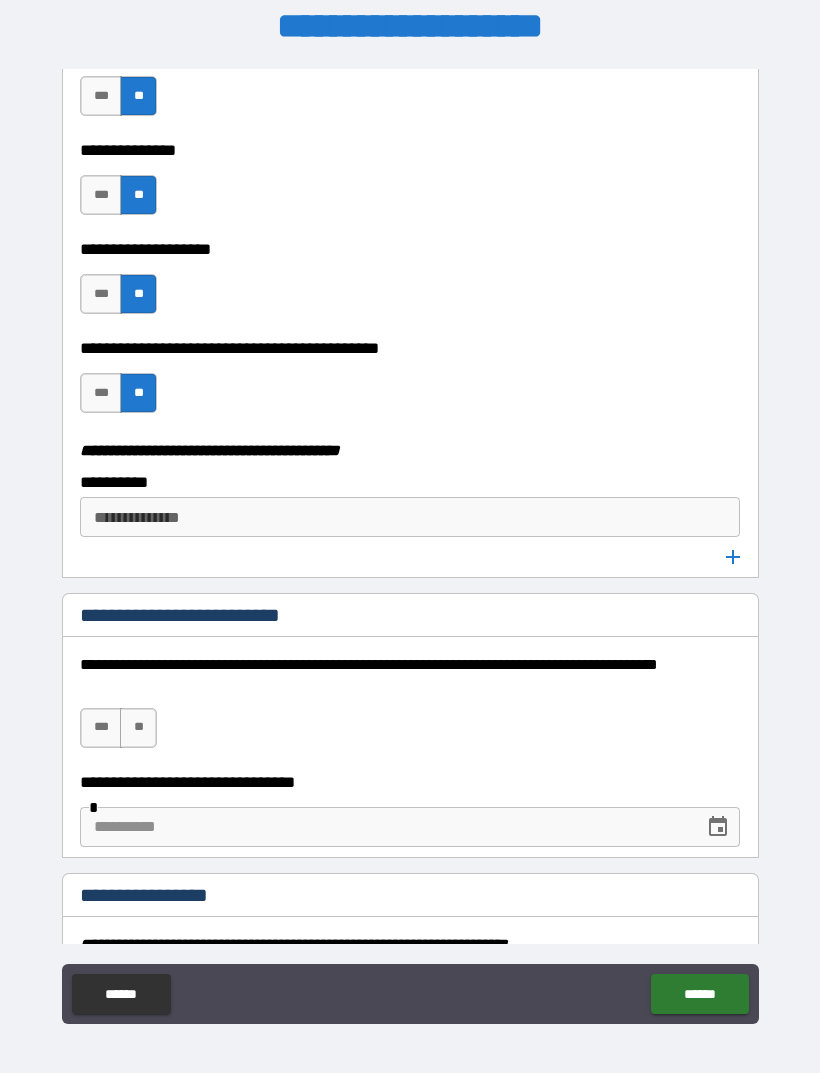 click on "**" at bounding box center (138, 728) 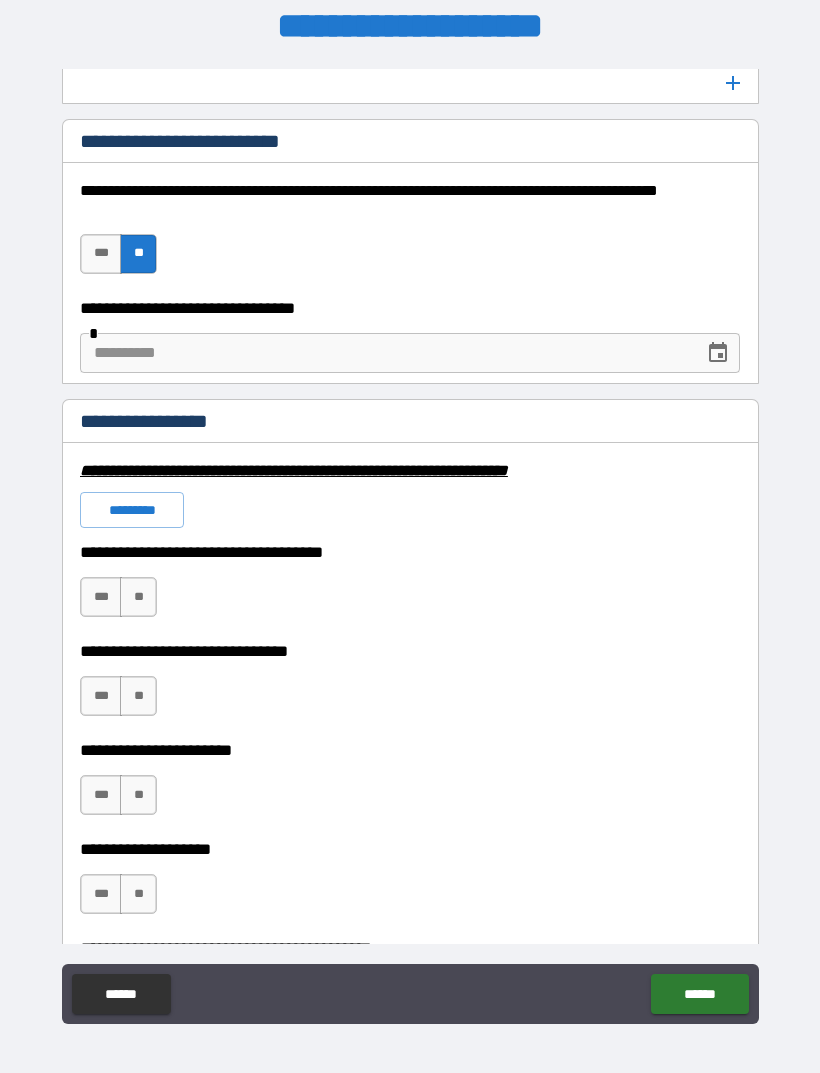 scroll, scrollTop: 4234, scrollLeft: 0, axis: vertical 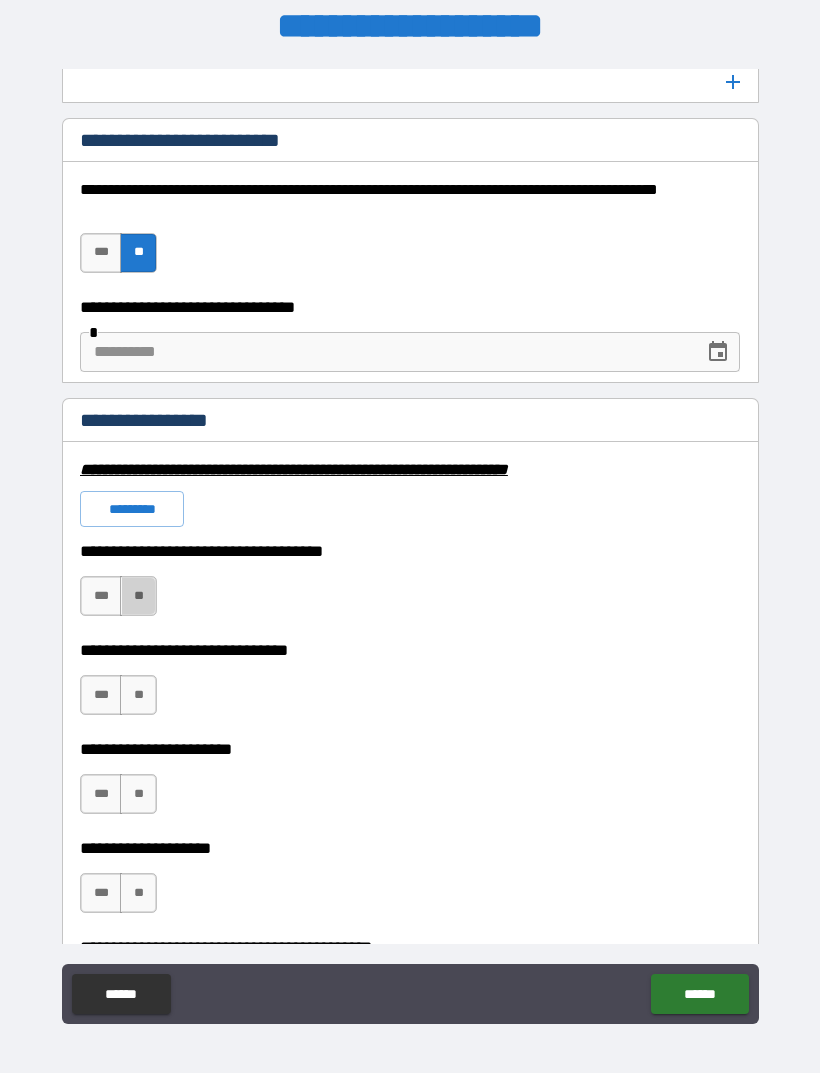 click on "**" at bounding box center (138, 596) 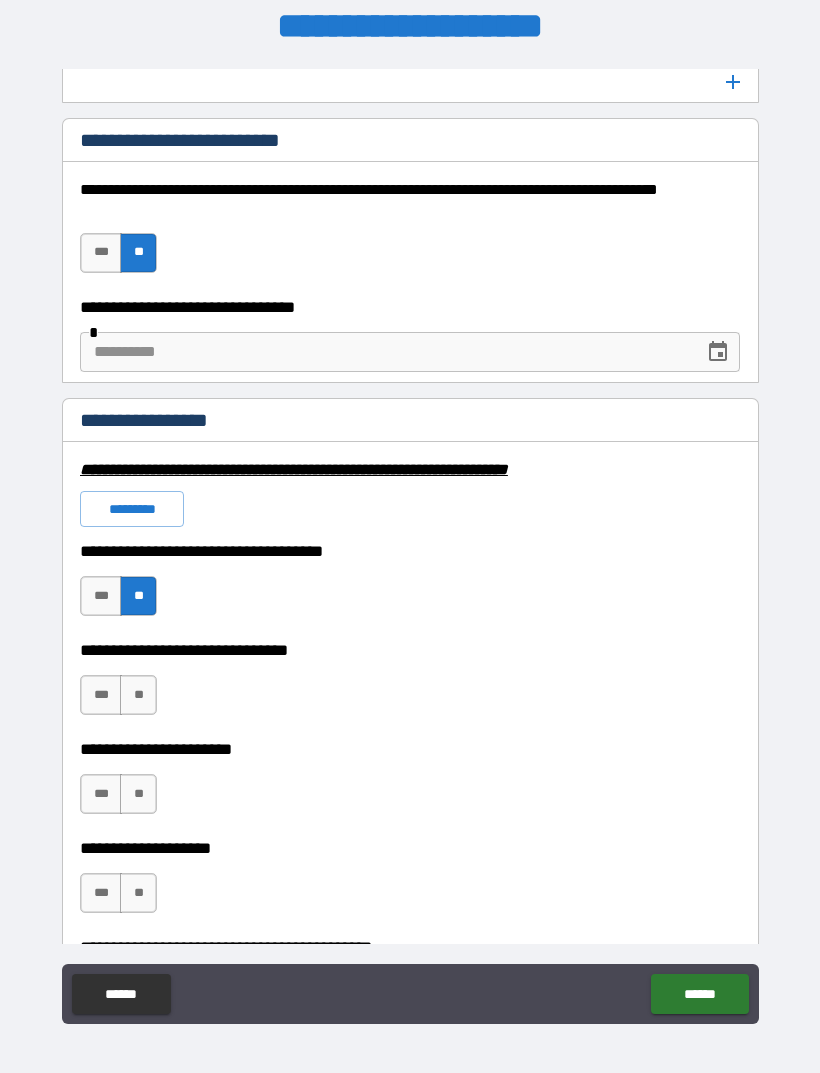 click on "**" at bounding box center [138, 695] 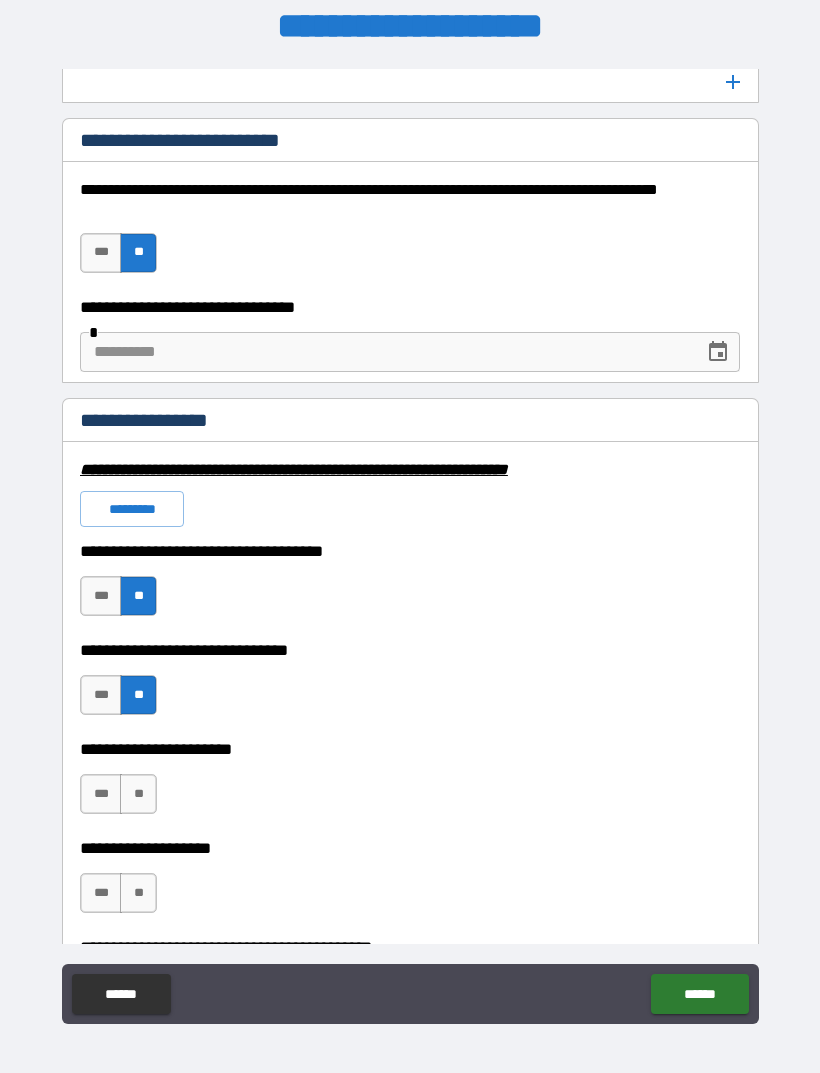 click on "**" at bounding box center (138, 794) 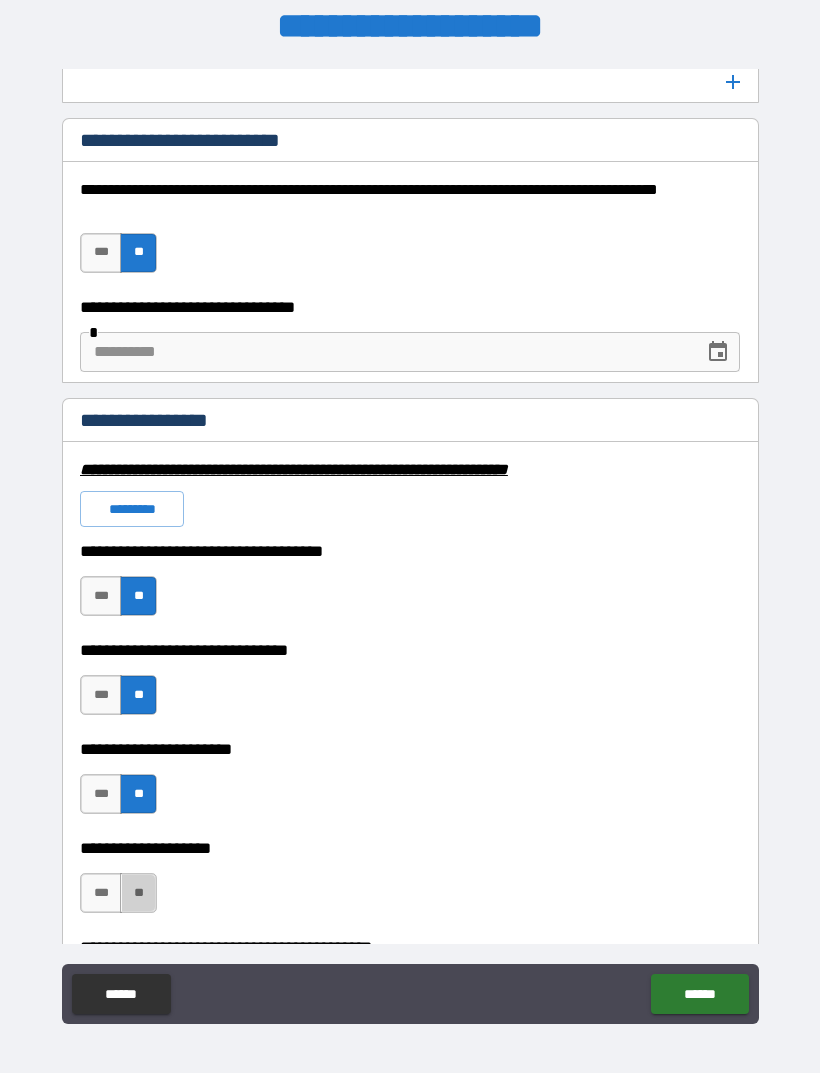 click on "**" at bounding box center [138, 893] 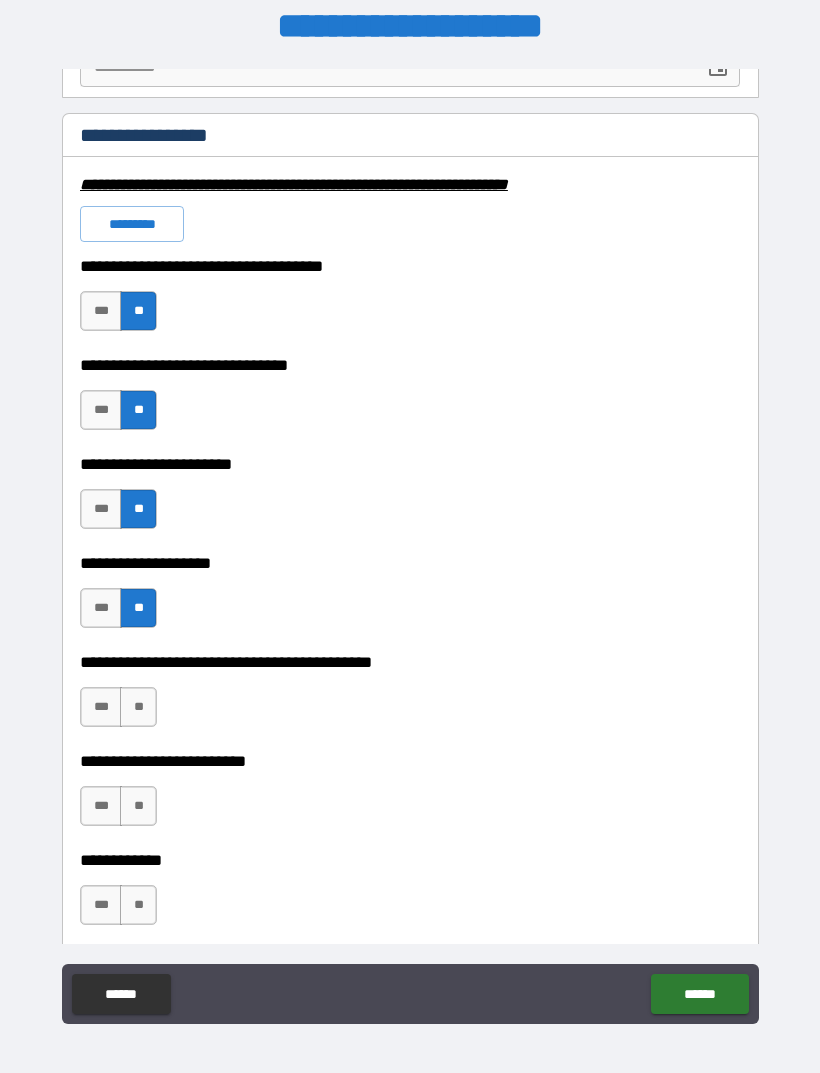 scroll, scrollTop: 4518, scrollLeft: 0, axis: vertical 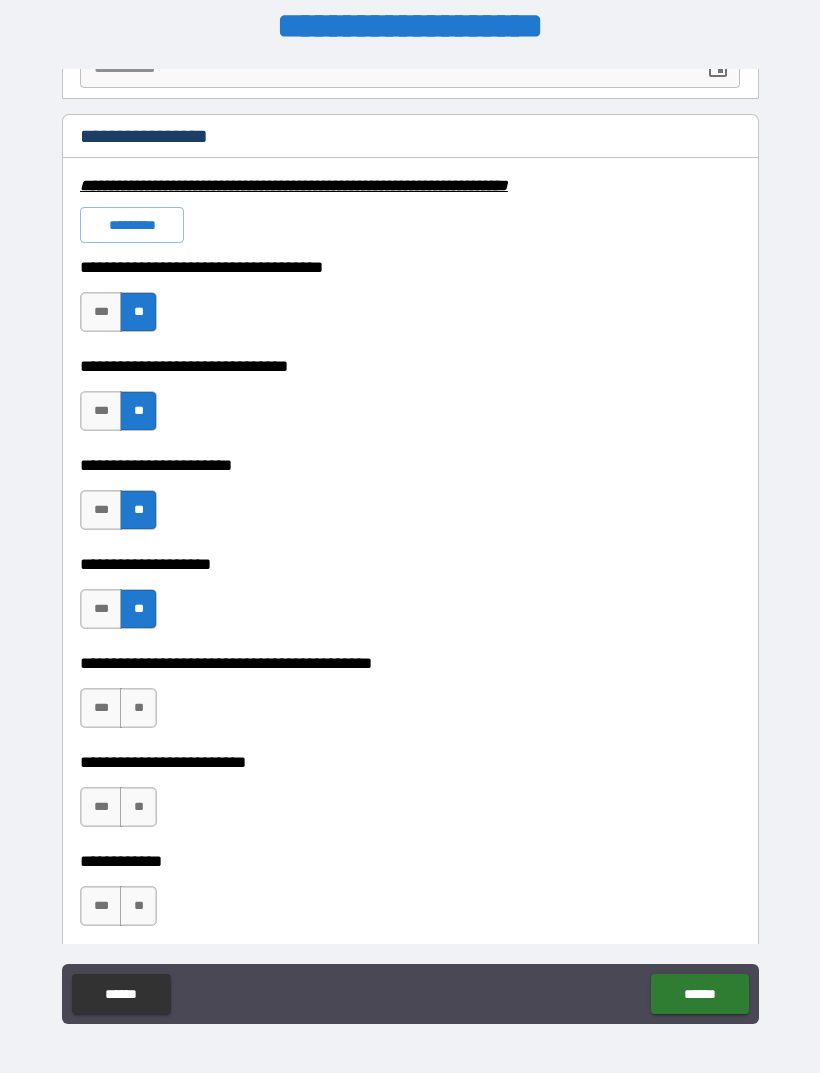 click on "**" at bounding box center [138, 708] 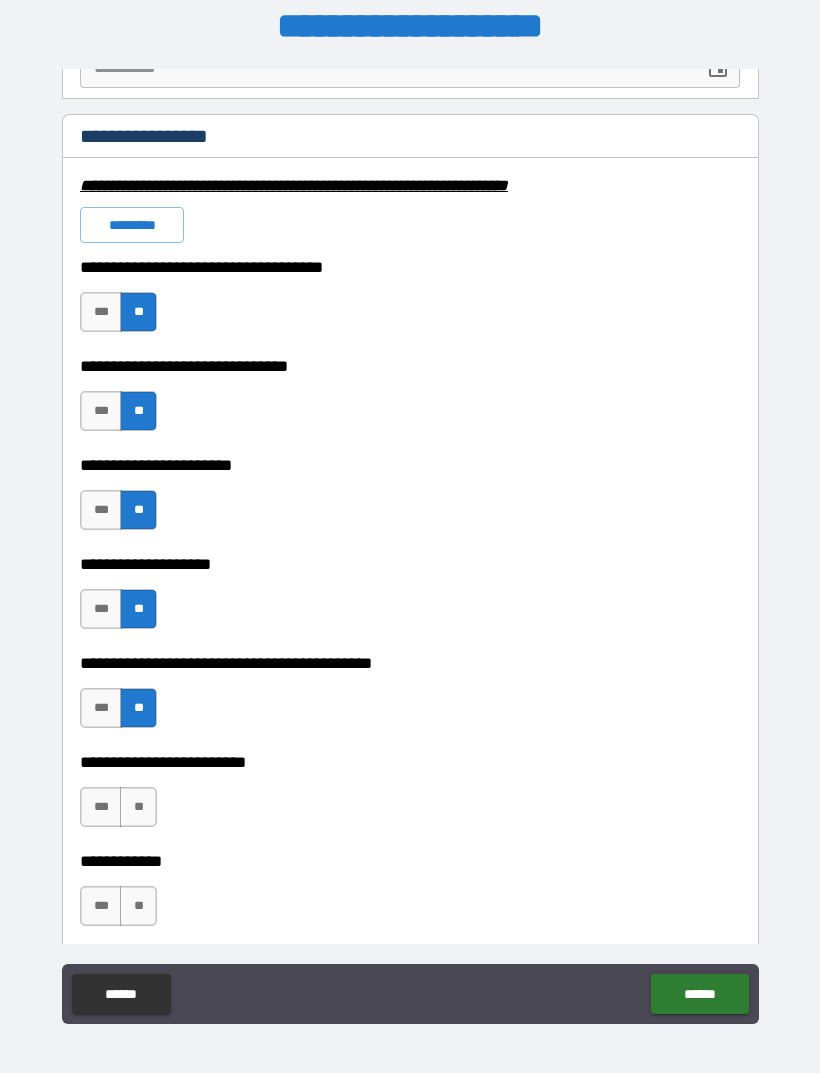 click on "**" at bounding box center (138, 807) 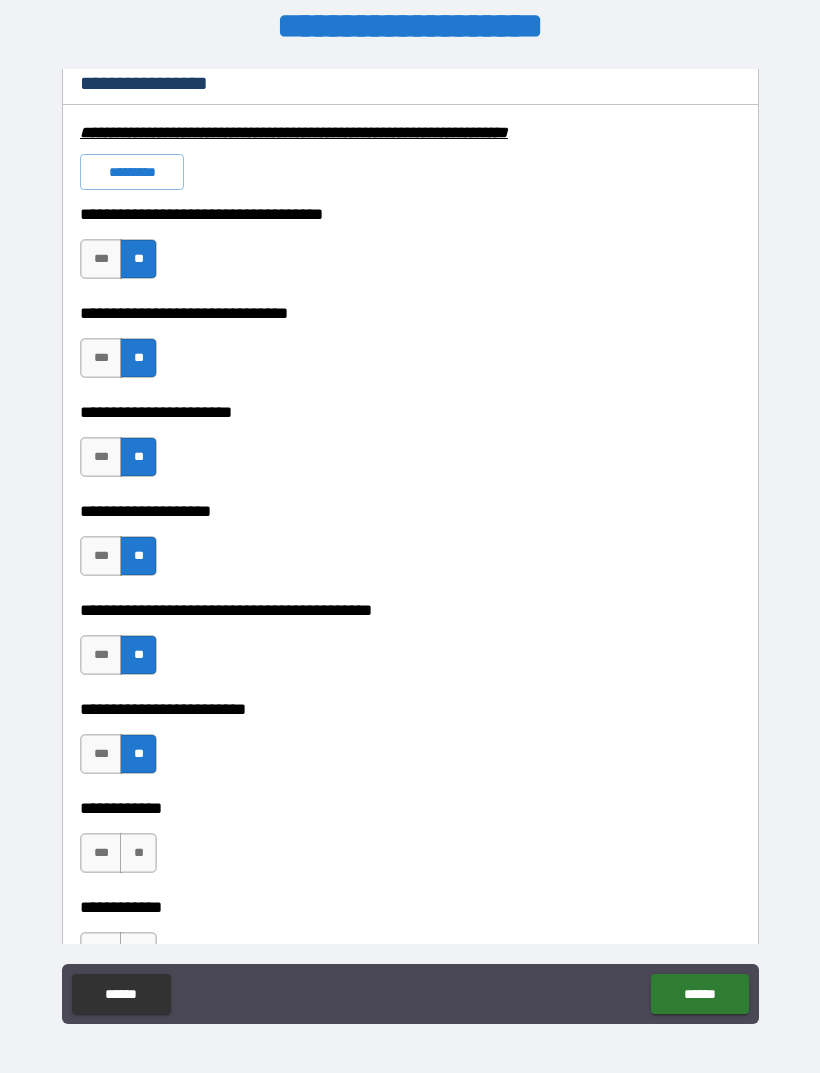 scroll, scrollTop: 4592, scrollLeft: 0, axis: vertical 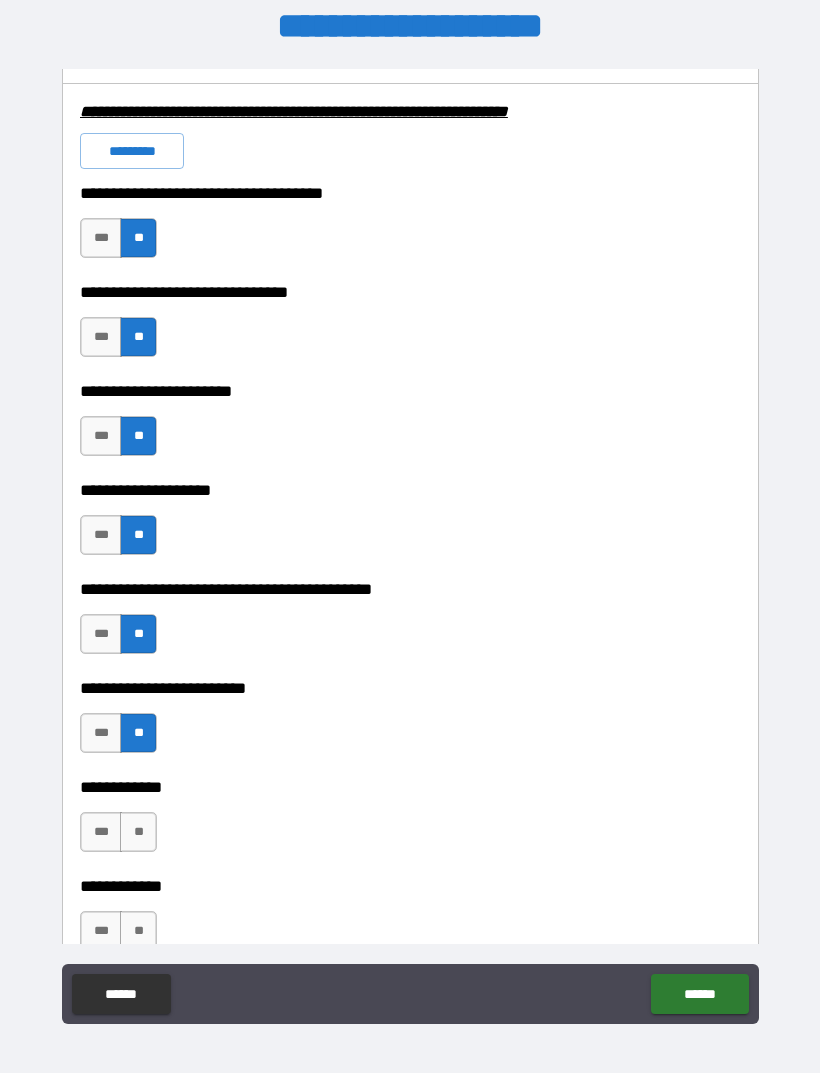 click on "**" at bounding box center [138, 832] 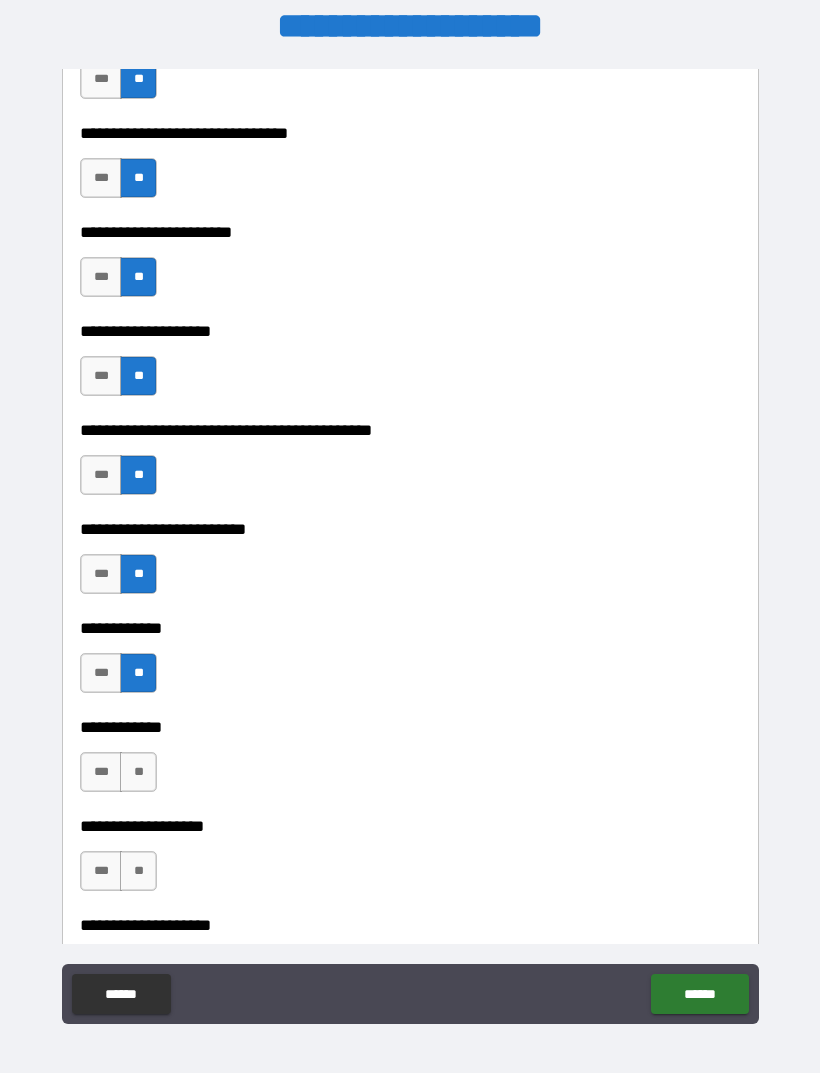 scroll, scrollTop: 4756, scrollLeft: 0, axis: vertical 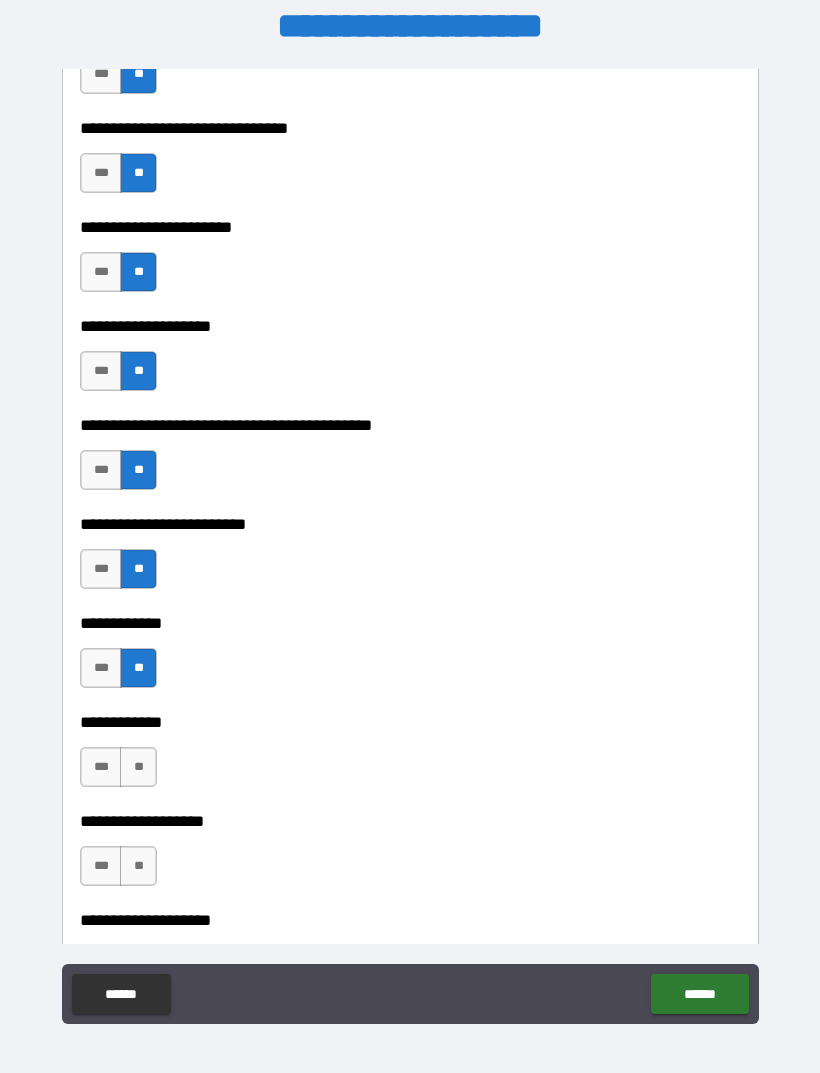 click on "**" at bounding box center (138, 767) 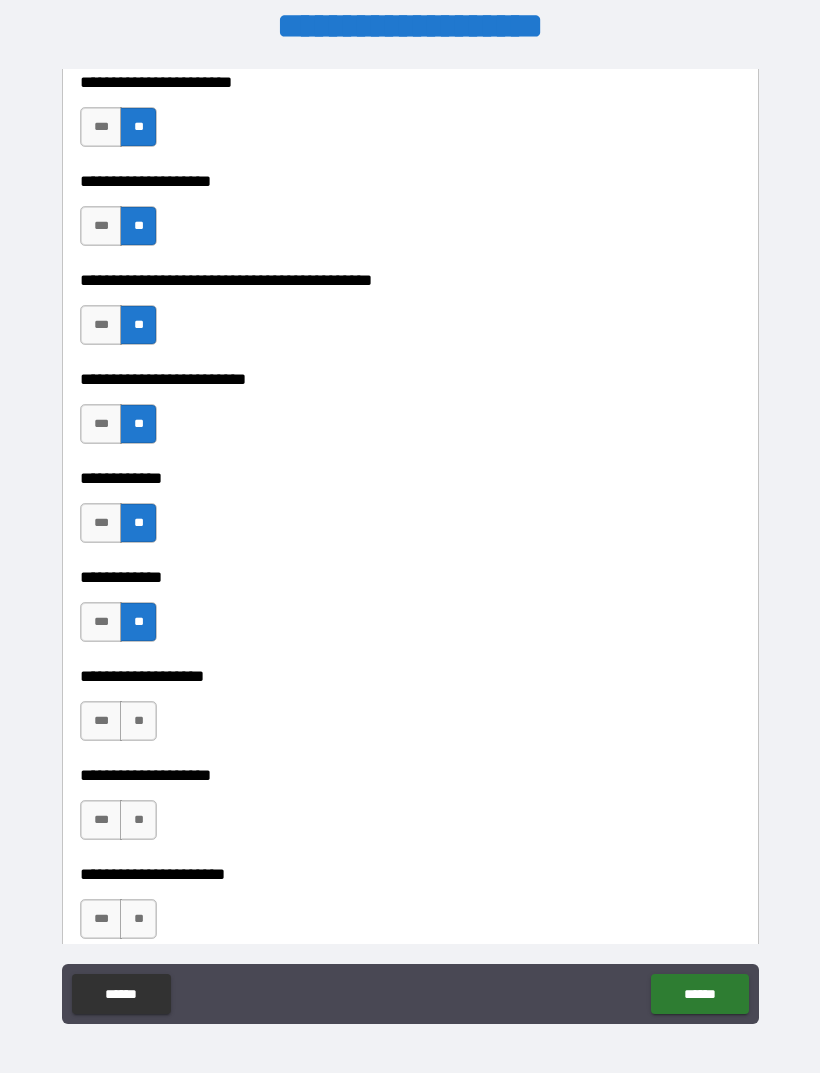 scroll, scrollTop: 4900, scrollLeft: 0, axis: vertical 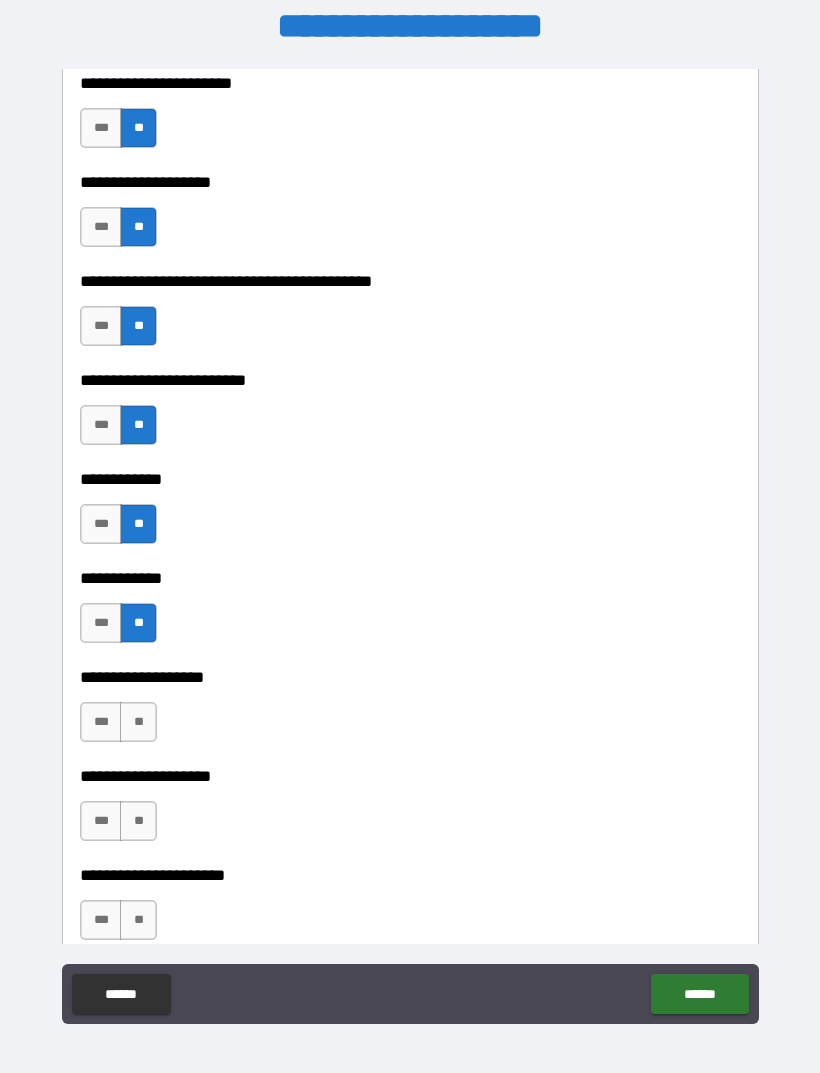 click on "**" at bounding box center [138, 722] 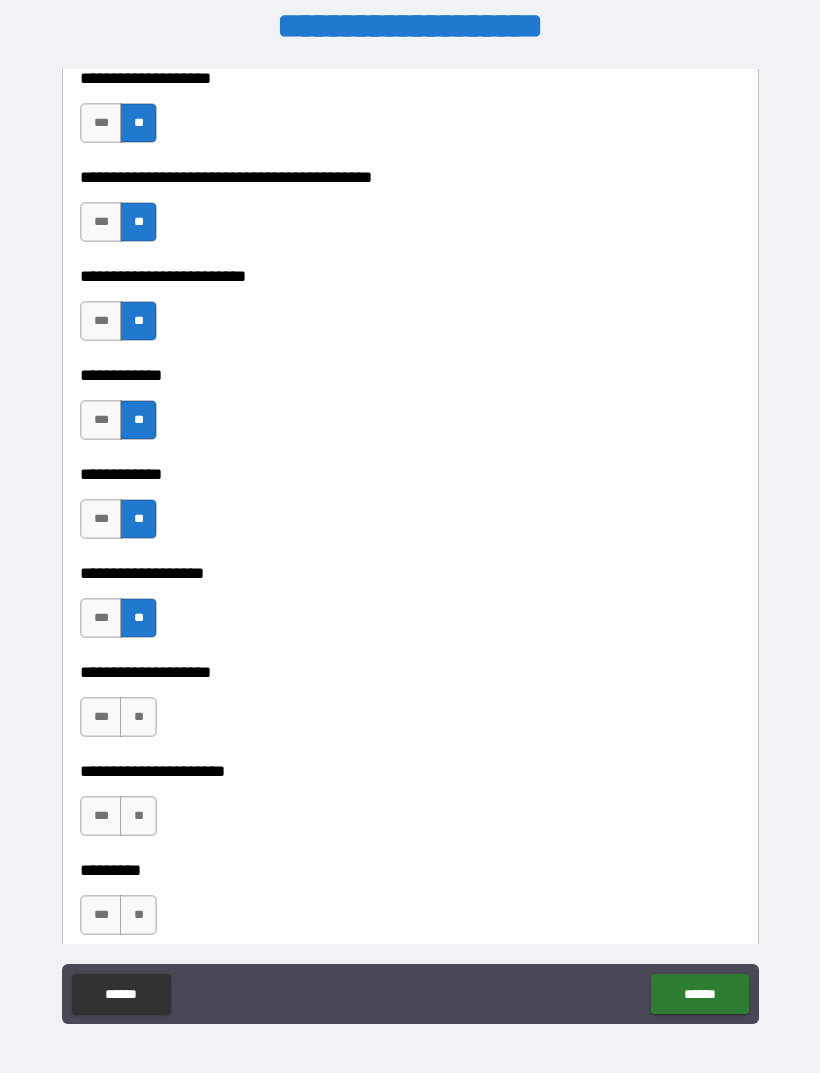 scroll, scrollTop: 5029, scrollLeft: 0, axis: vertical 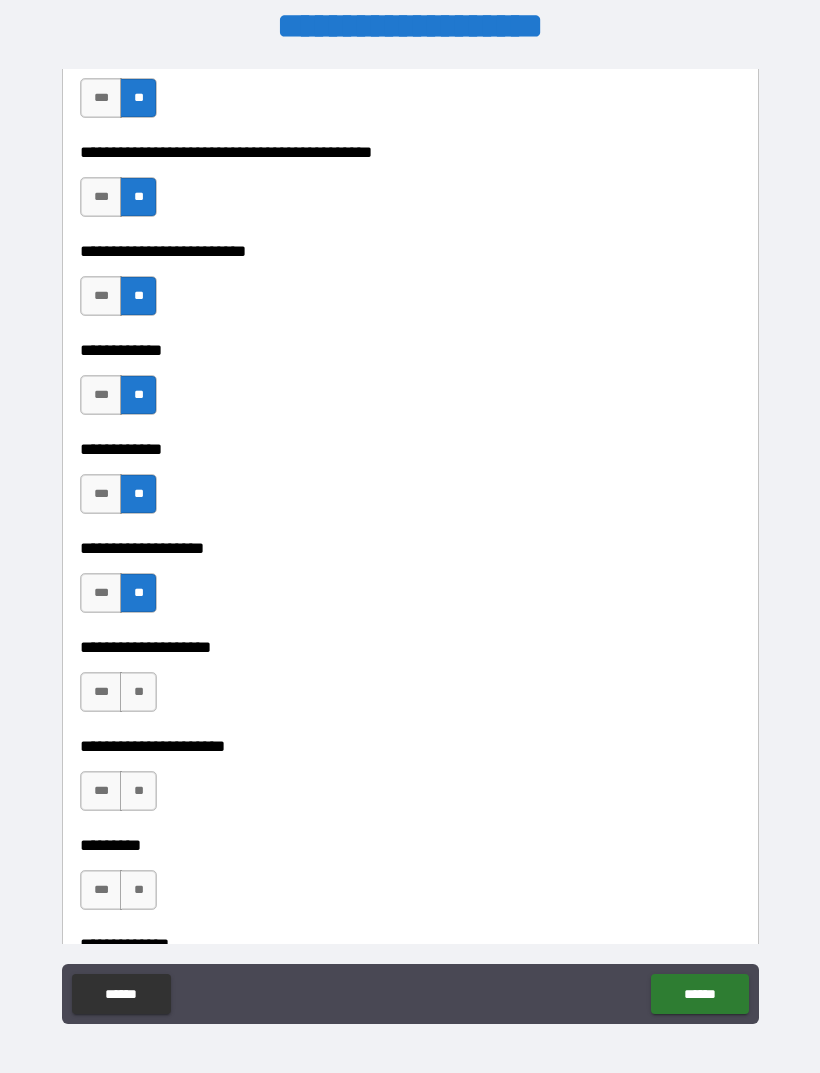 click on "**" at bounding box center [138, 692] 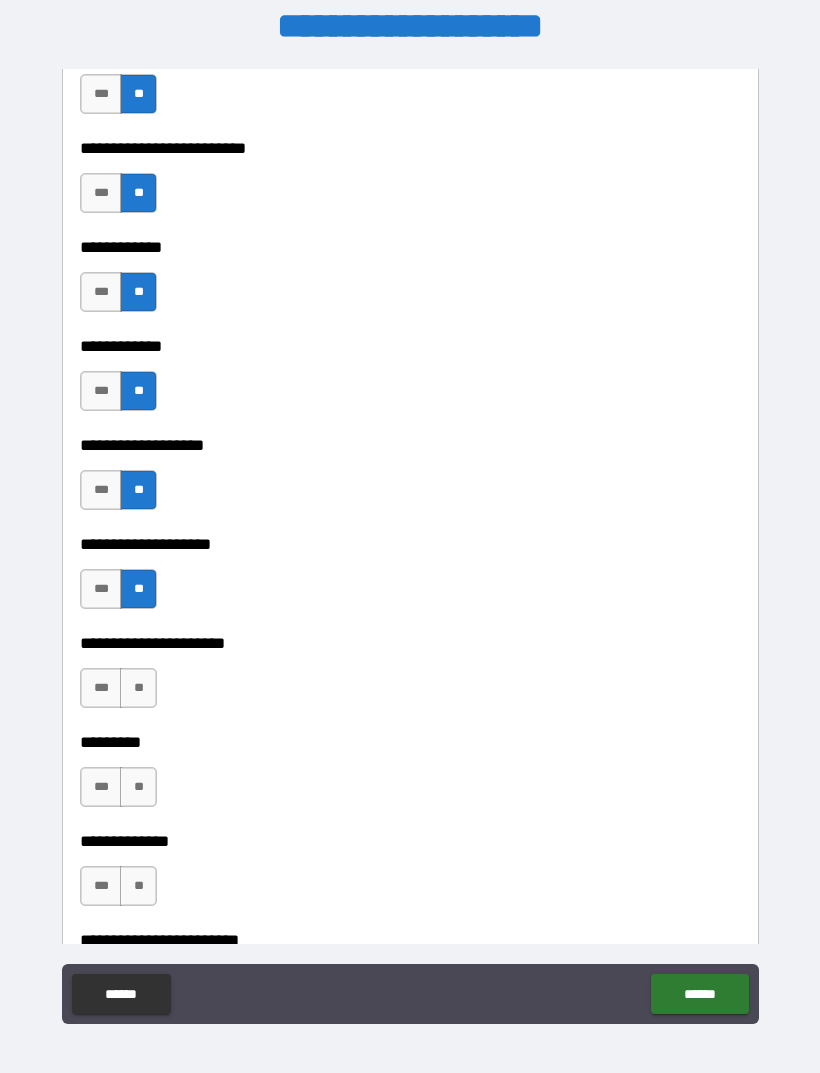 scroll, scrollTop: 5133, scrollLeft: 0, axis: vertical 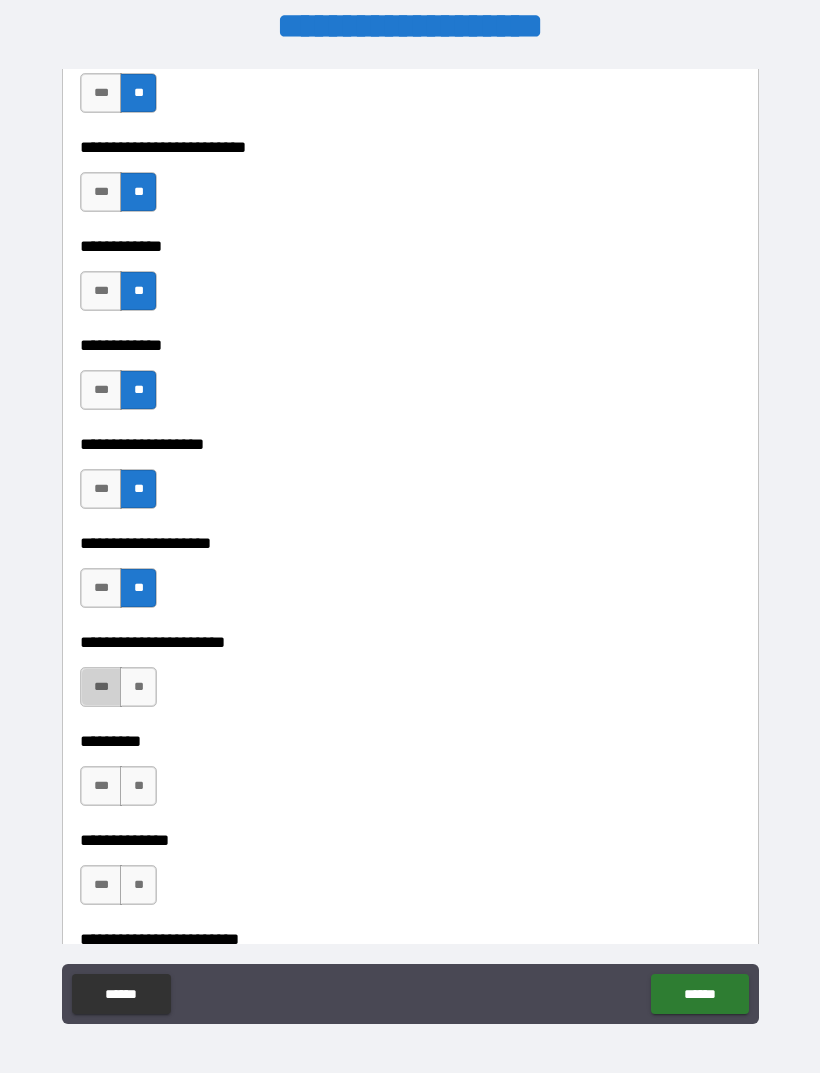 click on "***" at bounding box center [101, 687] 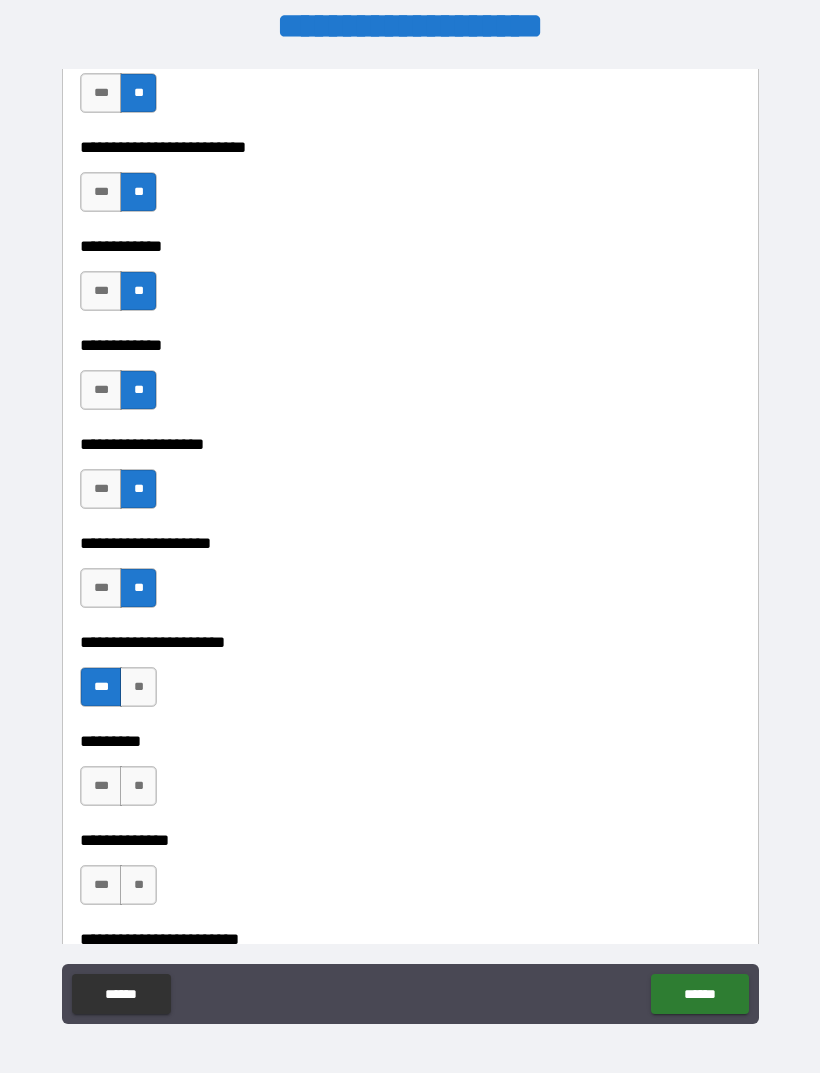 click on "**" at bounding box center [138, 786] 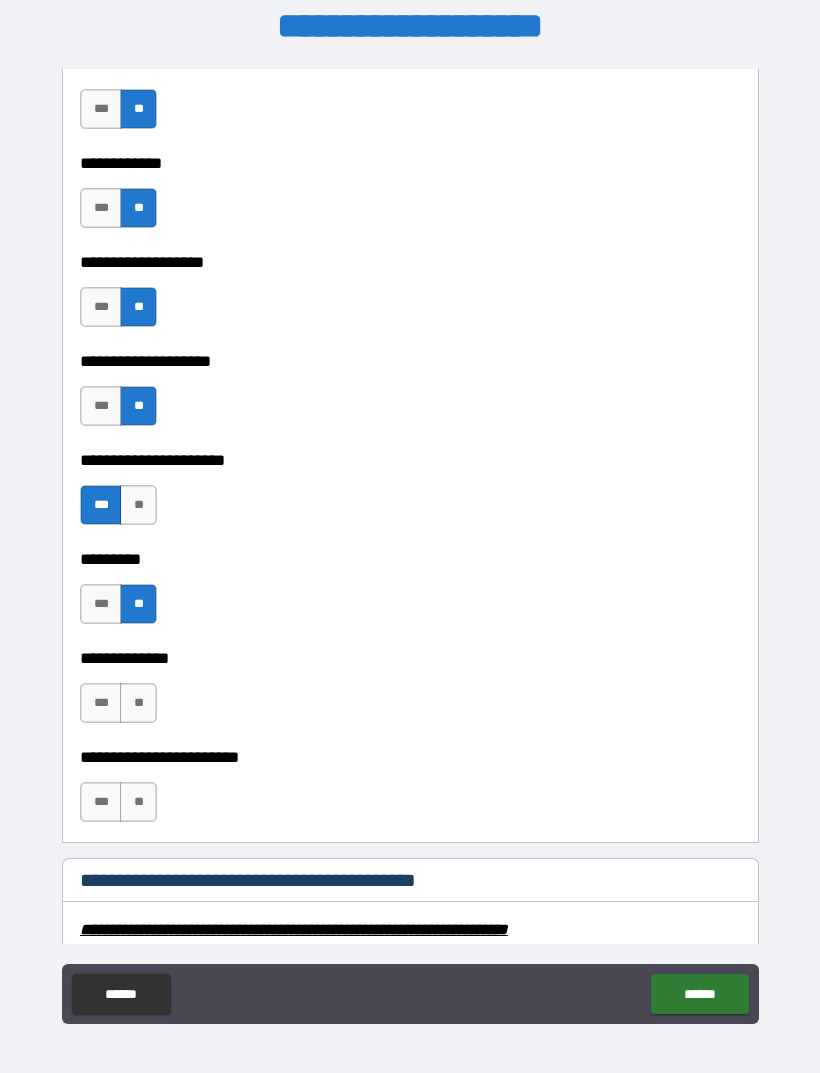 scroll, scrollTop: 5317, scrollLeft: 0, axis: vertical 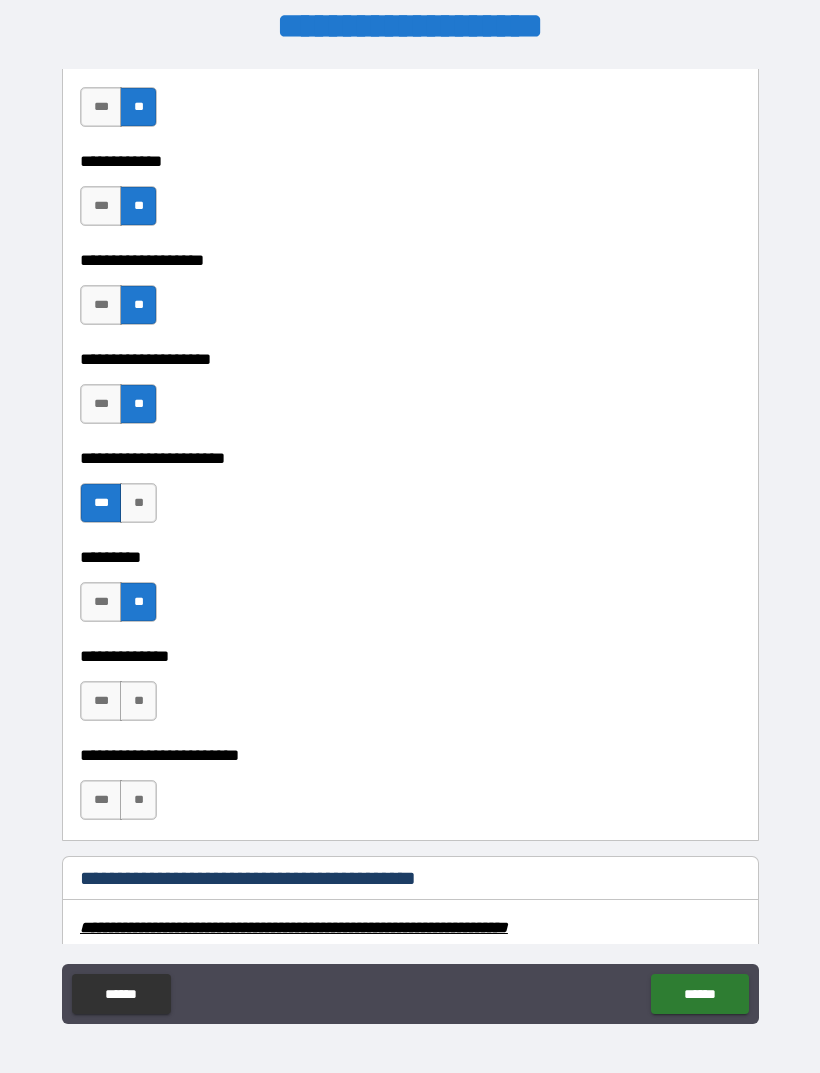 click on "**" at bounding box center [138, 701] 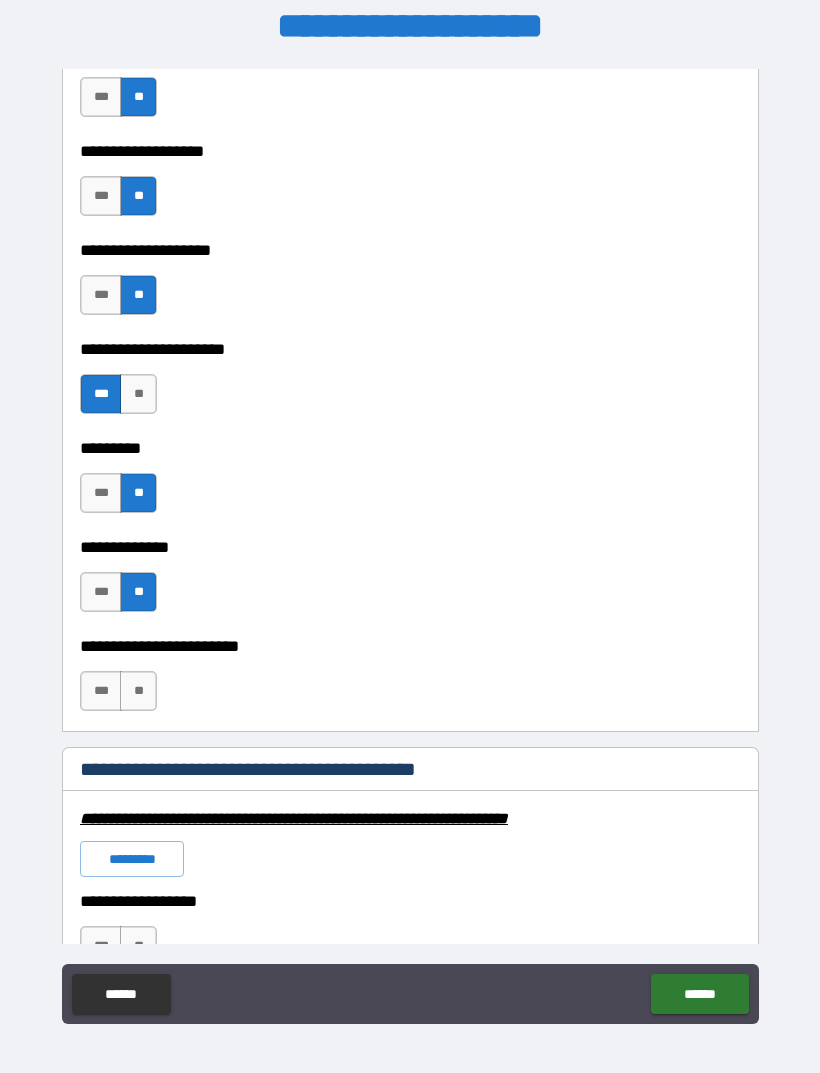 scroll, scrollTop: 5425, scrollLeft: 0, axis: vertical 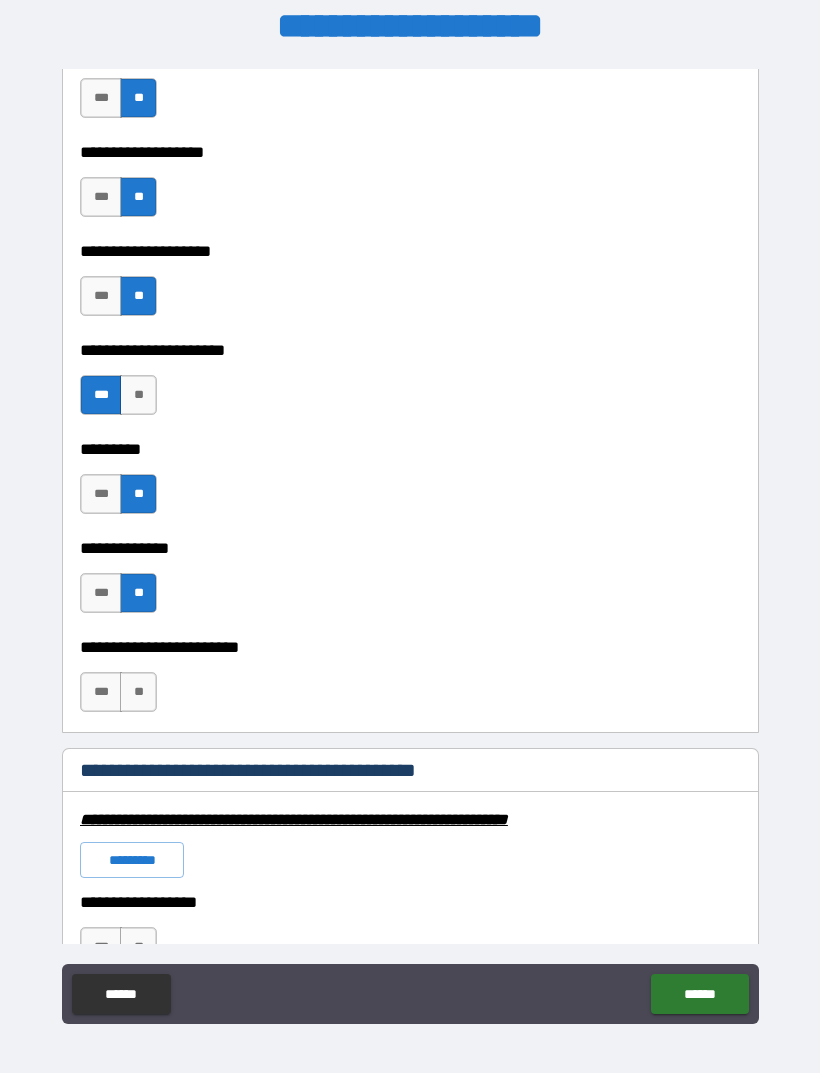click on "**" at bounding box center [138, 692] 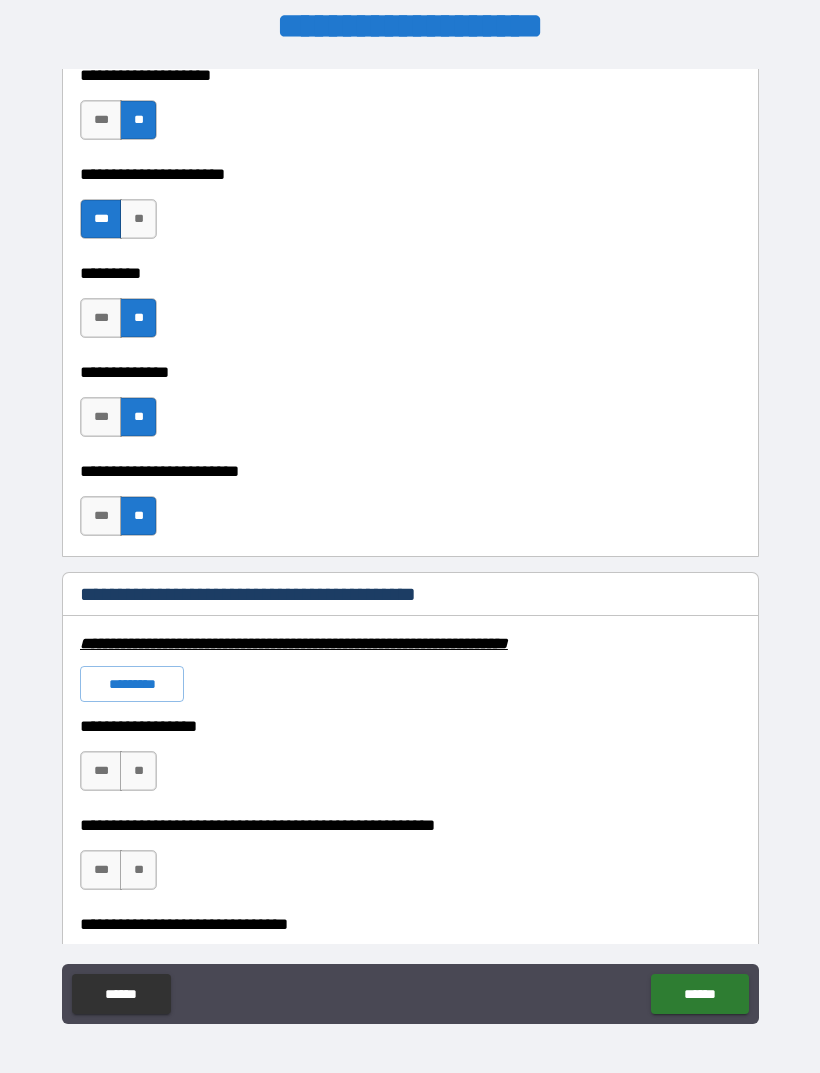 scroll, scrollTop: 5605, scrollLeft: 0, axis: vertical 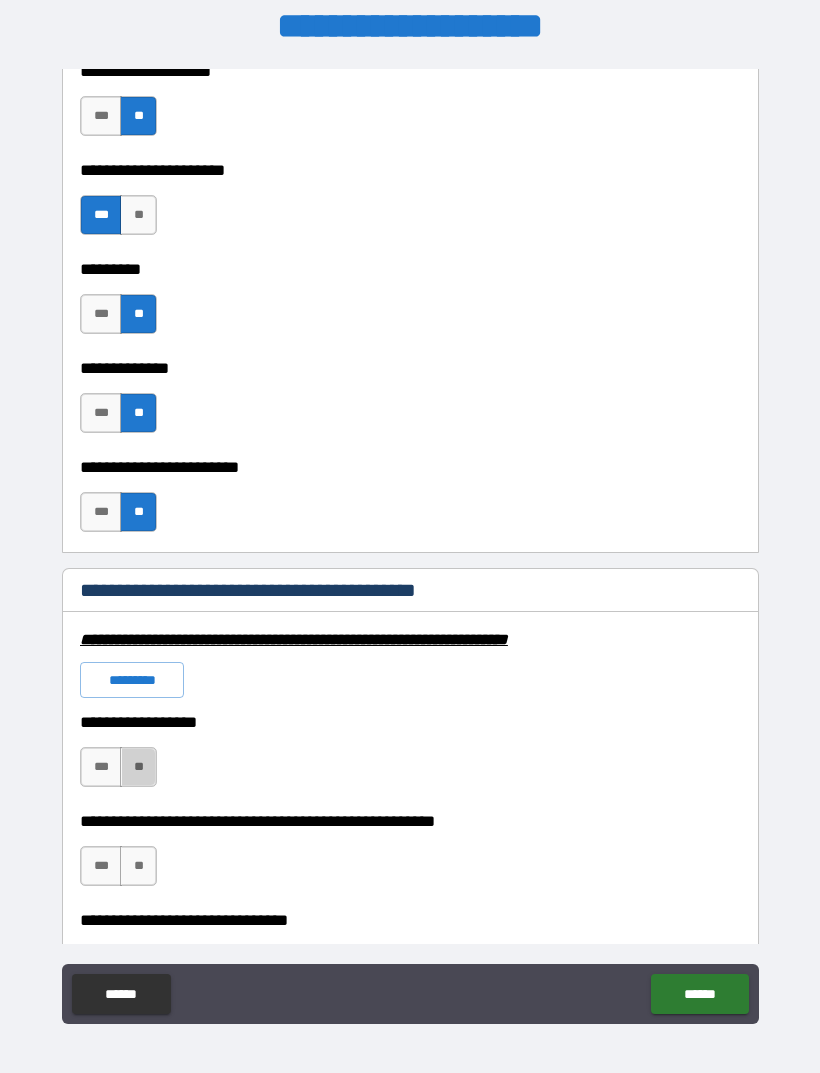 click on "**" at bounding box center (138, 767) 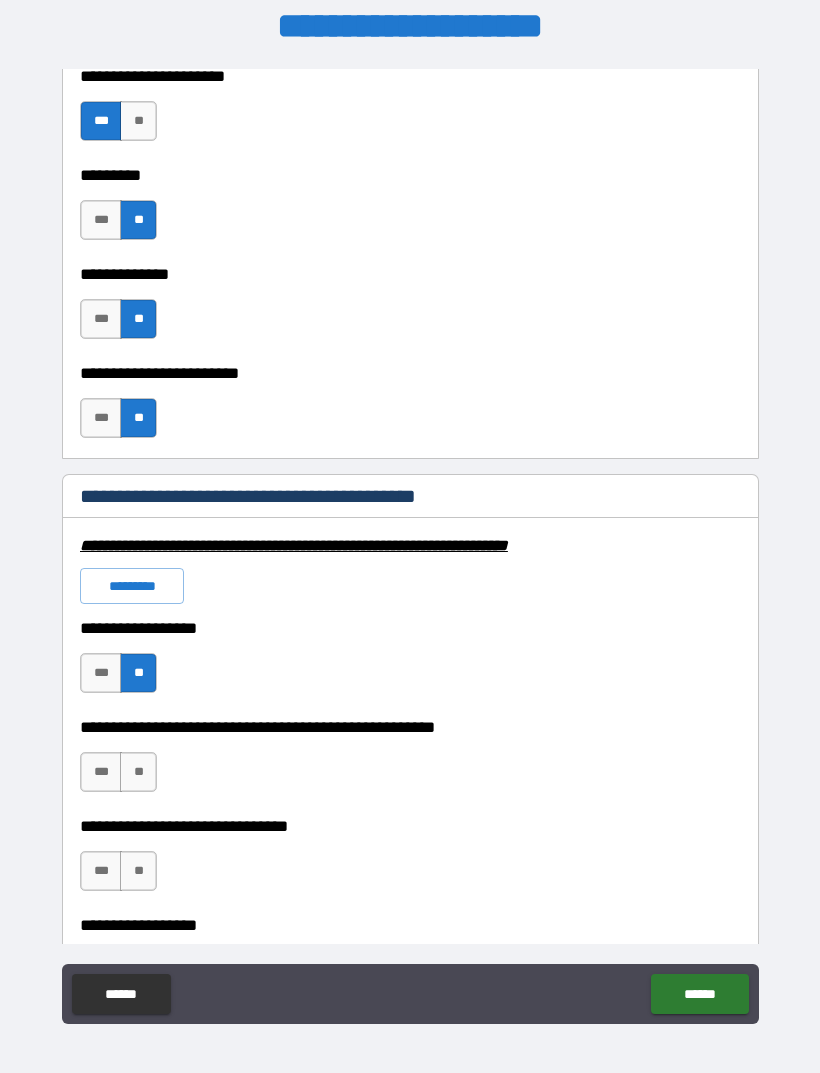 scroll, scrollTop: 5703, scrollLeft: 0, axis: vertical 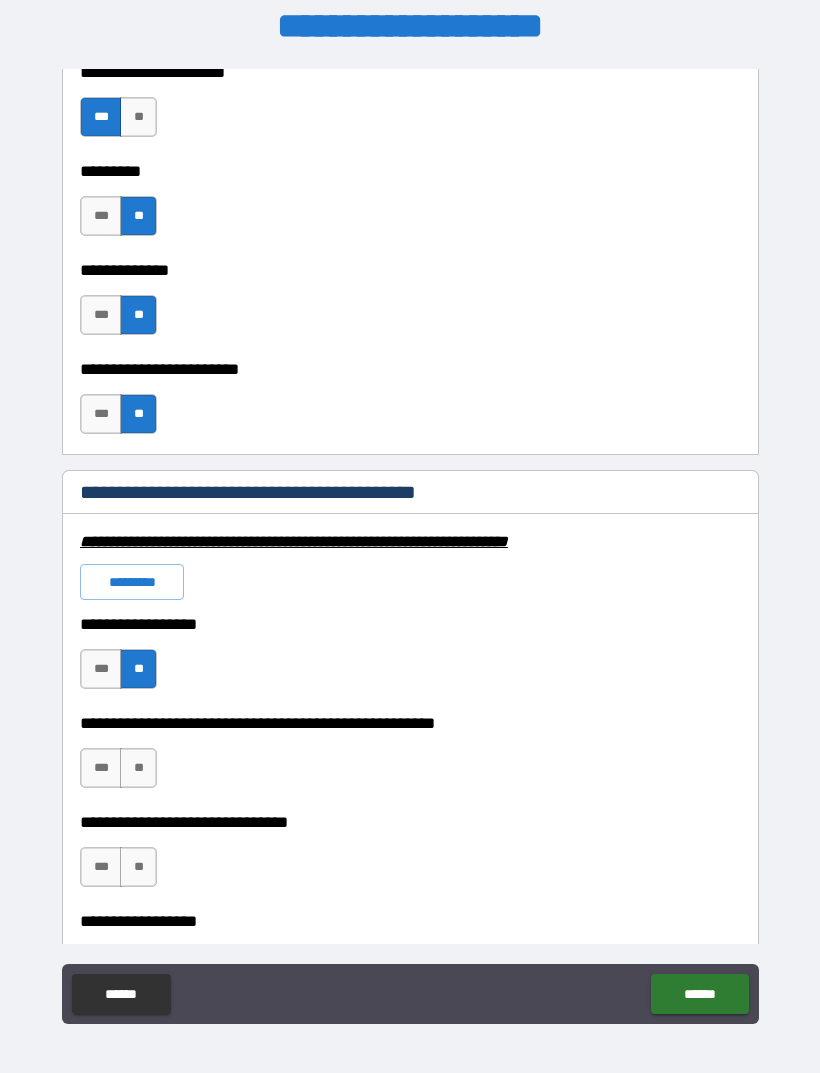 click on "**" at bounding box center (138, 768) 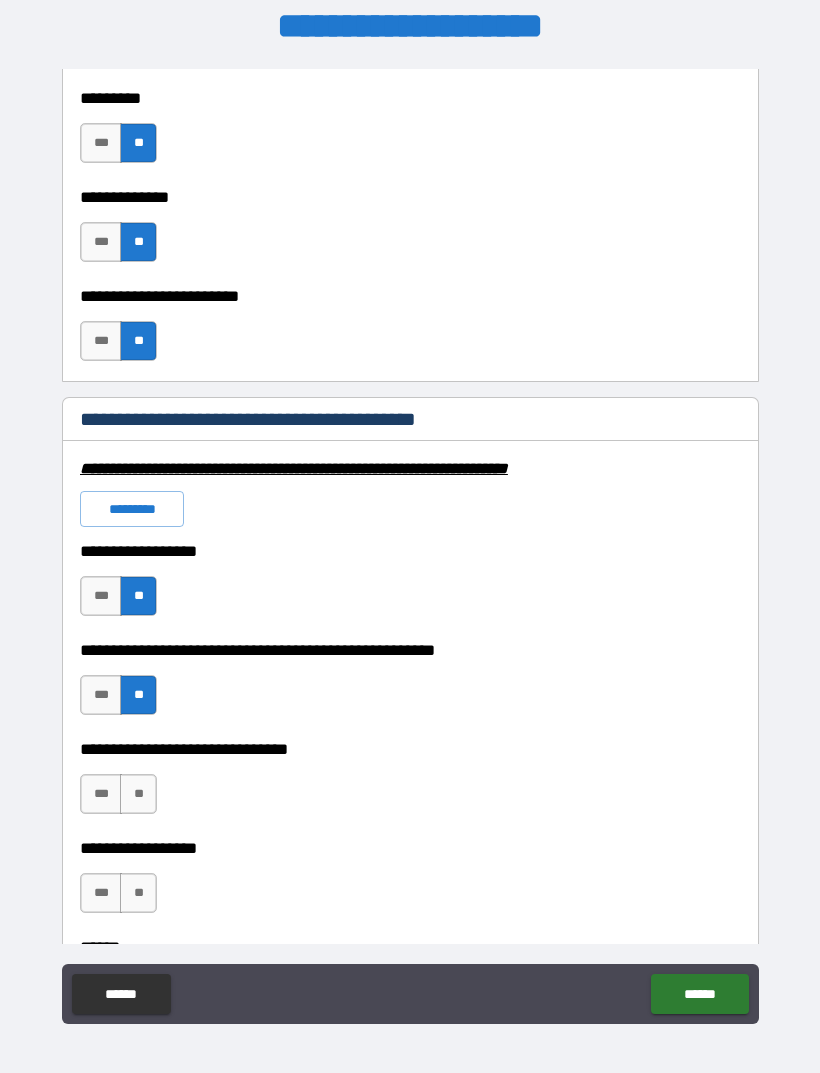 scroll, scrollTop: 5784, scrollLeft: 0, axis: vertical 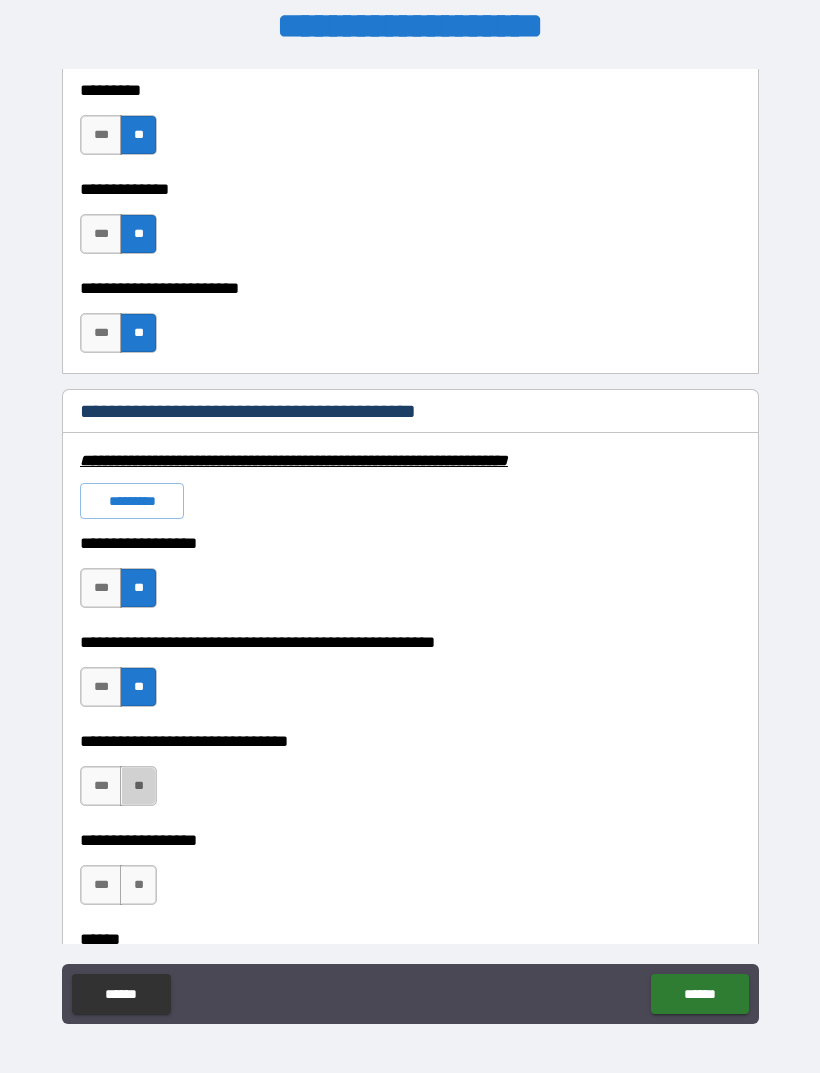 click on "**" at bounding box center [138, 786] 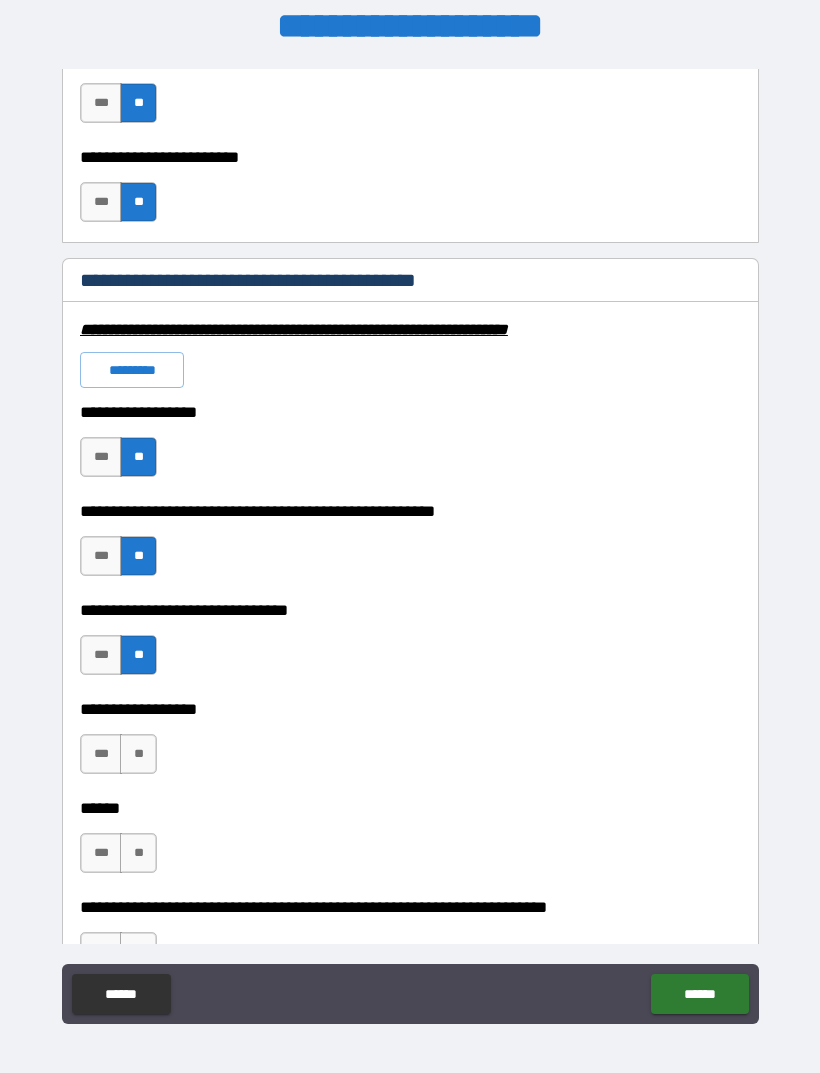 scroll, scrollTop: 5916, scrollLeft: 0, axis: vertical 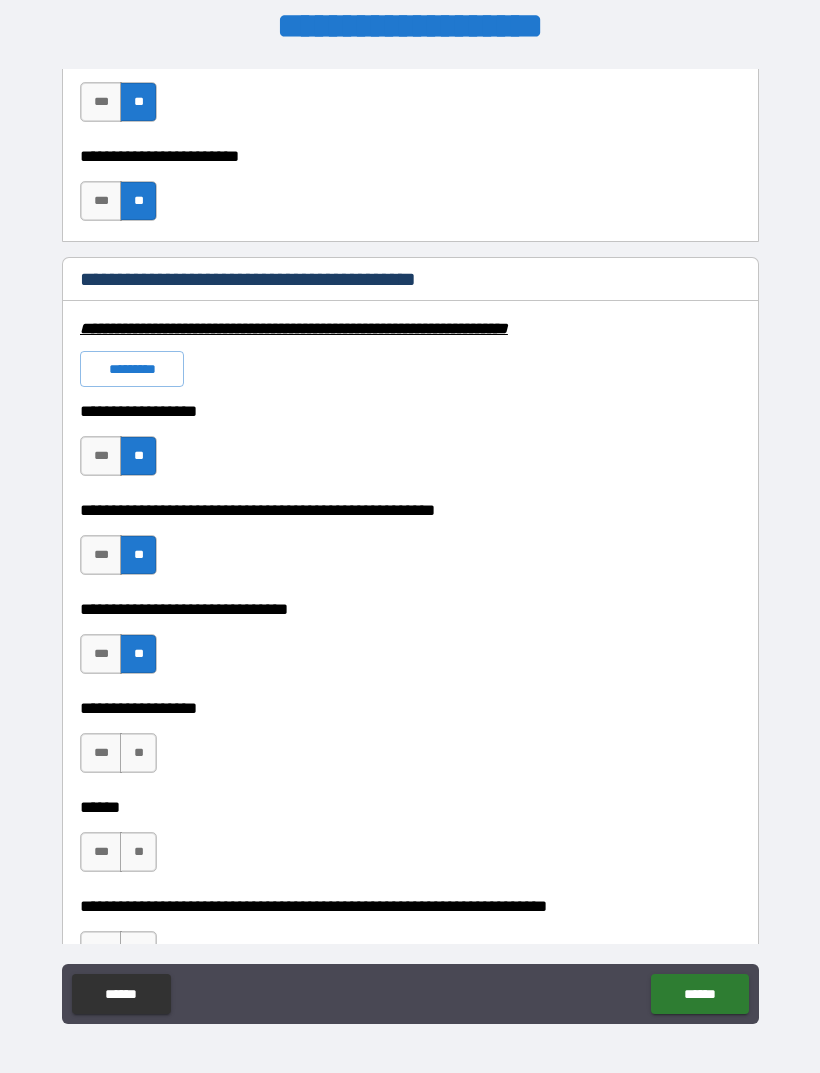 click on "**" at bounding box center (138, 753) 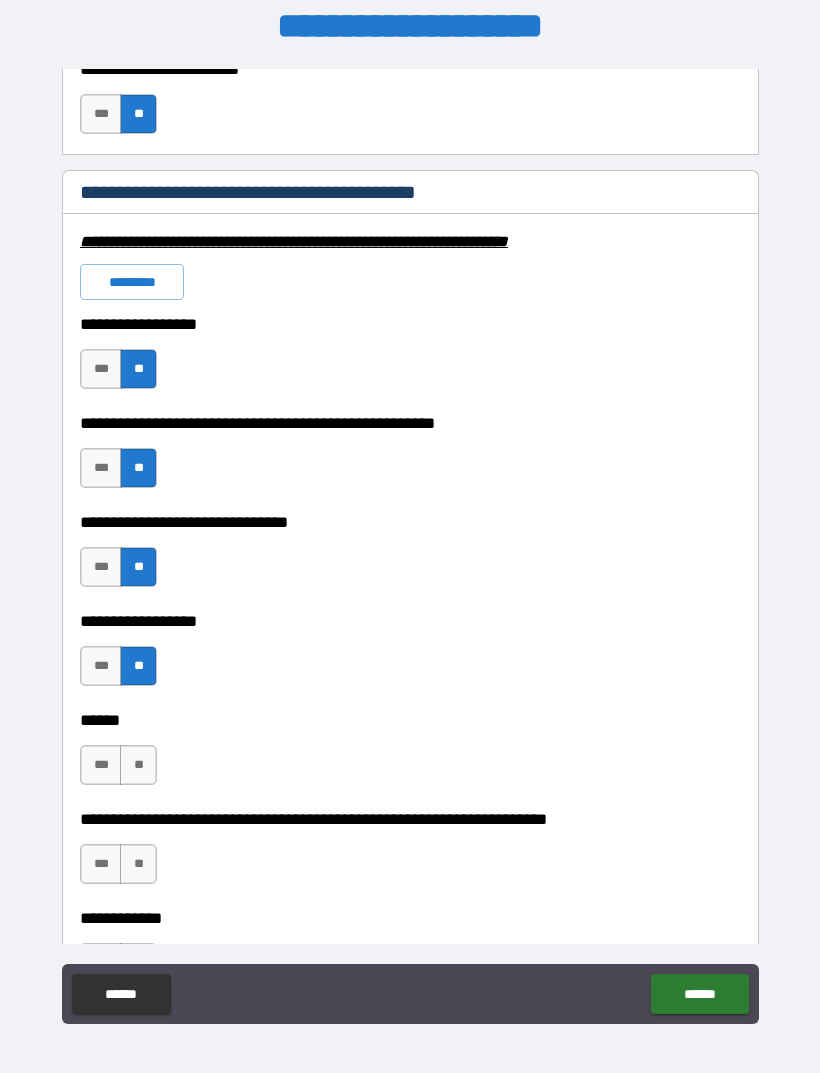 scroll, scrollTop: 6031, scrollLeft: 0, axis: vertical 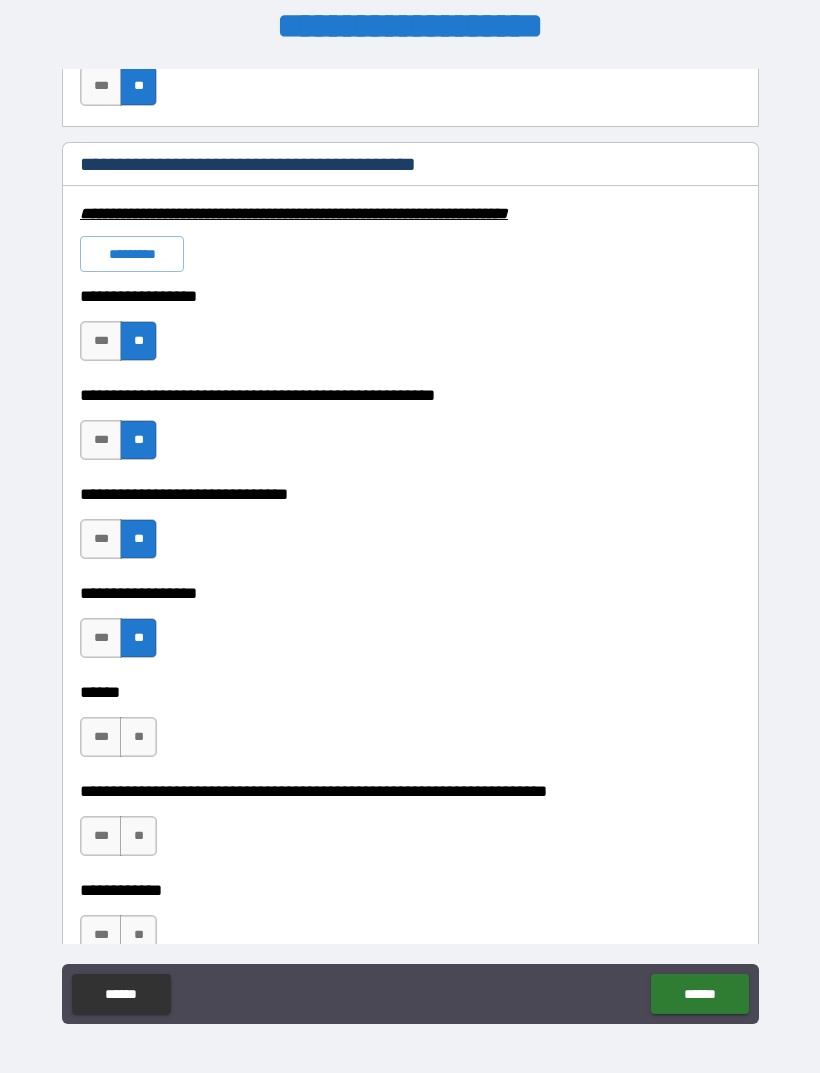 click on "**" at bounding box center [138, 737] 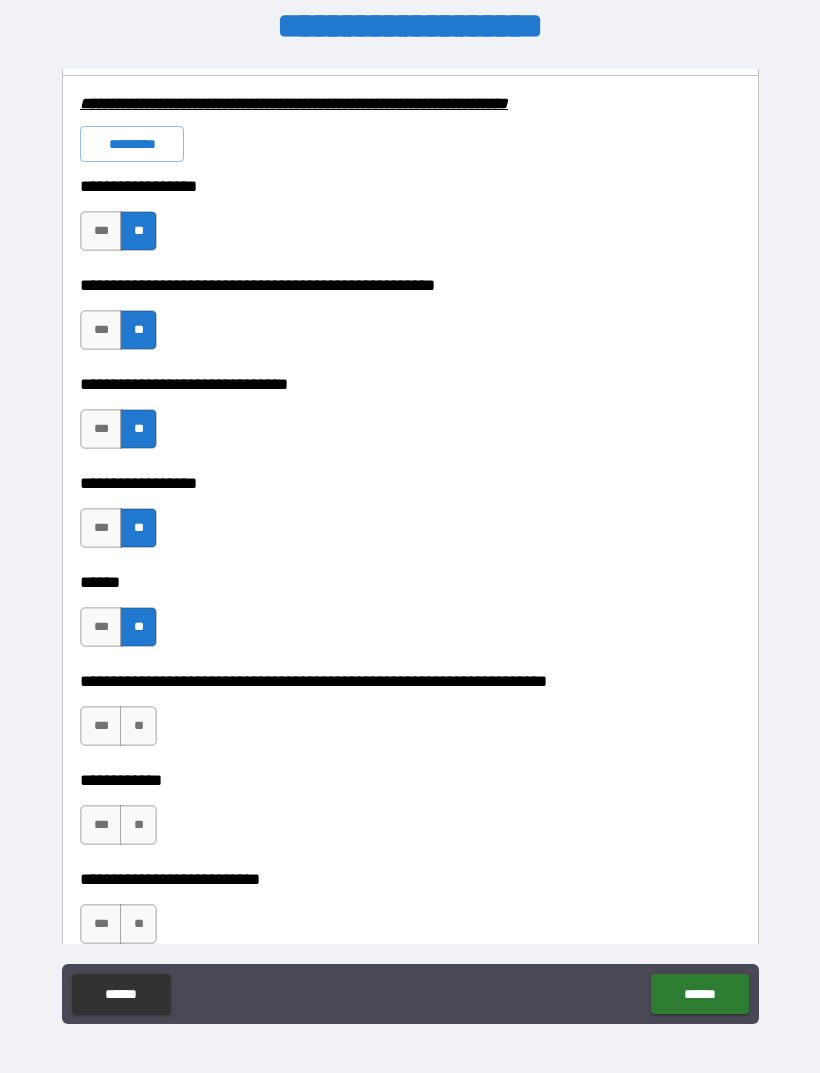 scroll, scrollTop: 6140, scrollLeft: 0, axis: vertical 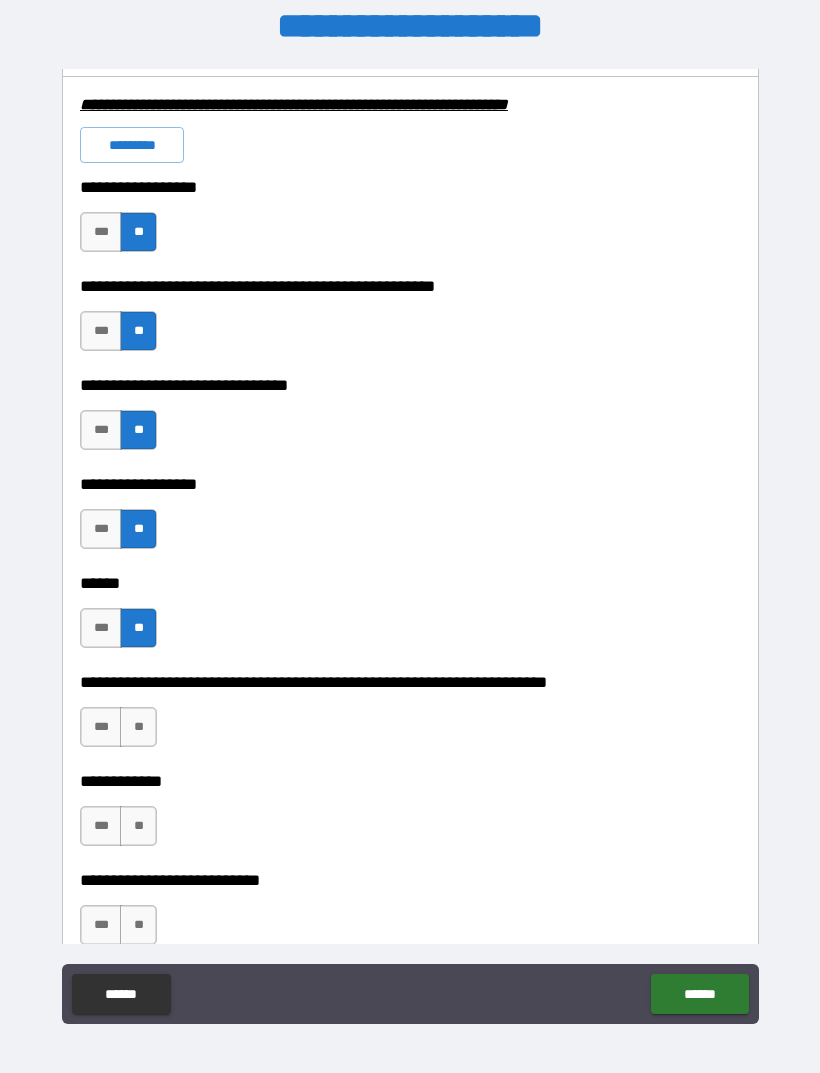 click on "**" at bounding box center [138, 727] 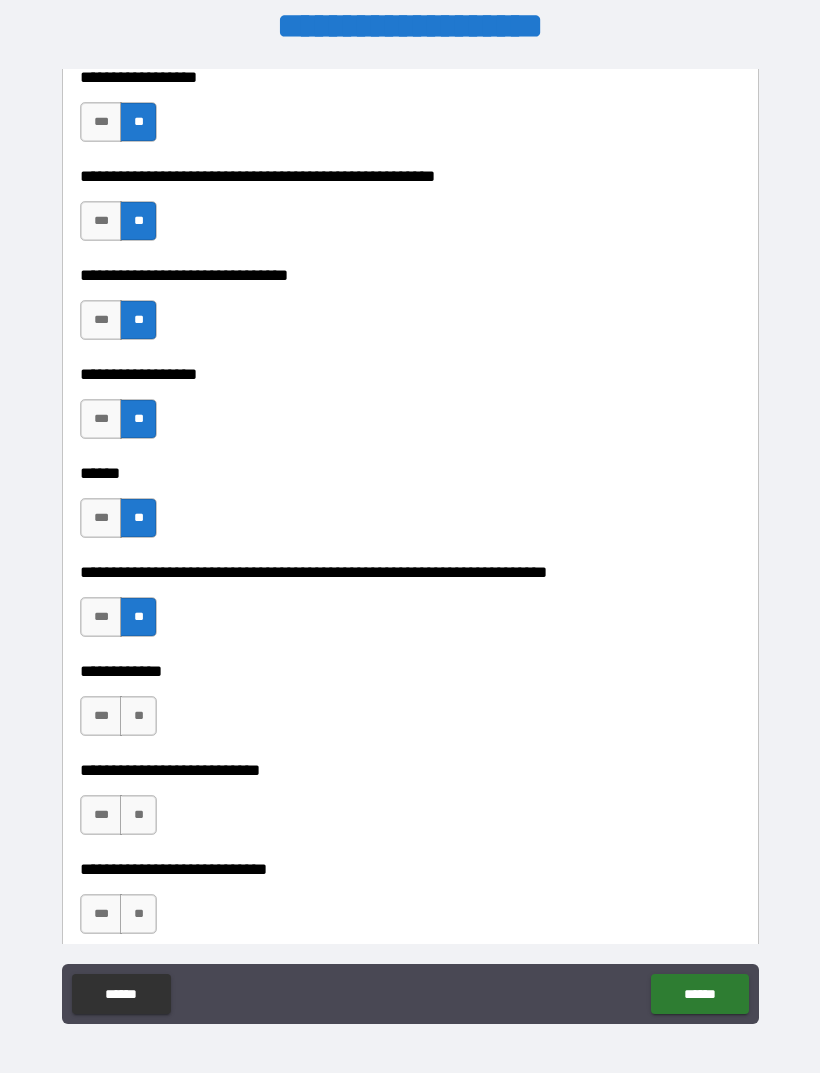 scroll, scrollTop: 6251, scrollLeft: 0, axis: vertical 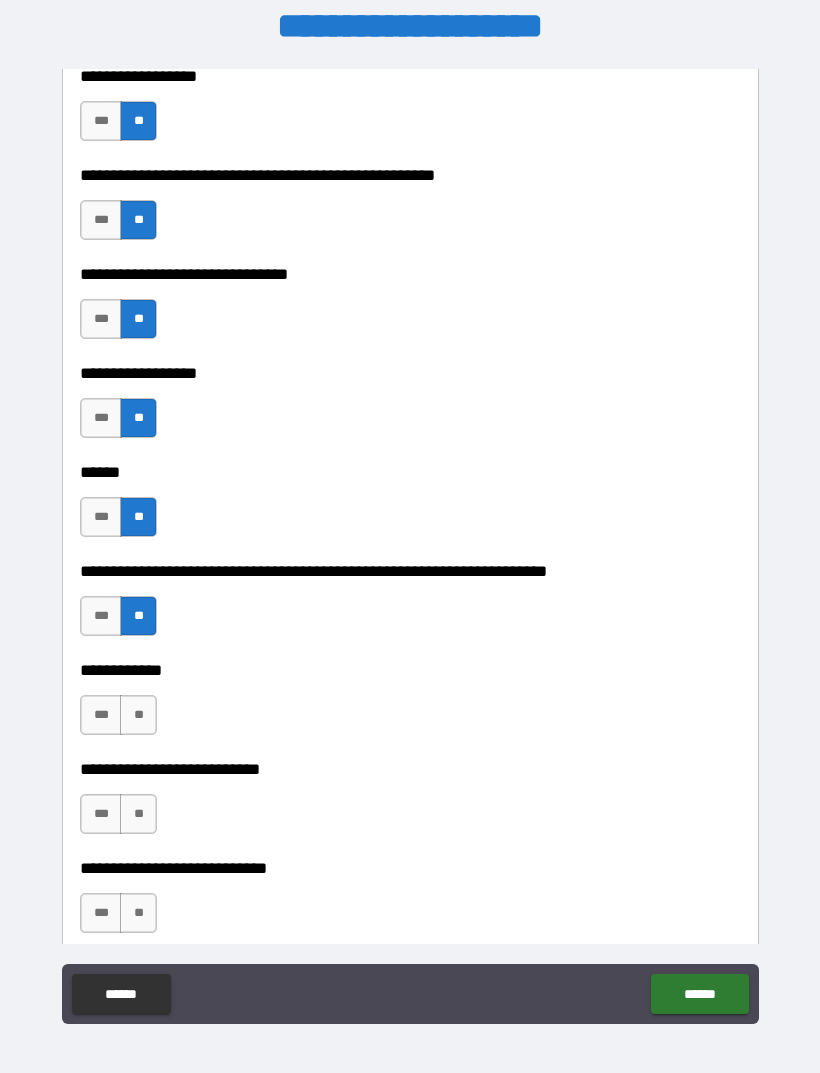click on "**" at bounding box center (138, 715) 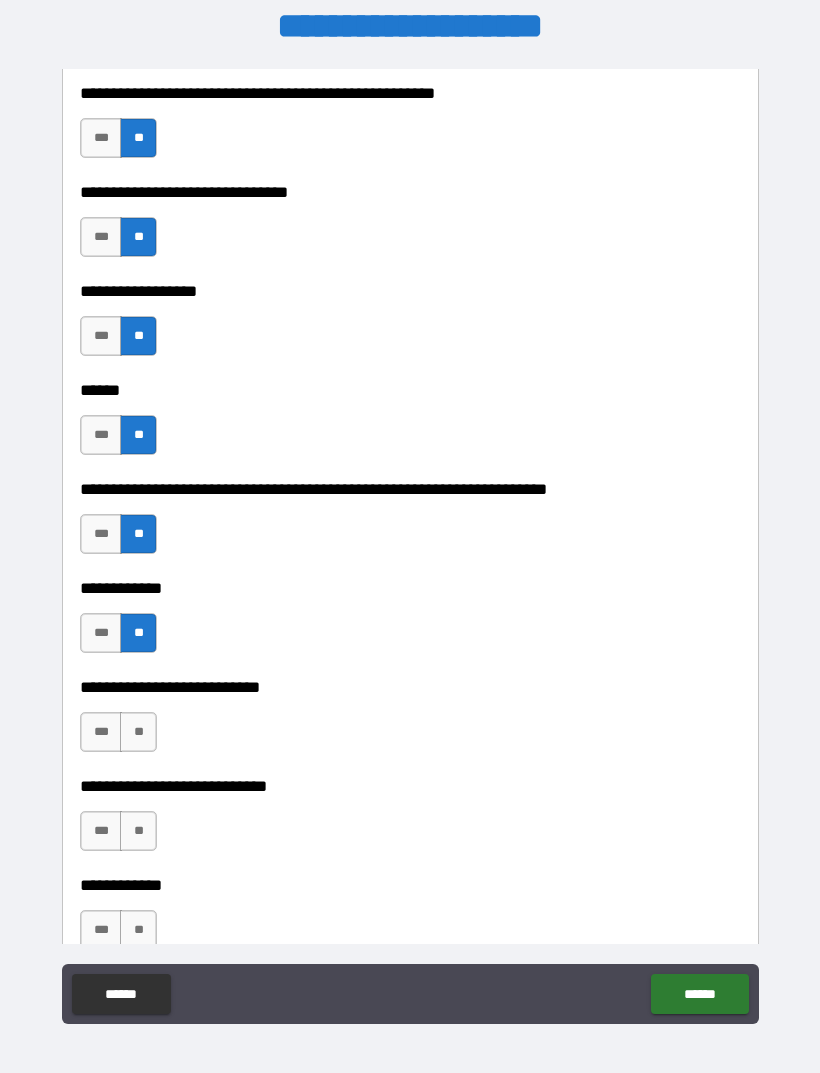 scroll, scrollTop: 6339, scrollLeft: 0, axis: vertical 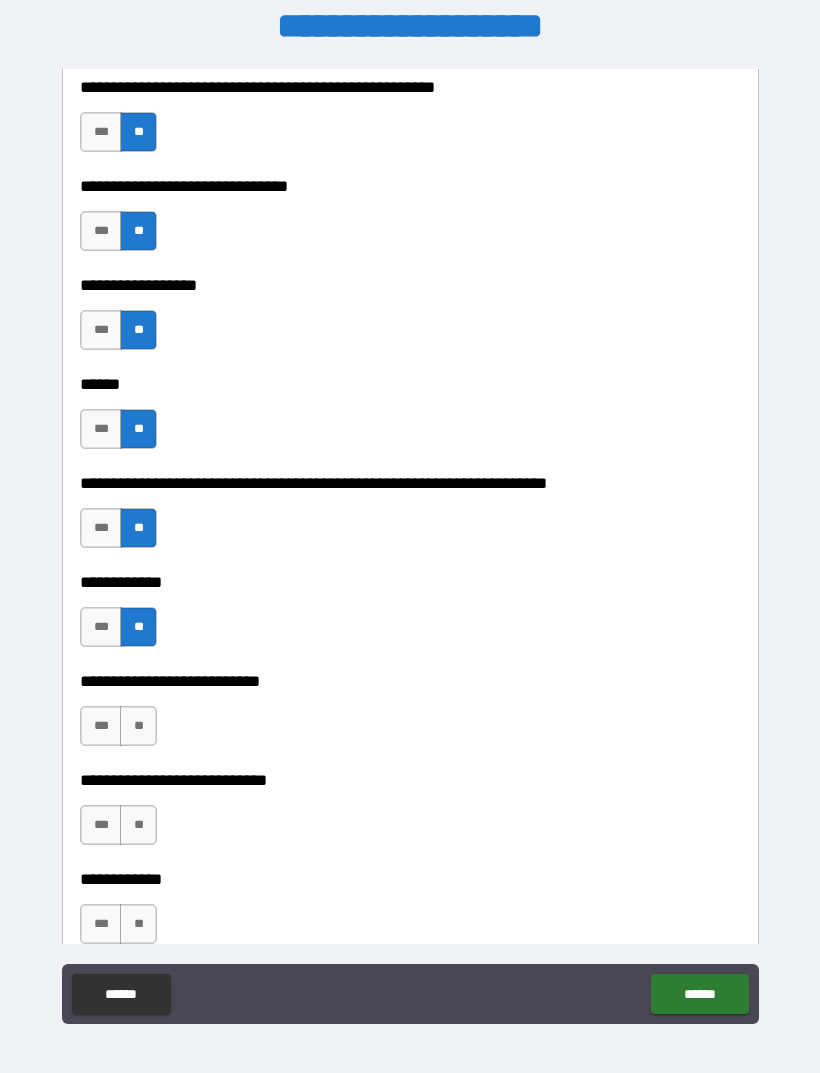 click on "**" at bounding box center [138, 726] 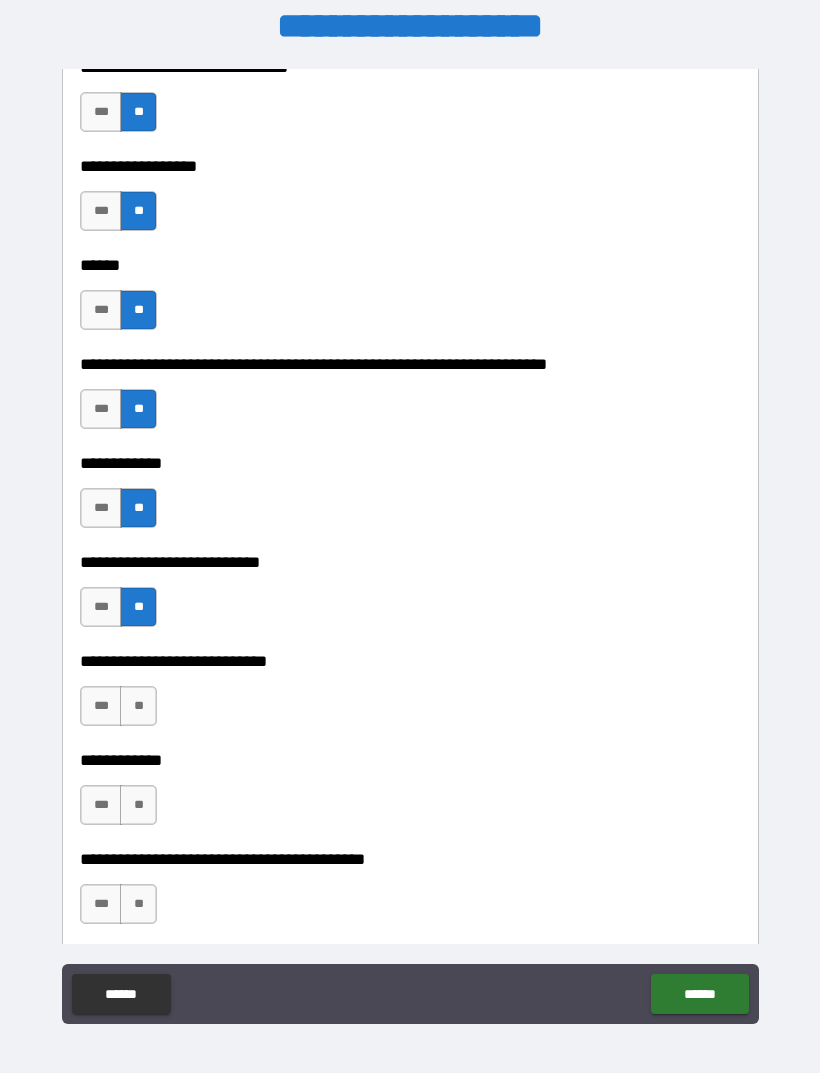 scroll, scrollTop: 6470, scrollLeft: 0, axis: vertical 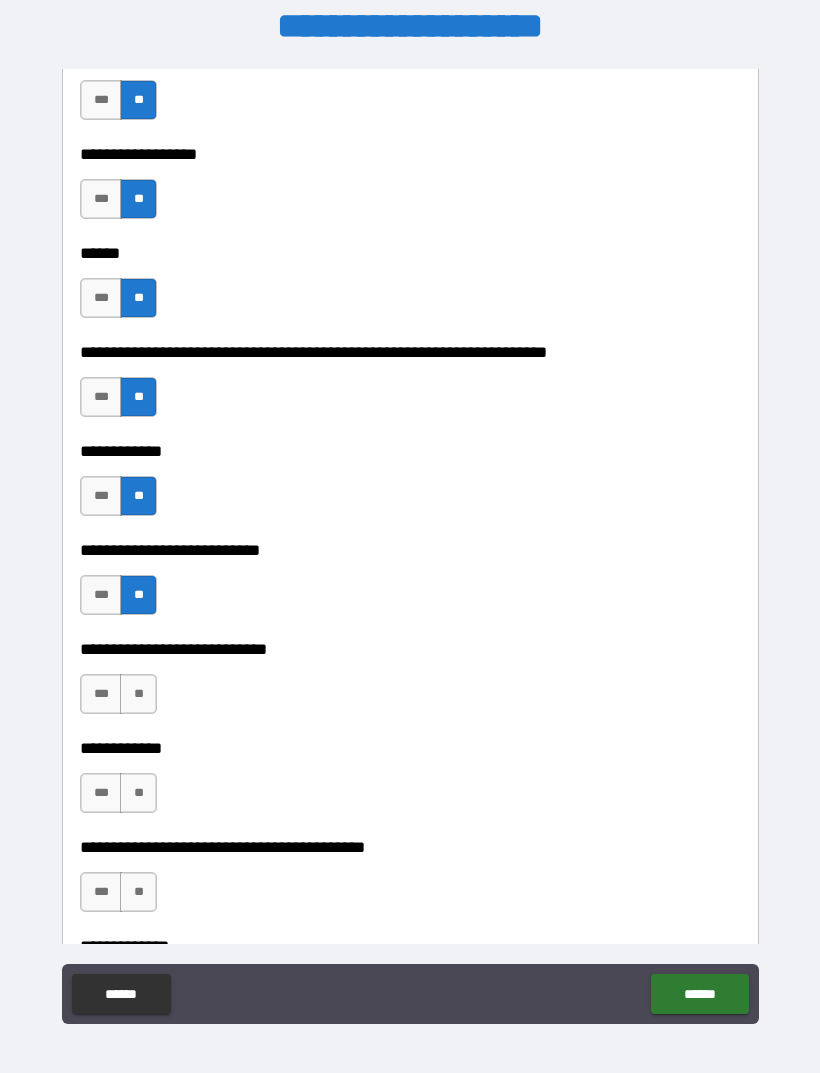 click on "**" at bounding box center [138, 694] 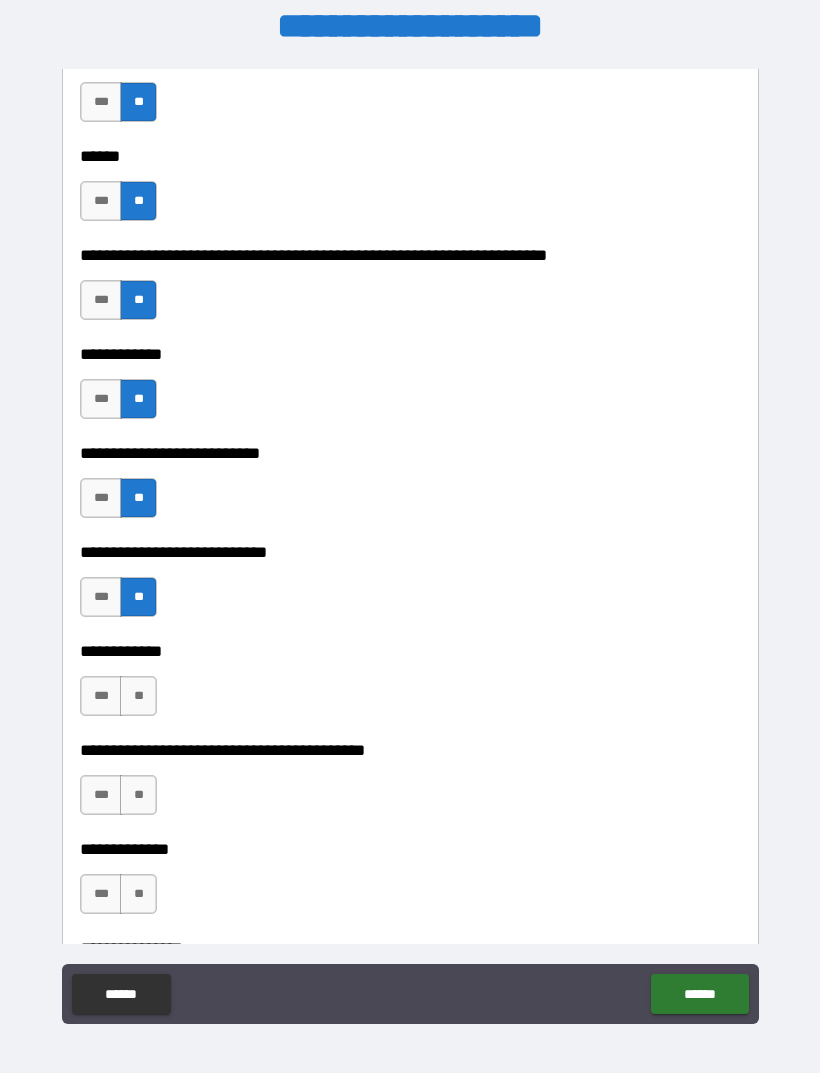 scroll, scrollTop: 6578, scrollLeft: 0, axis: vertical 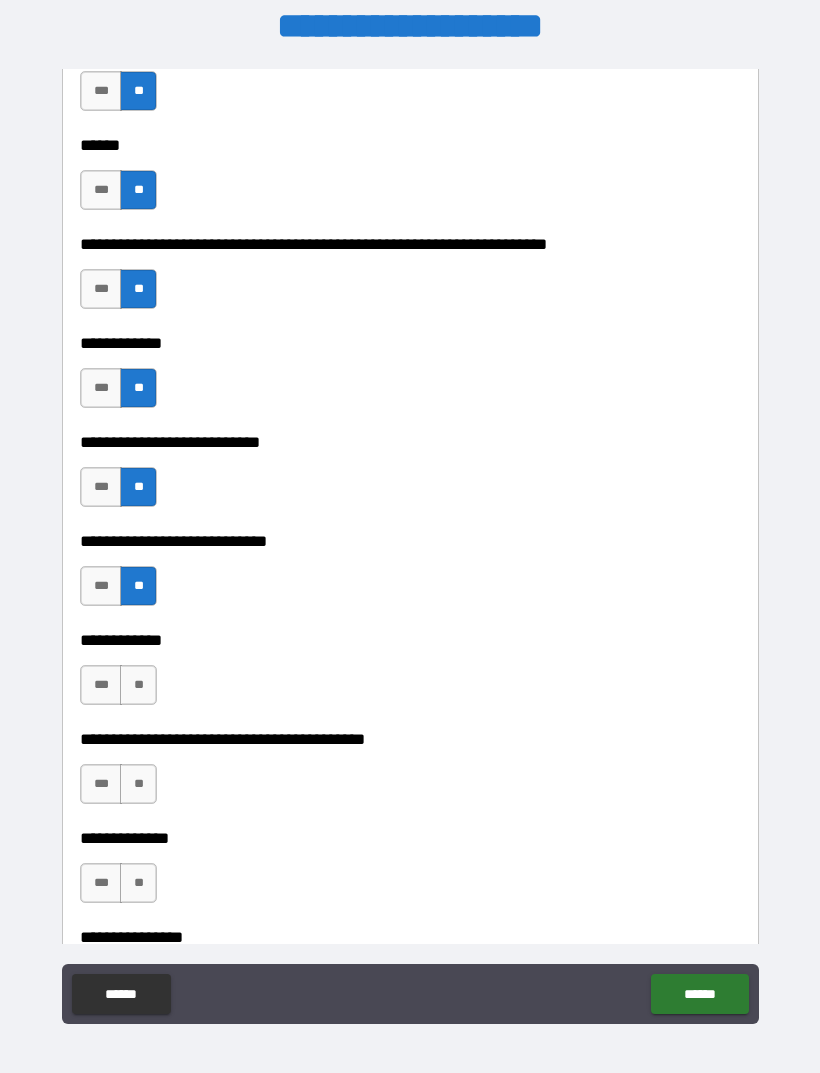 click on "[FIRST] [LAST] [PHONE]" at bounding box center (410, 626) 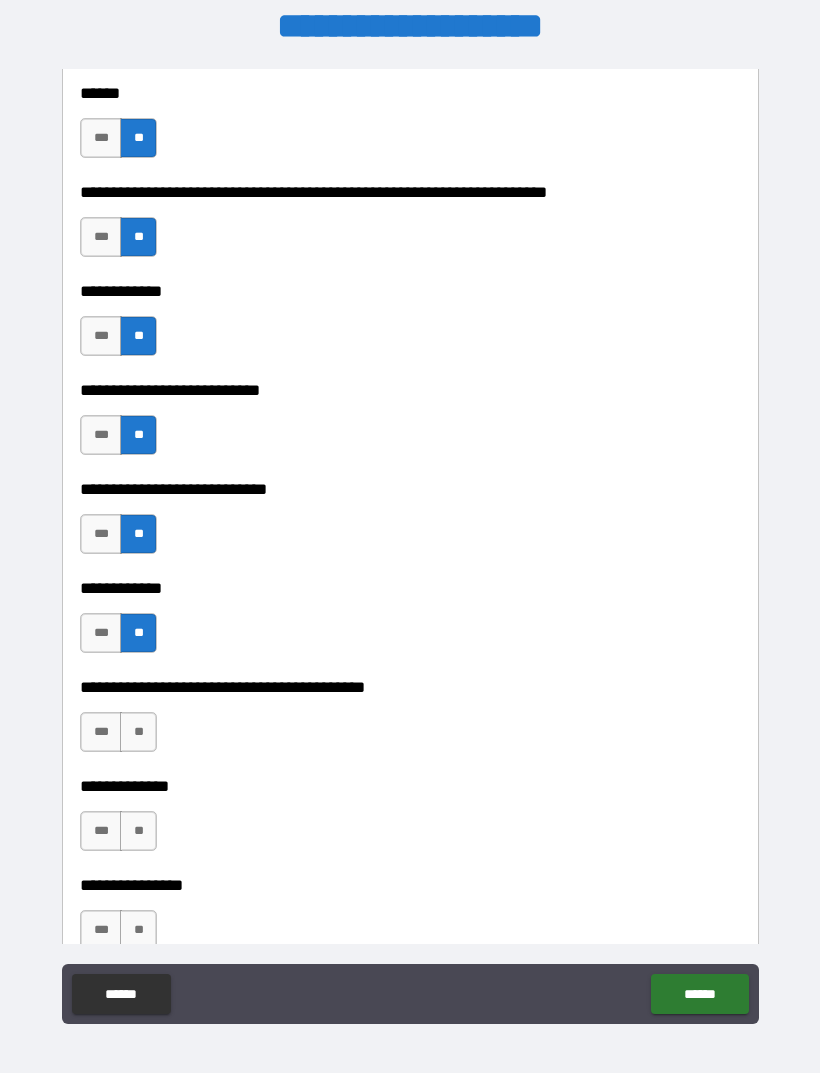 scroll, scrollTop: 6632, scrollLeft: 0, axis: vertical 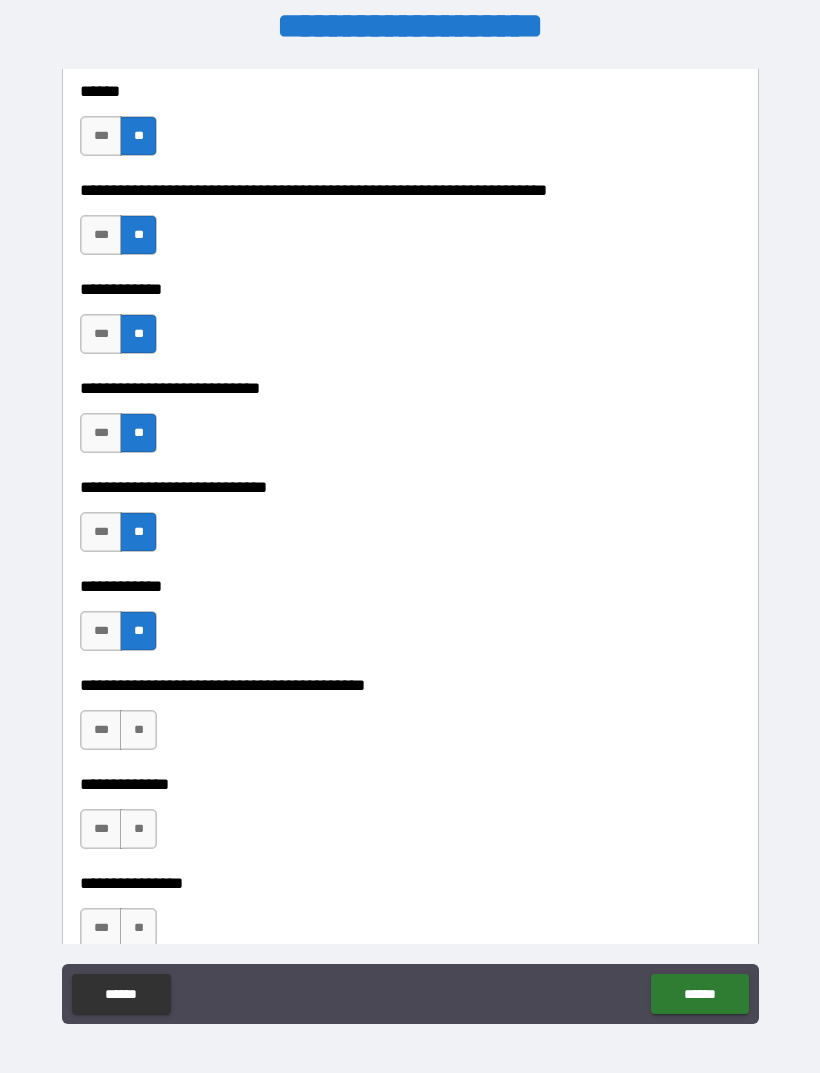 click on "**" at bounding box center [138, 730] 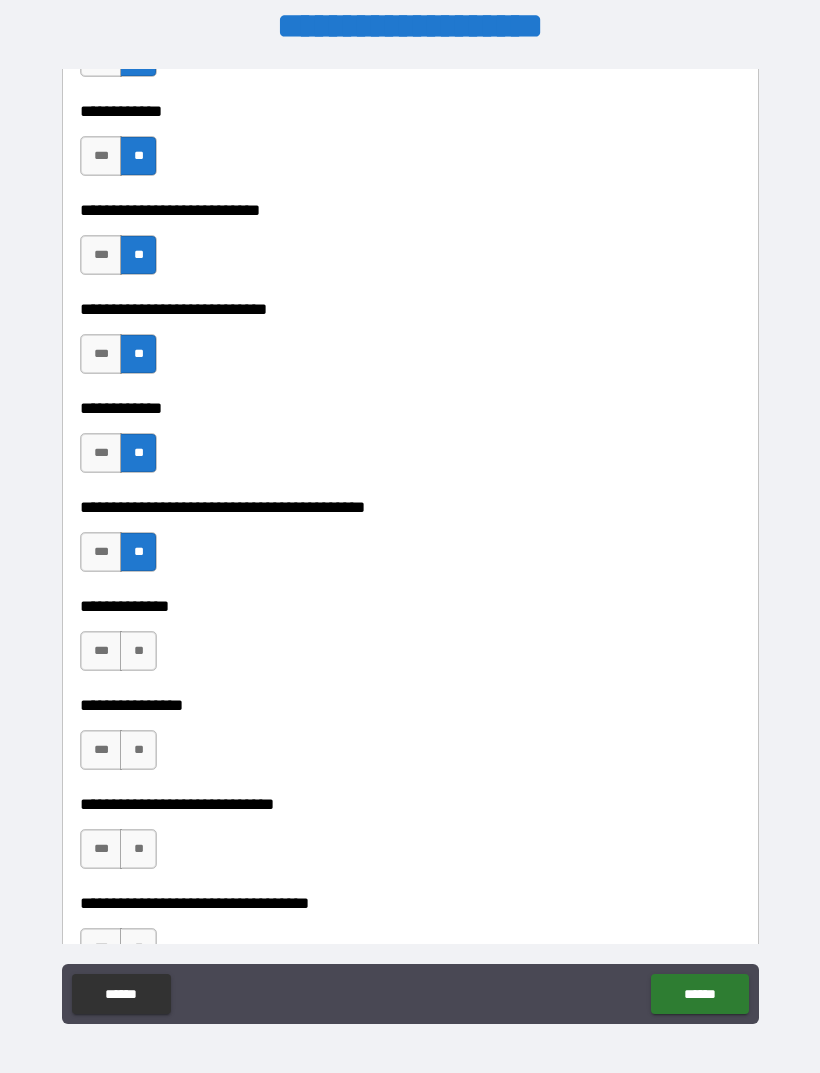 scroll, scrollTop: 6816, scrollLeft: 0, axis: vertical 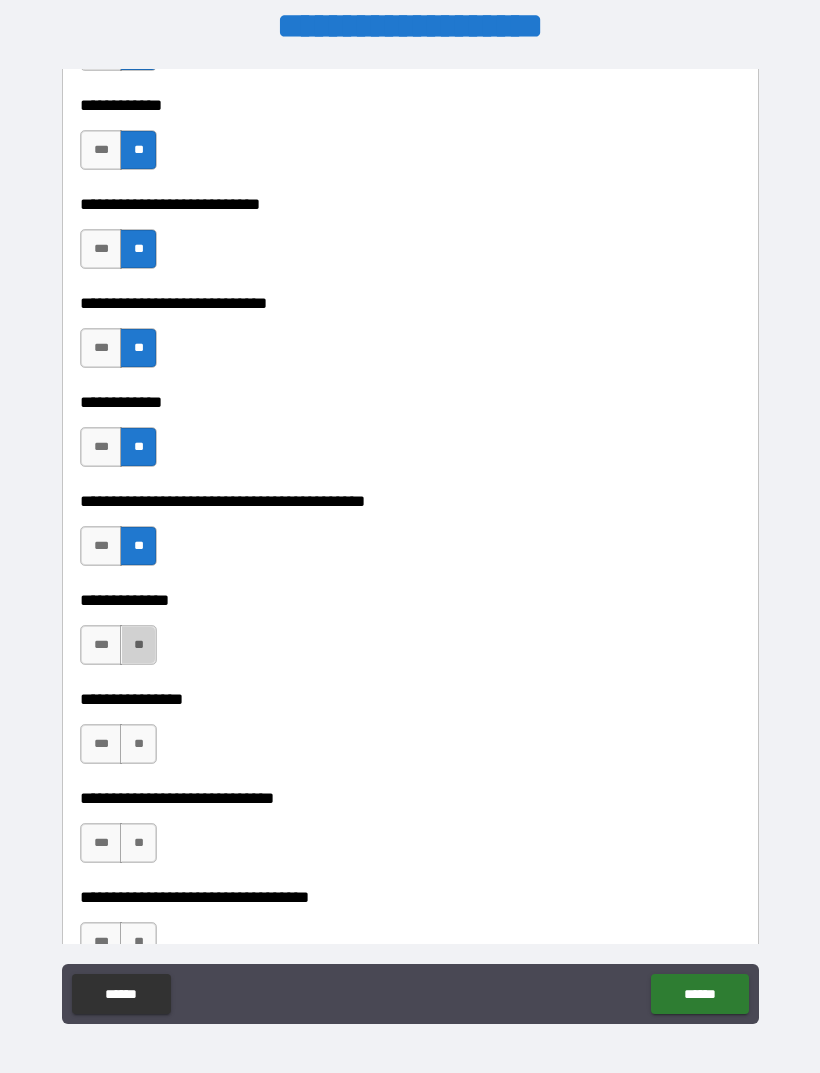 click on "**" at bounding box center (138, 645) 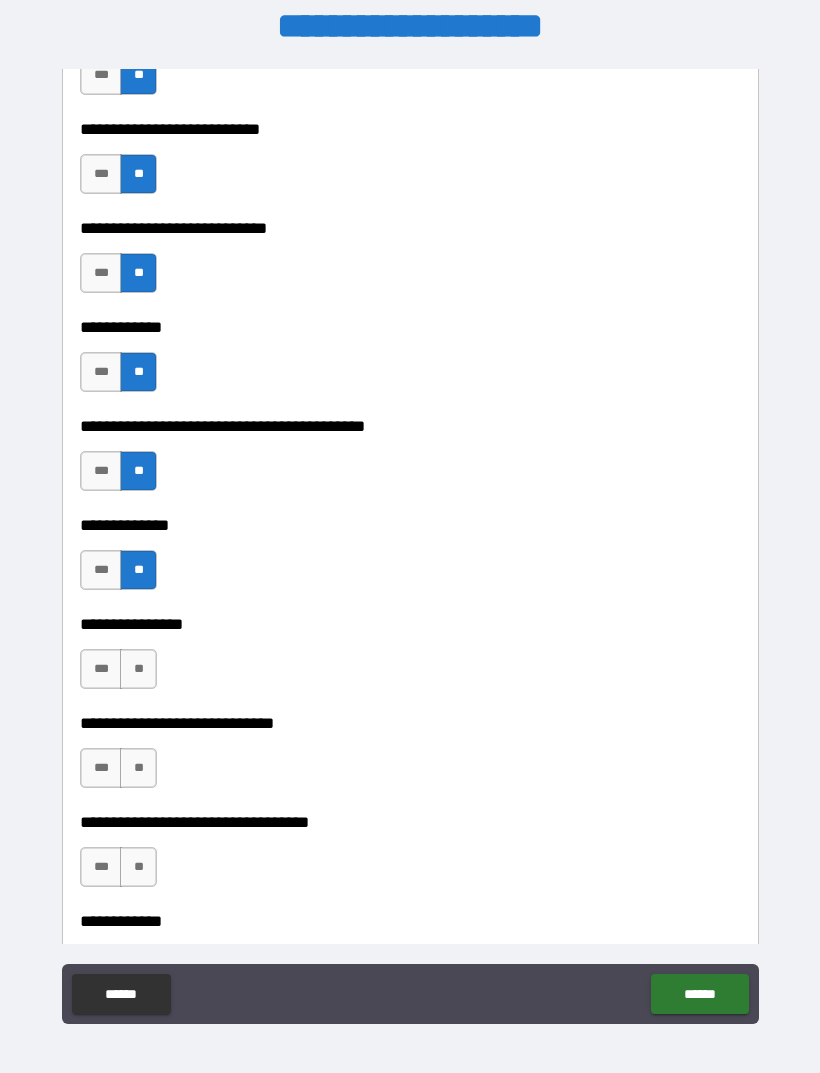 scroll, scrollTop: 6892, scrollLeft: 0, axis: vertical 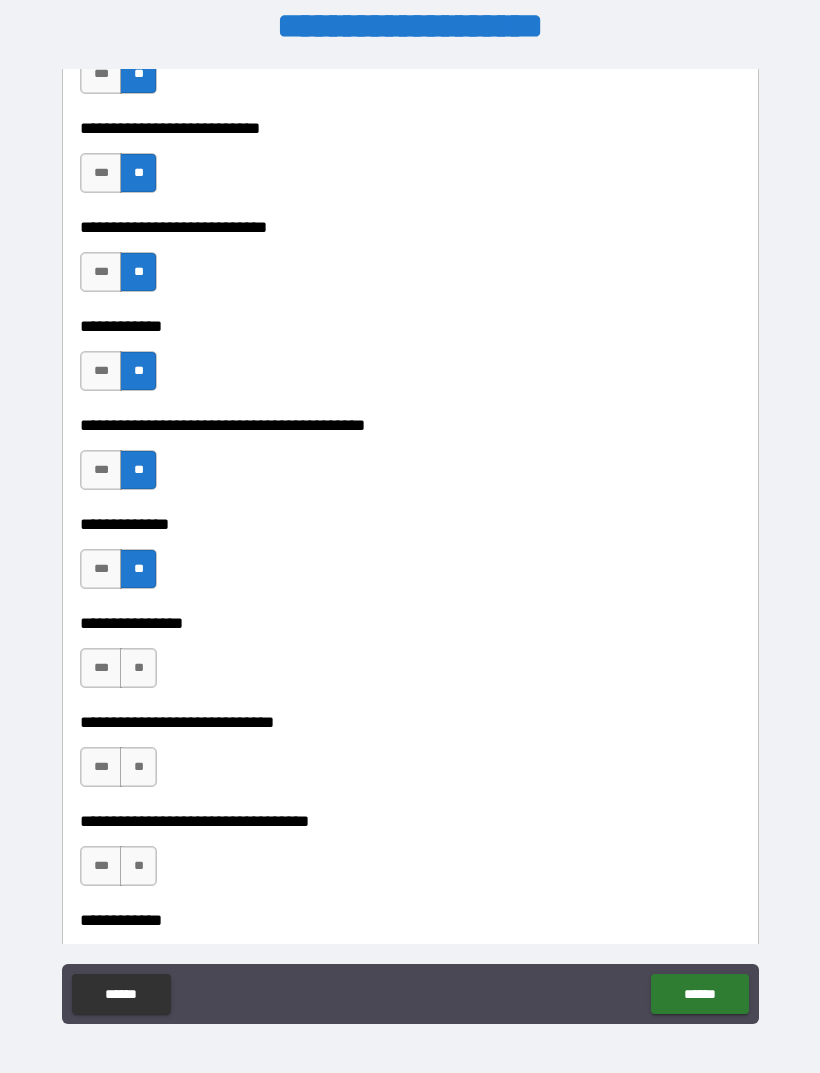 click on "***" at bounding box center [101, 668] 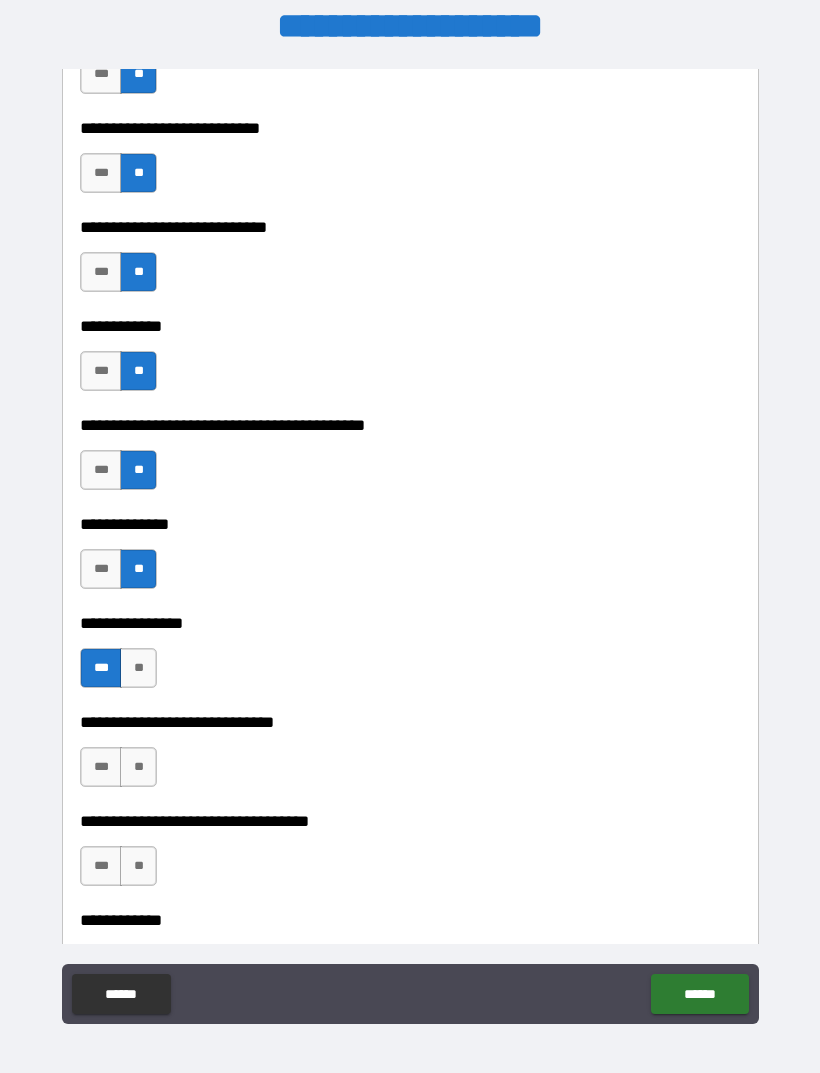click on "**" at bounding box center [138, 767] 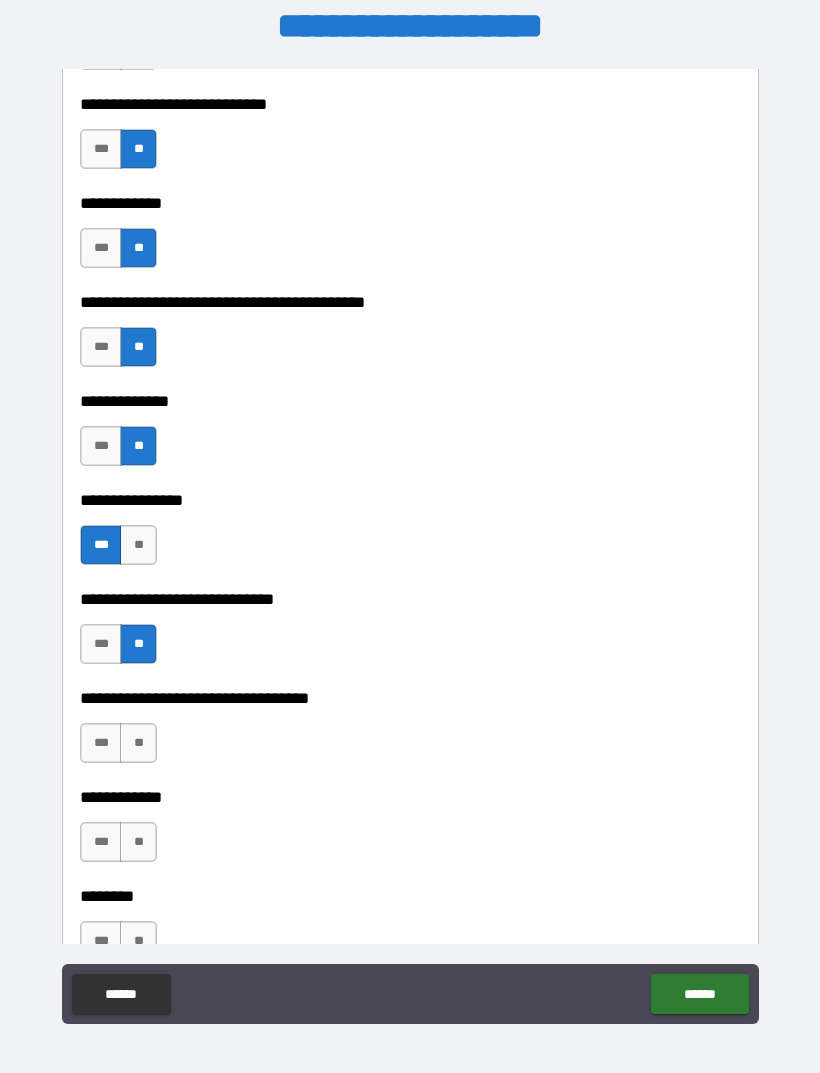 scroll, scrollTop: 7021, scrollLeft: 0, axis: vertical 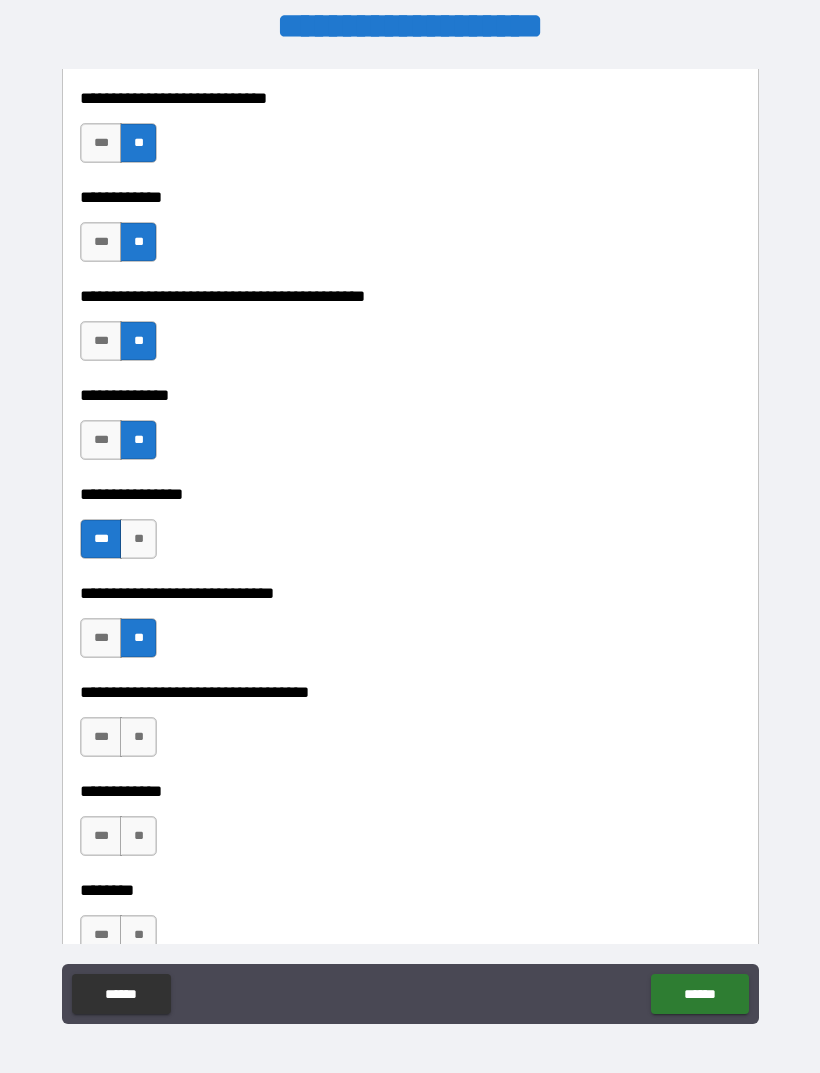 click on "**" at bounding box center [138, 737] 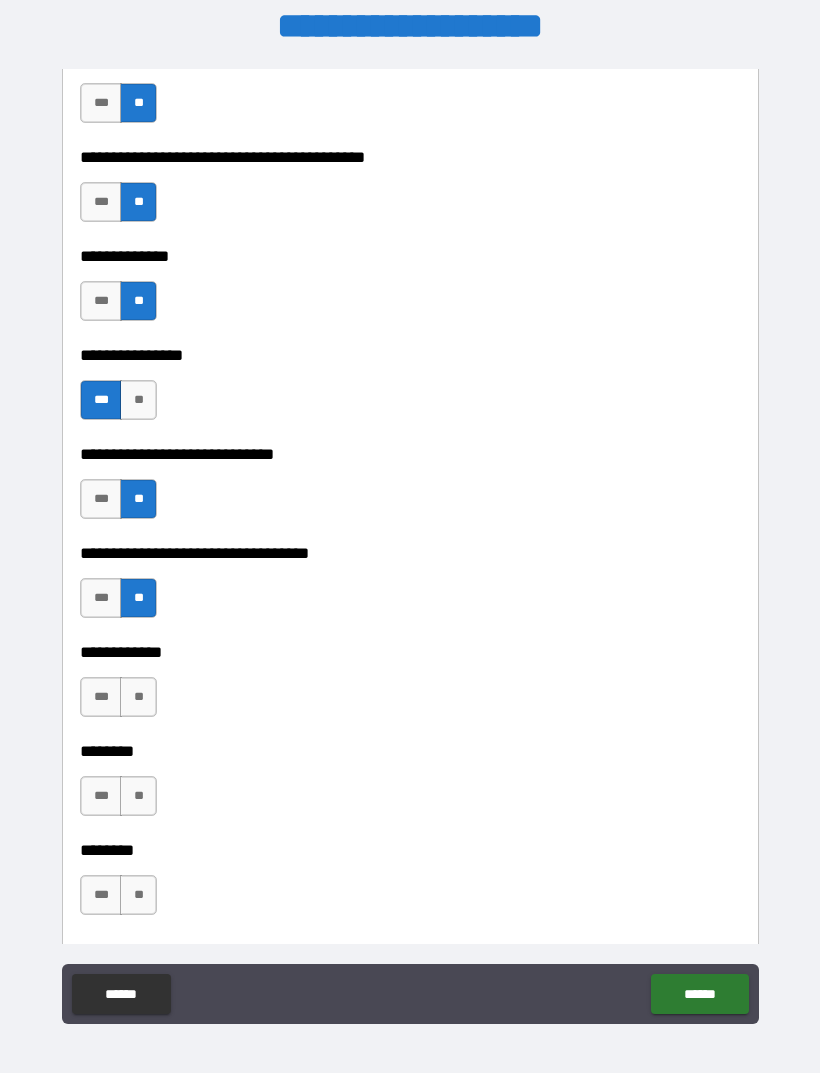 scroll, scrollTop: 7162, scrollLeft: 0, axis: vertical 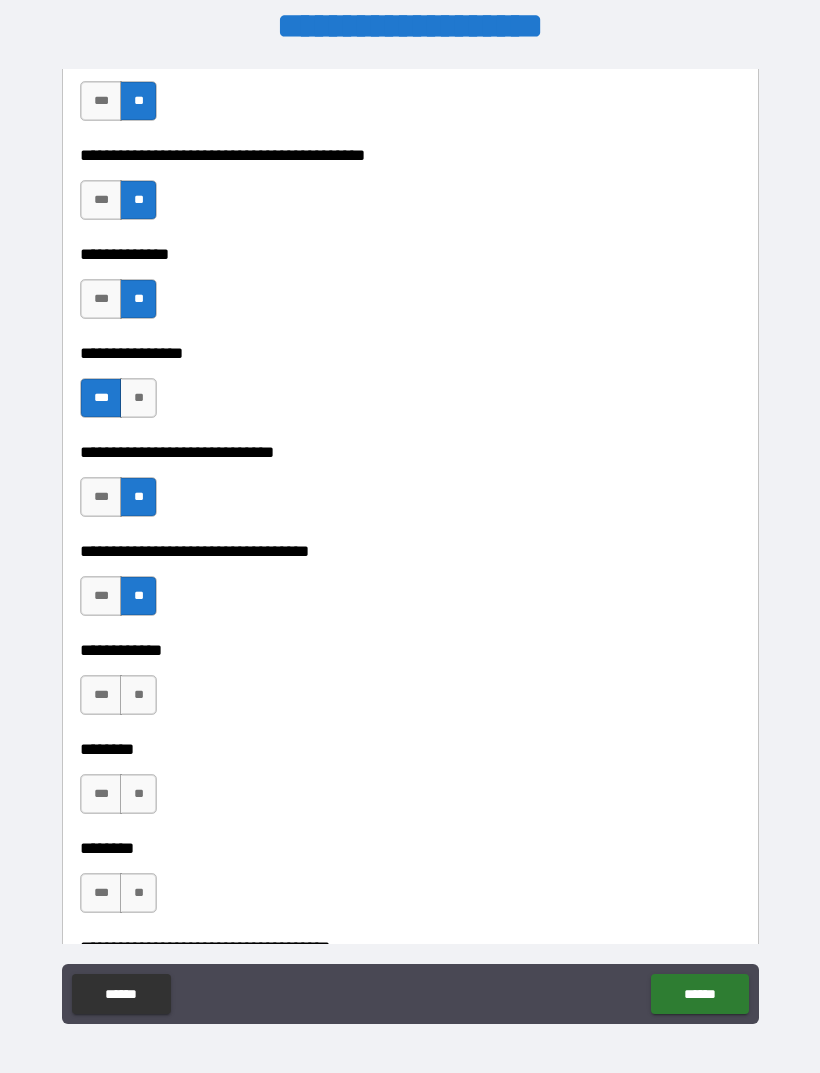 click on "**" at bounding box center [138, 695] 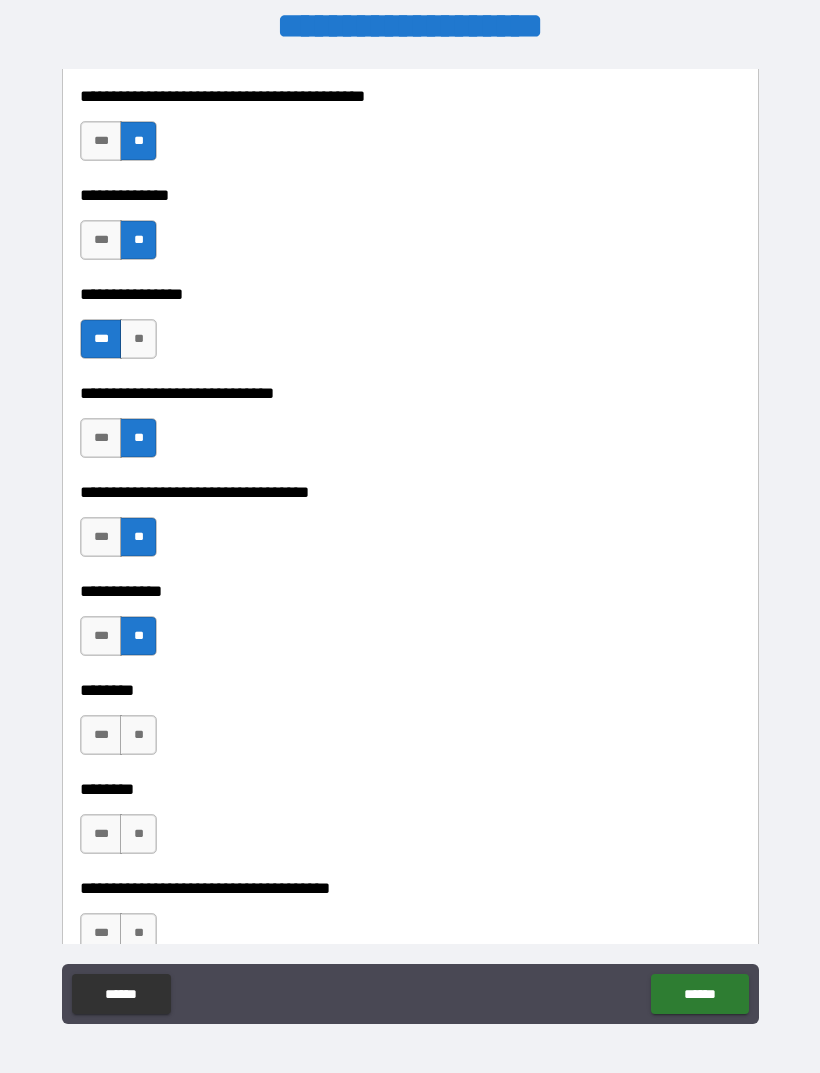 scroll, scrollTop: 7232, scrollLeft: 0, axis: vertical 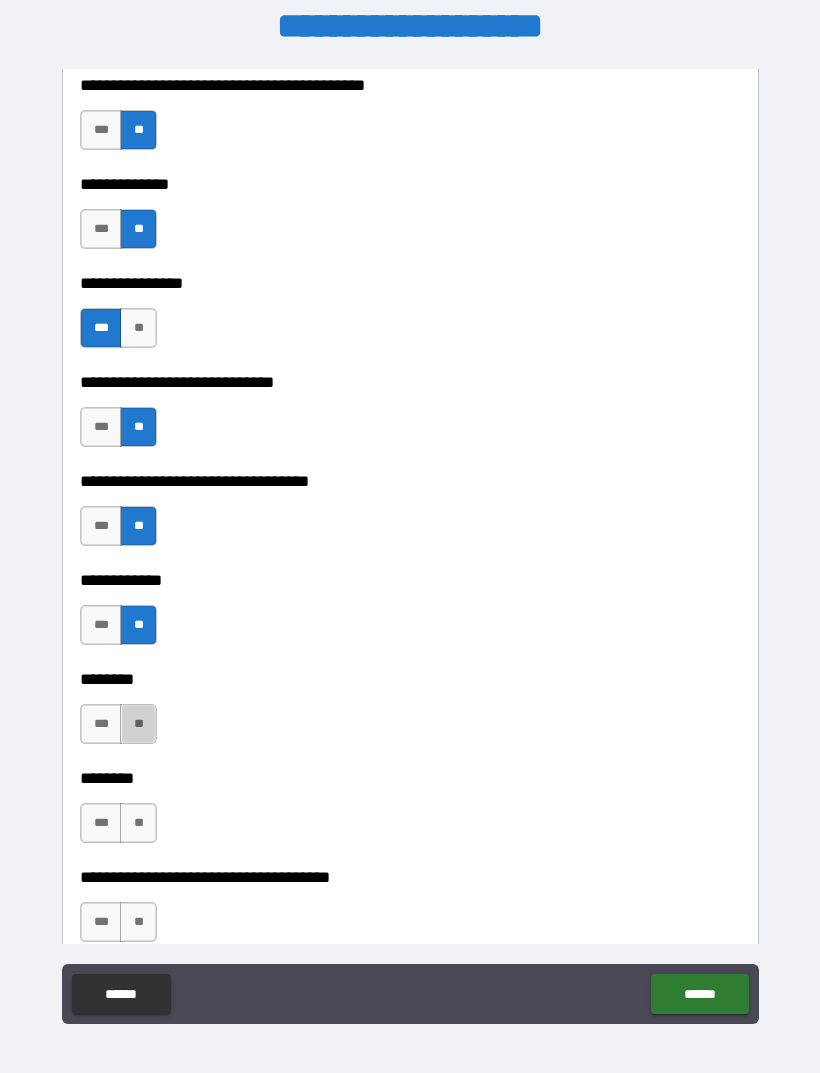 click on "**" at bounding box center [138, 724] 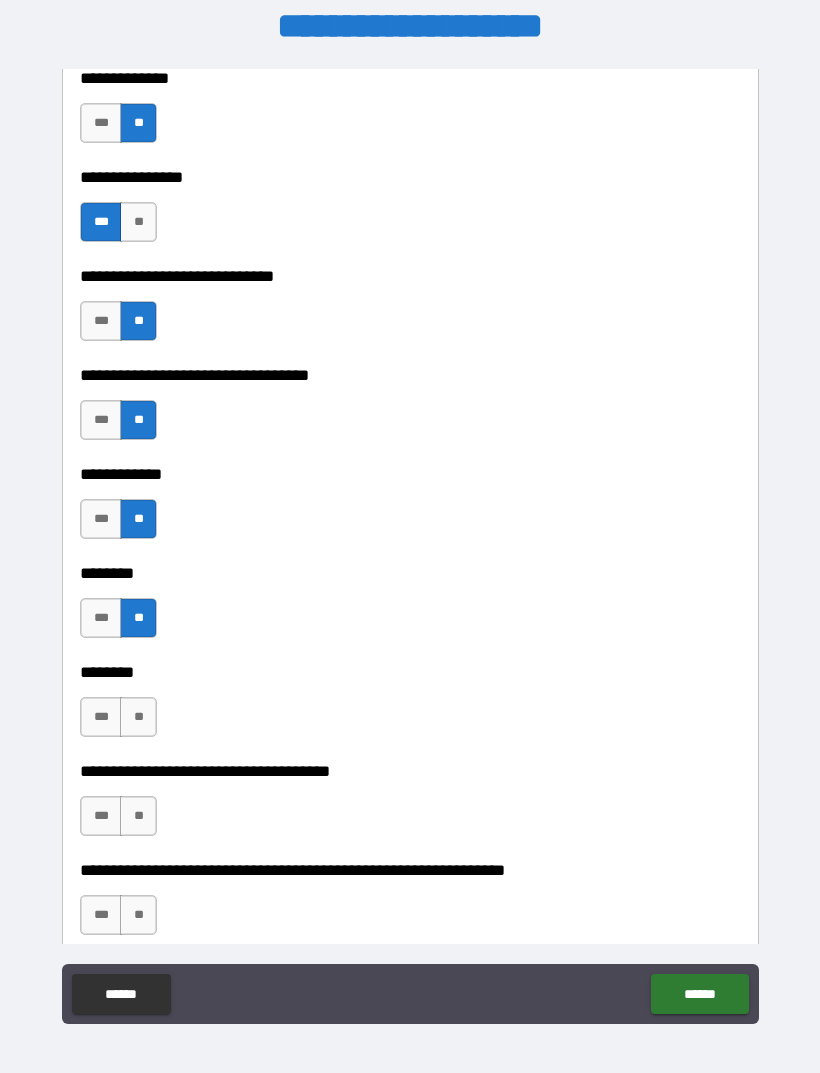 scroll, scrollTop: 7365, scrollLeft: 0, axis: vertical 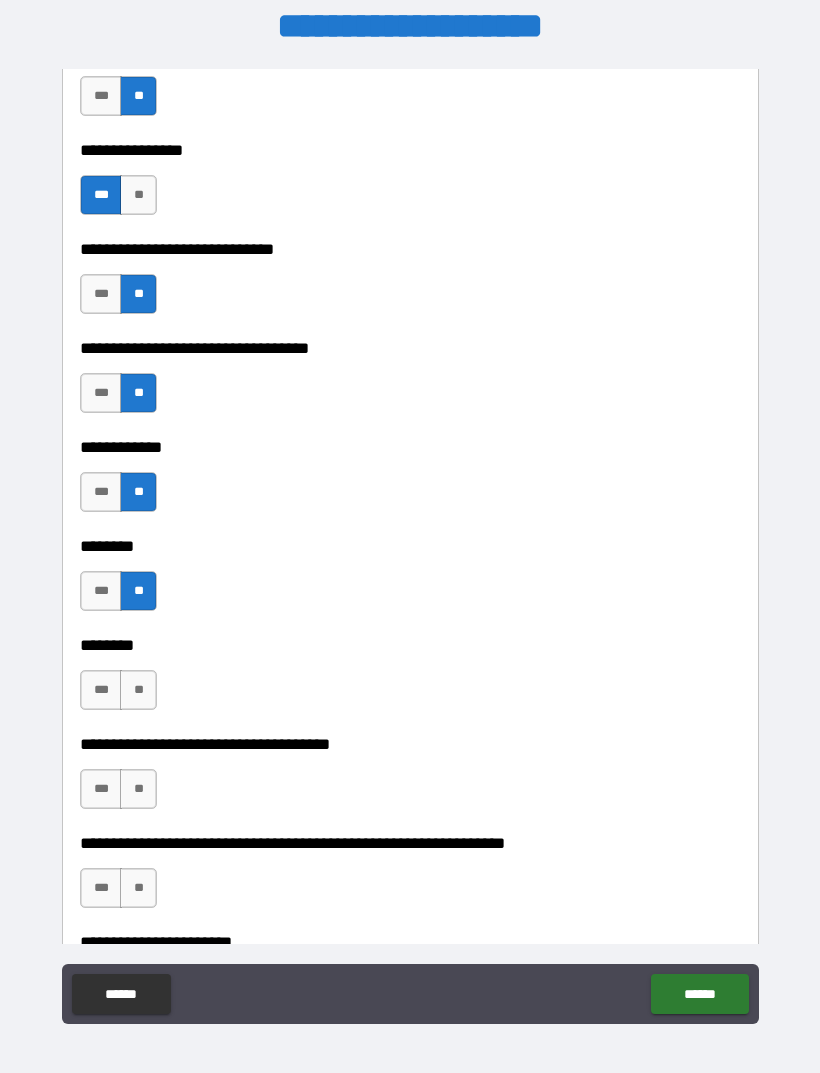 click on "**" at bounding box center (138, 690) 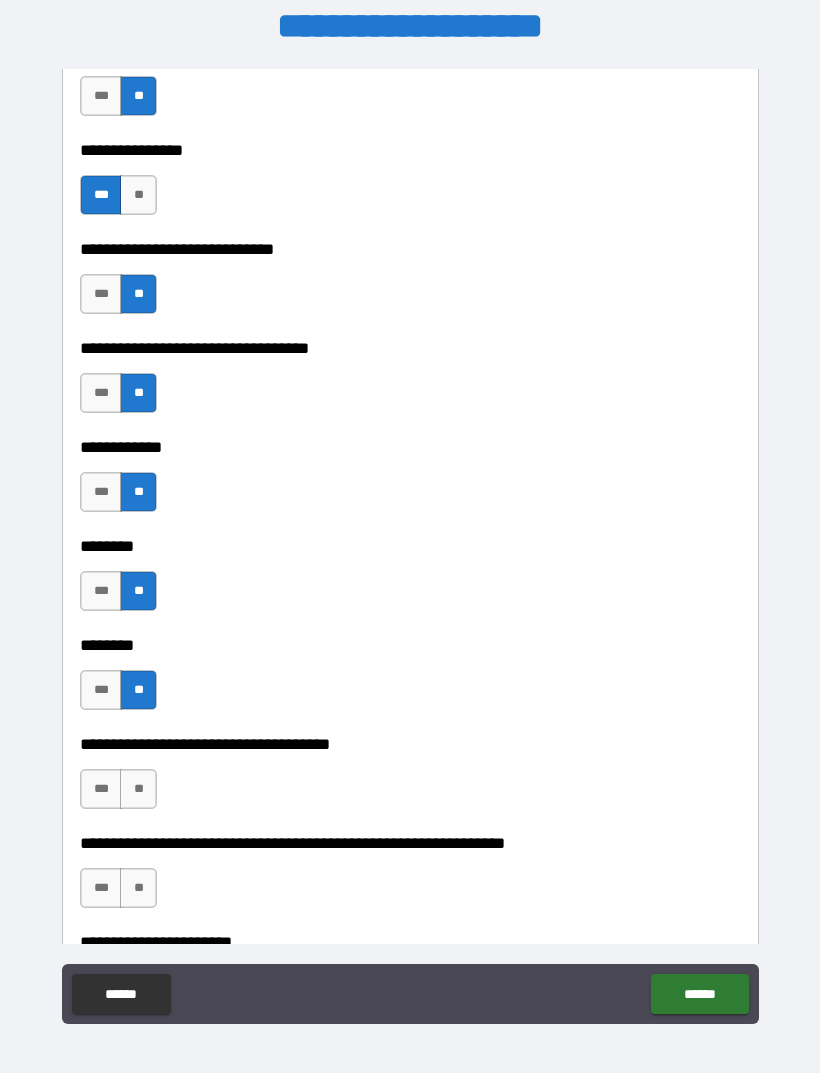 click on "**" at bounding box center [138, 789] 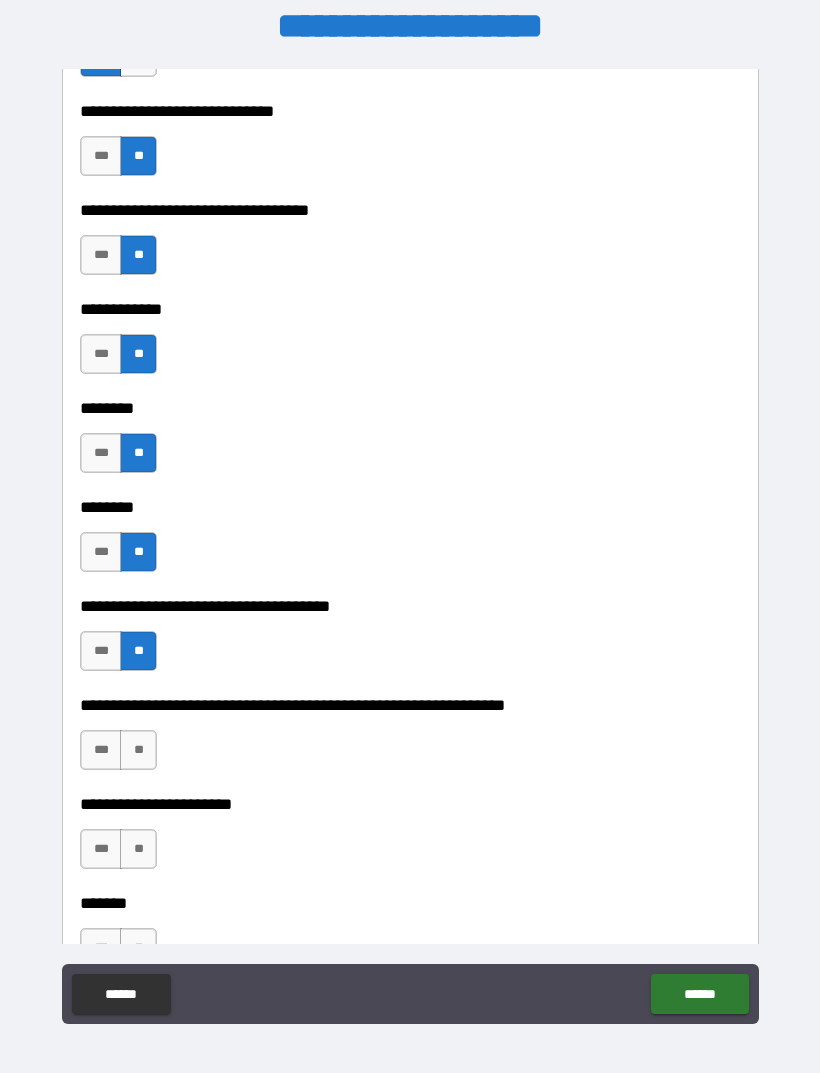 scroll, scrollTop: 7512, scrollLeft: 0, axis: vertical 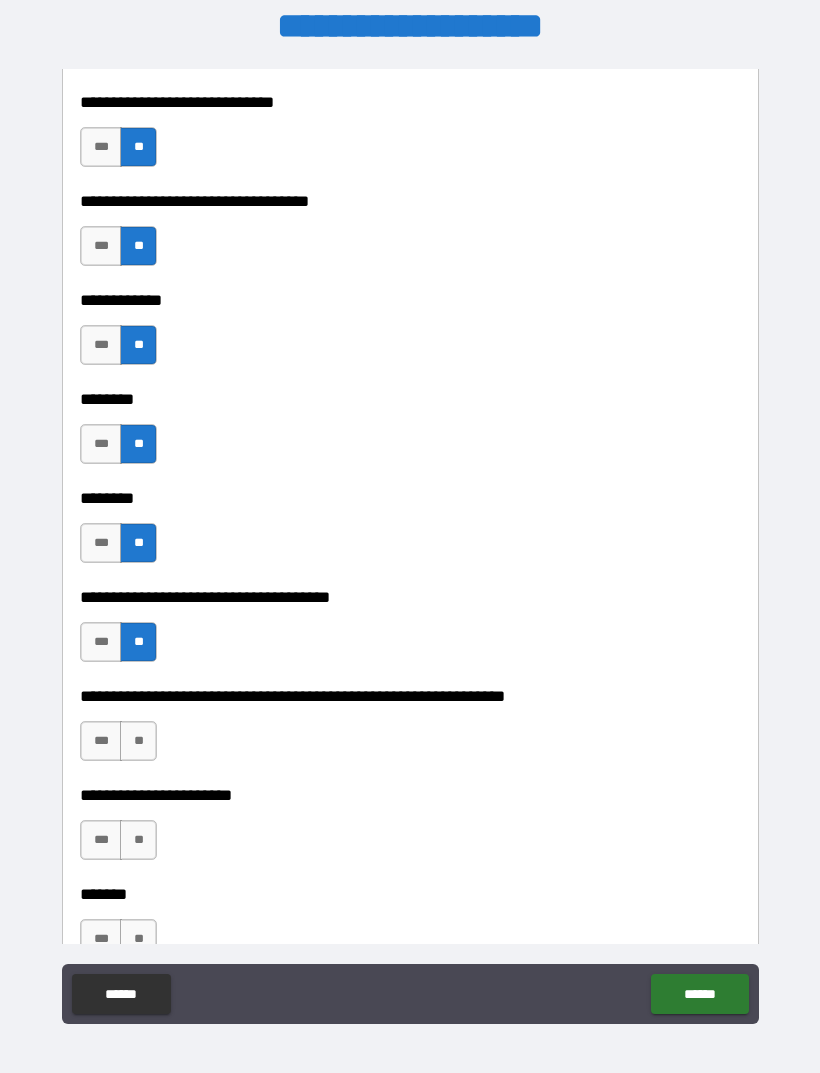 click on "**" at bounding box center (138, 741) 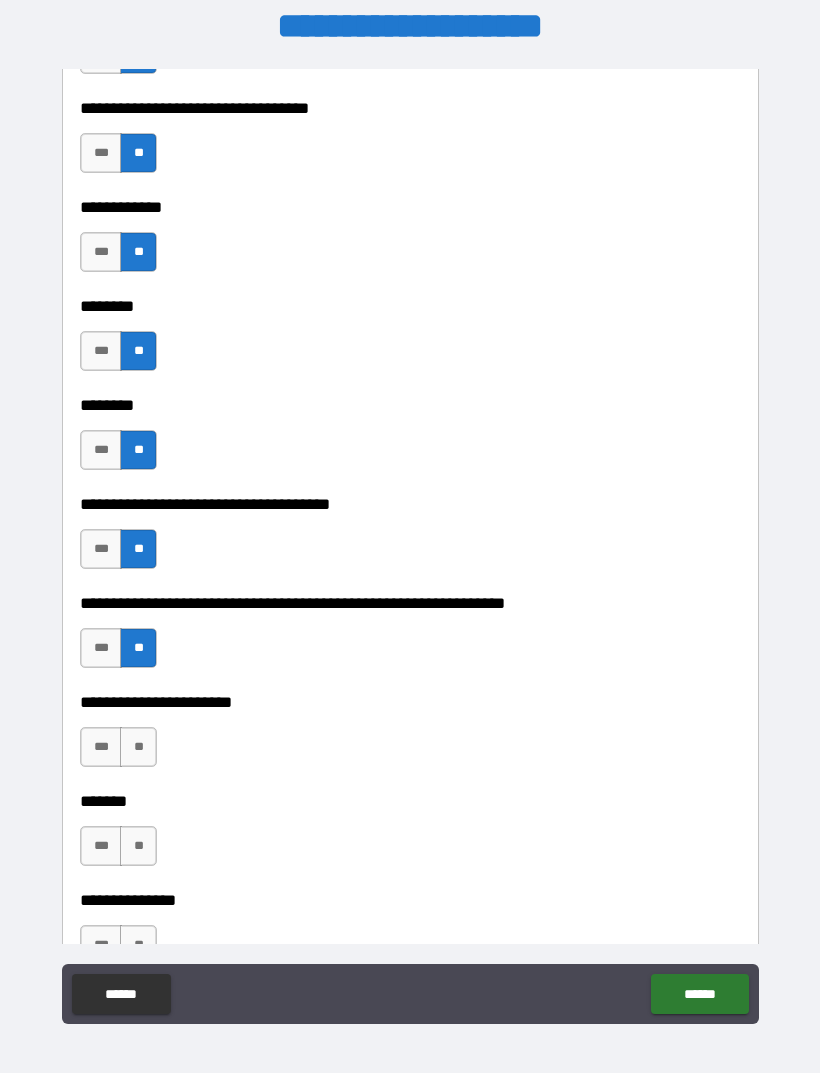 scroll, scrollTop: 7613, scrollLeft: 0, axis: vertical 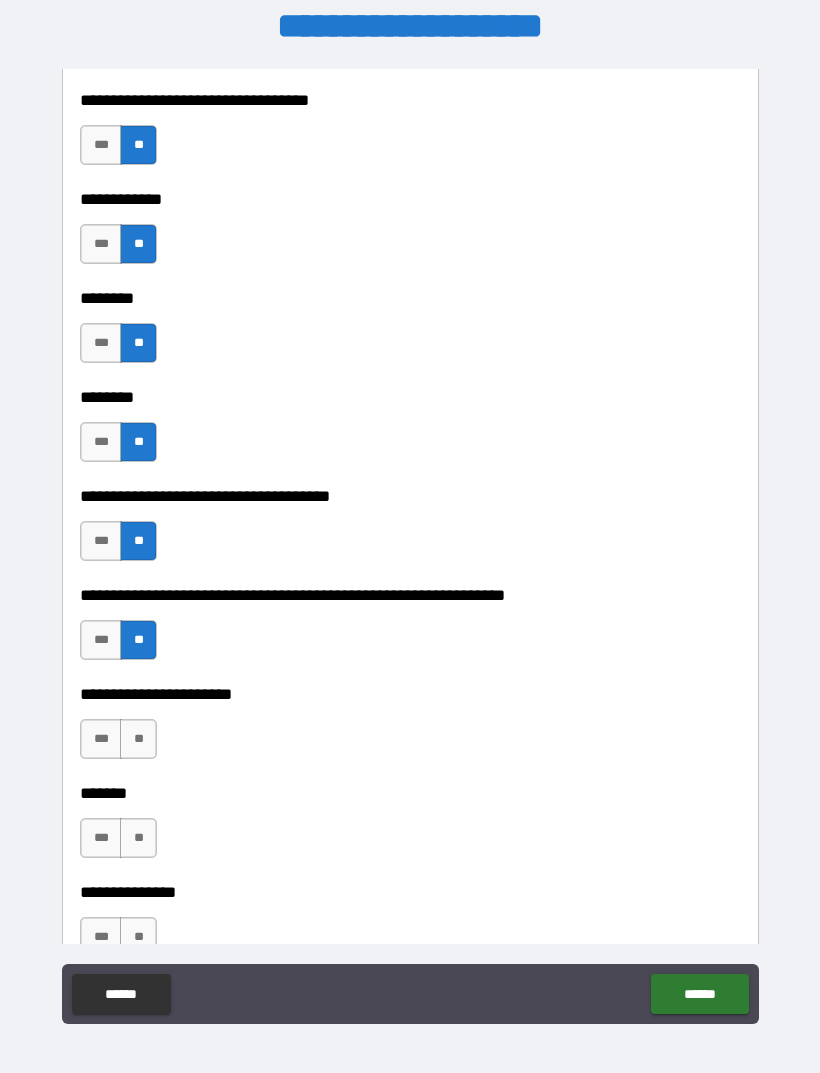 click on "**" at bounding box center [138, 739] 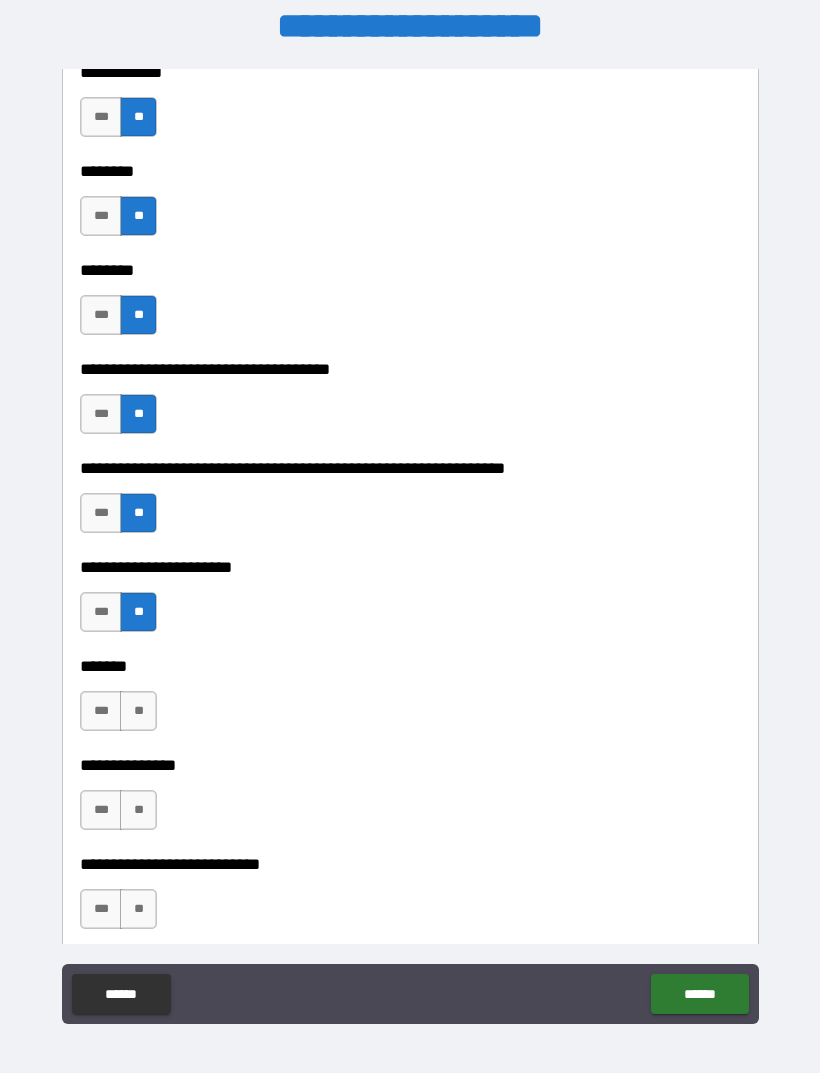 scroll, scrollTop: 7754, scrollLeft: 0, axis: vertical 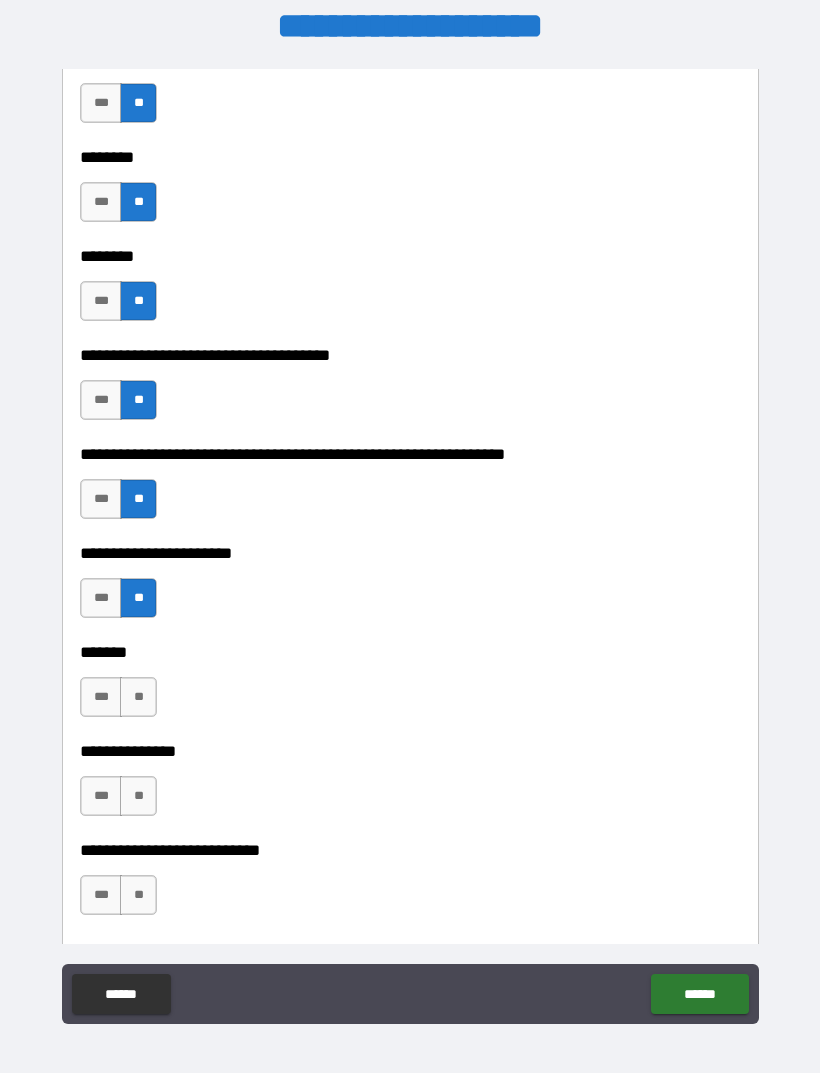 click on "**" at bounding box center (138, 697) 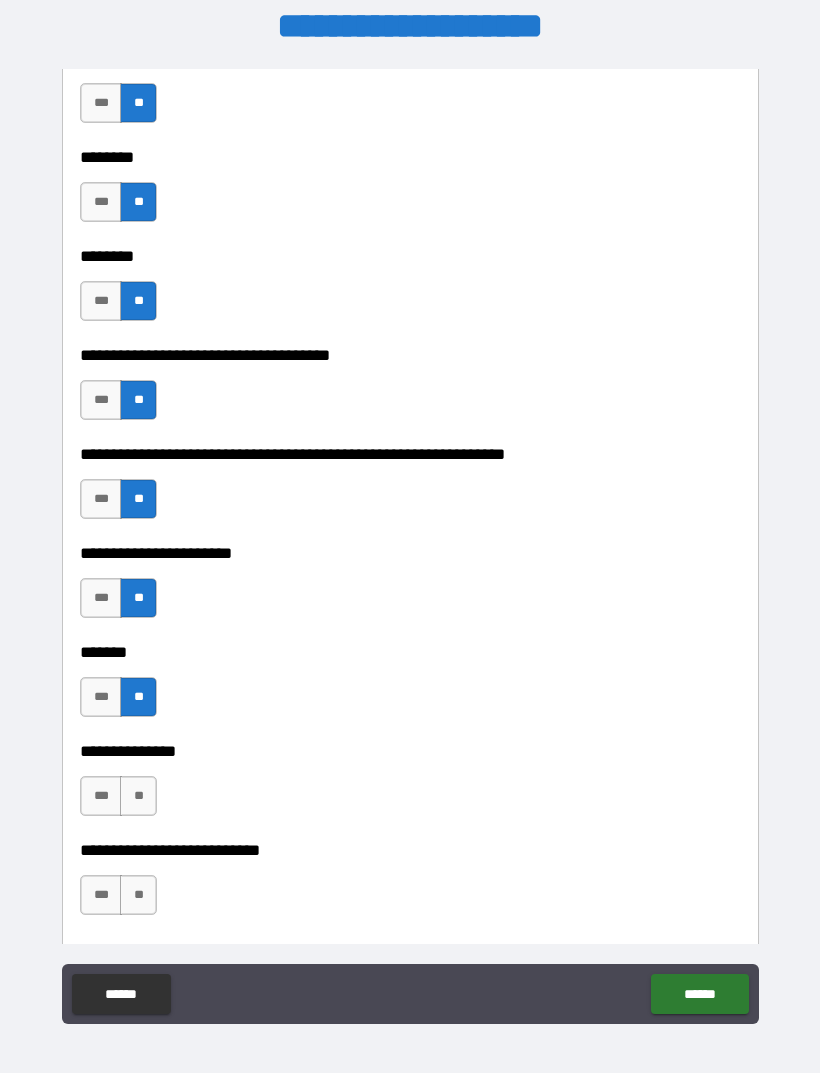 click on "[FIRST] [LAST] [PHONE]" at bounding box center [410, 836] 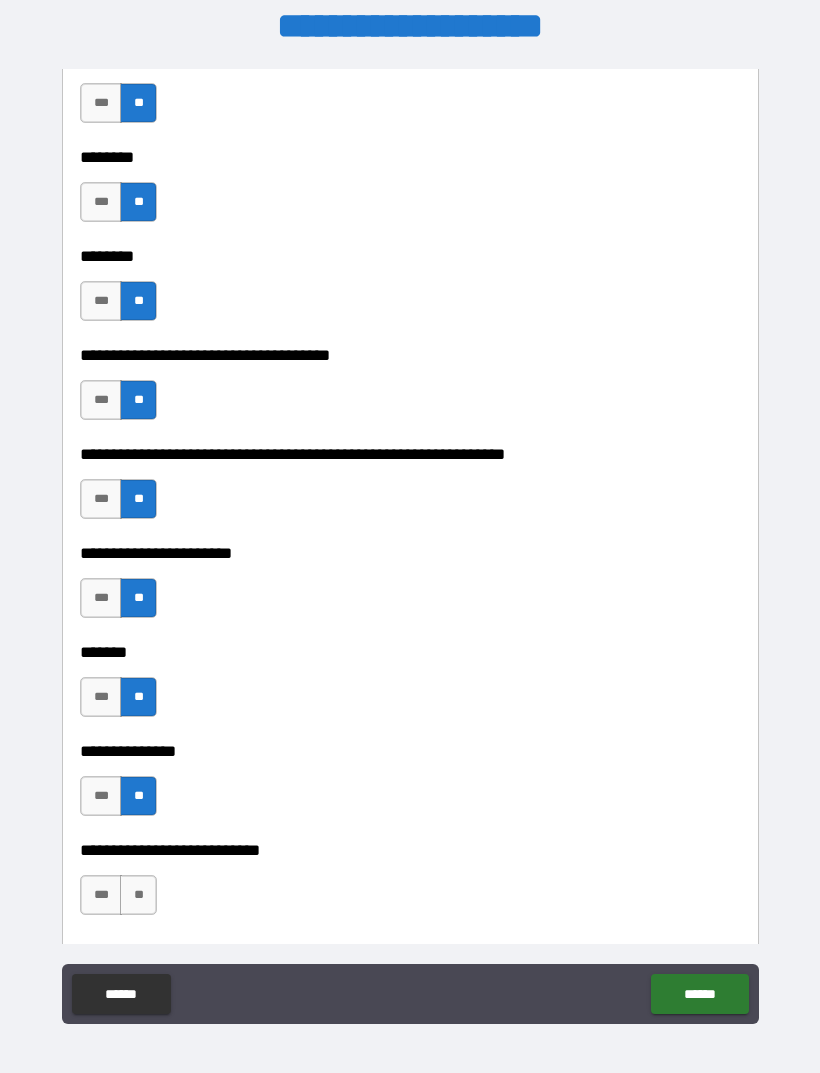 click on "[FIRST] [LAST] [PHONE]" at bounding box center [410, 836] 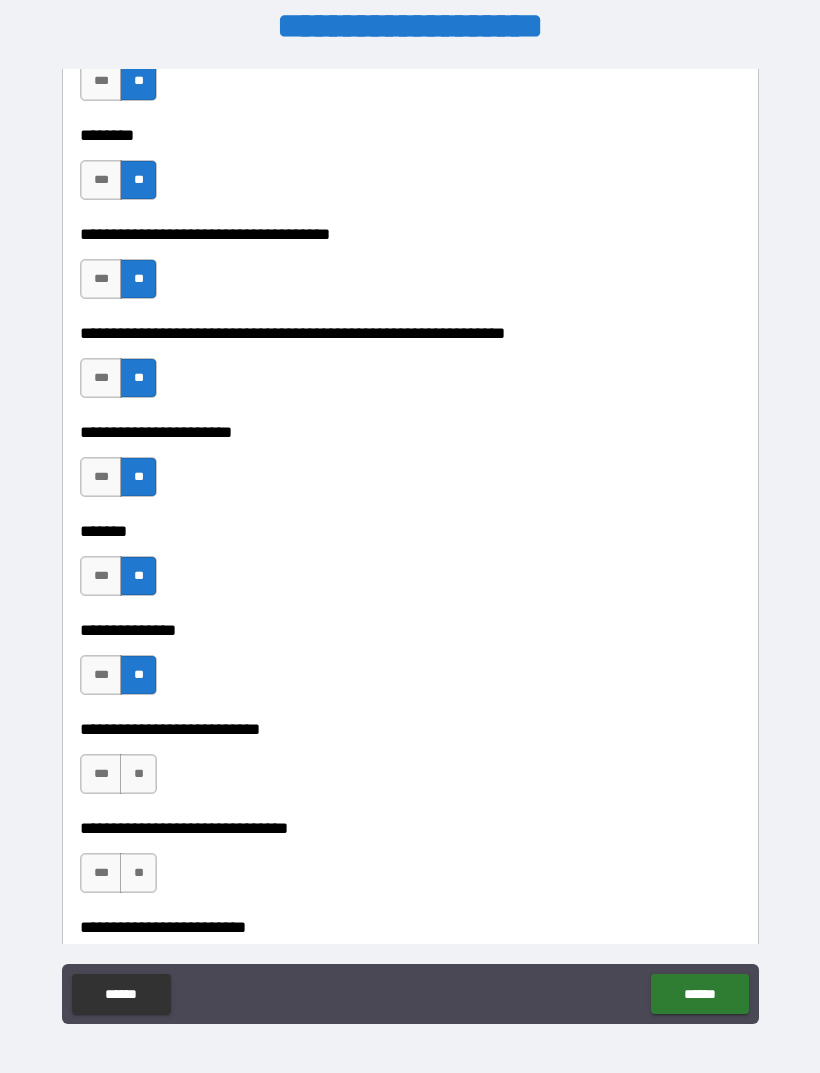 scroll, scrollTop: 7881, scrollLeft: 0, axis: vertical 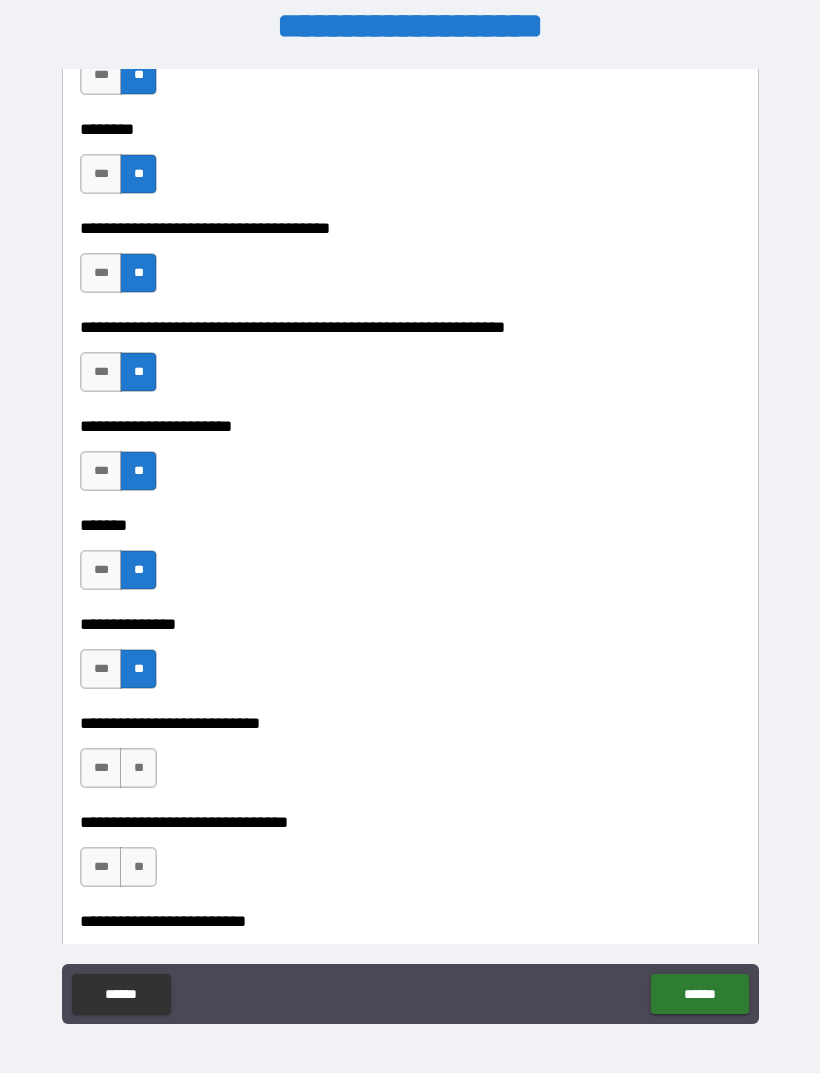 click on "**" at bounding box center (138, 768) 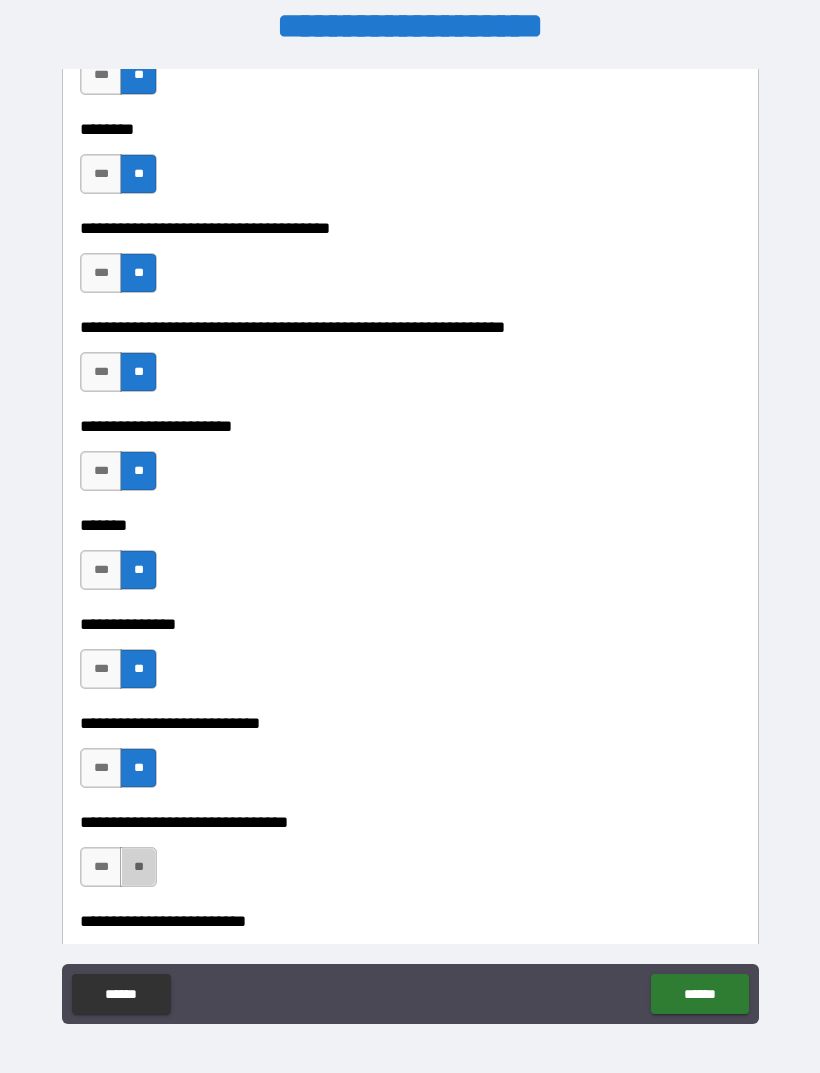 click on "**" at bounding box center (138, 867) 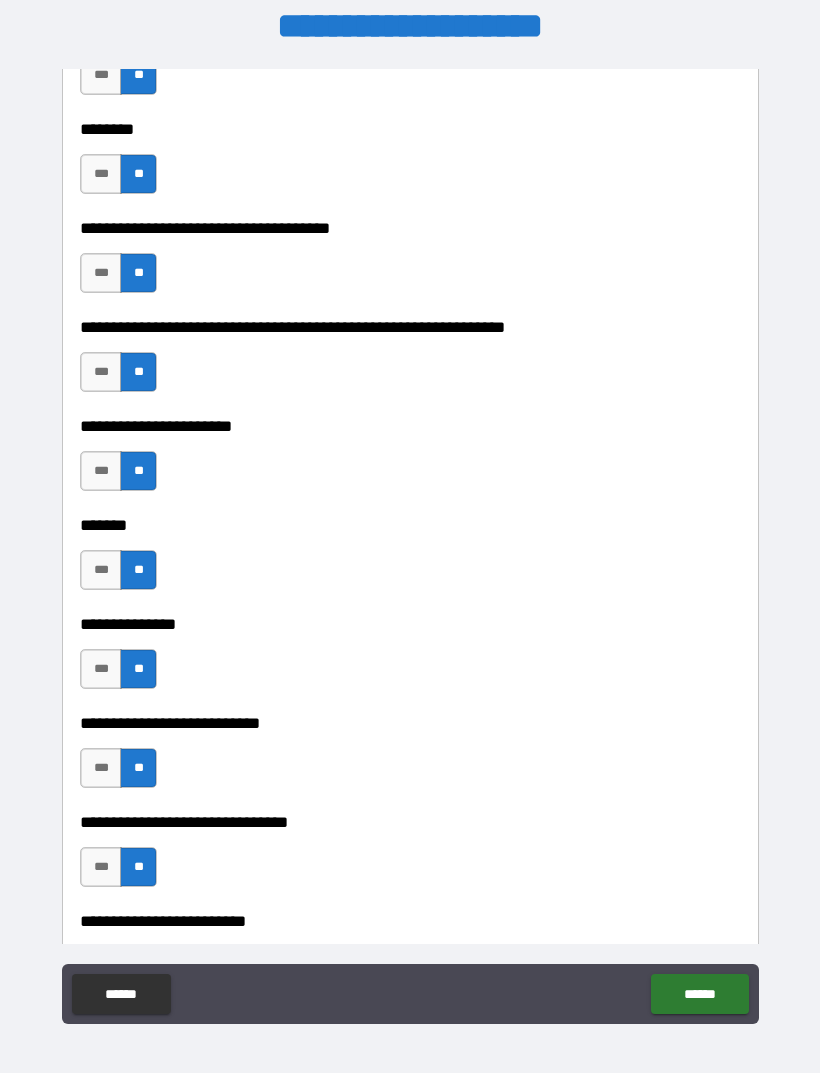 click on "[FIRST] [LAST] [PHONE]" at bounding box center (410, 709) 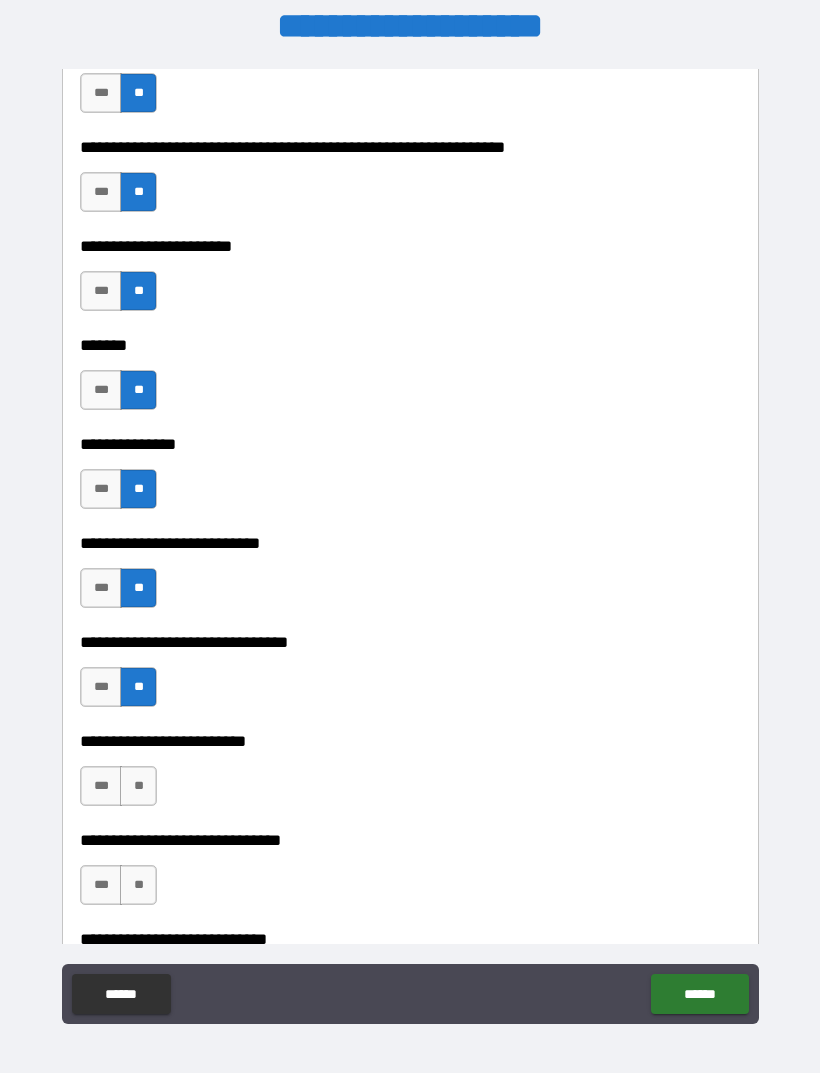 scroll, scrollTop: 8065, scrollLeft: 0, axis: vertical 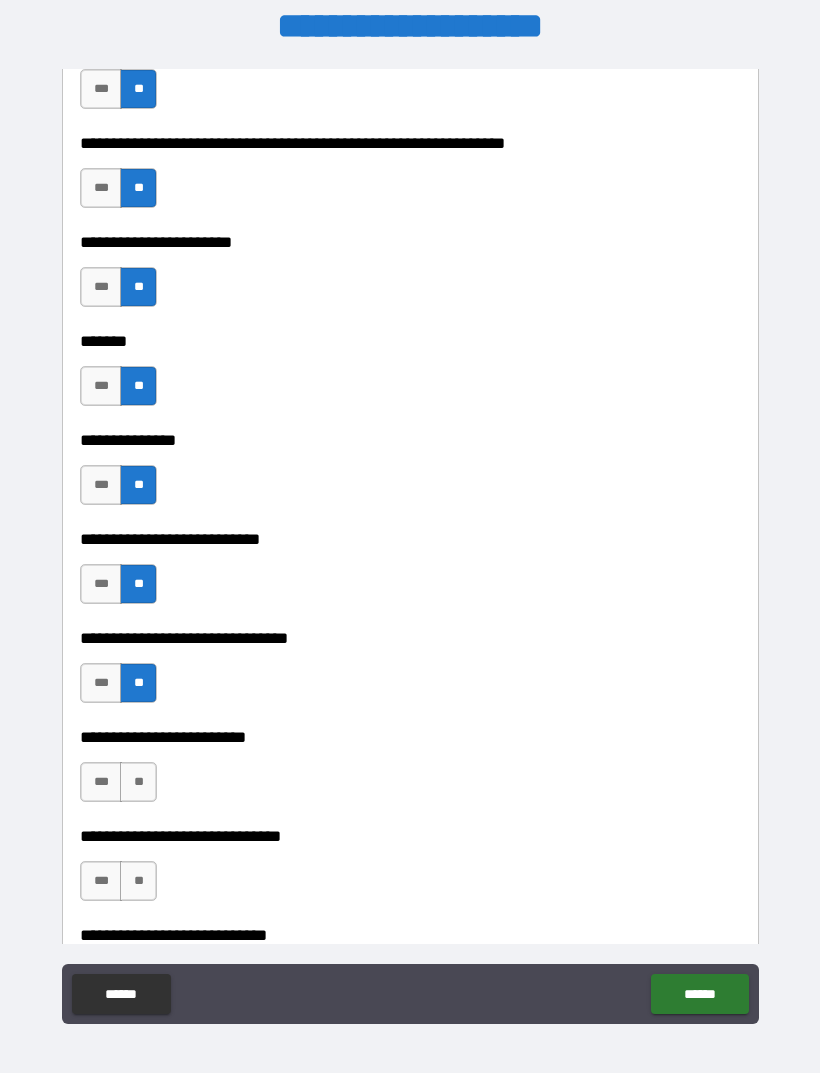 click on "**" at bounding box center (138, 782) 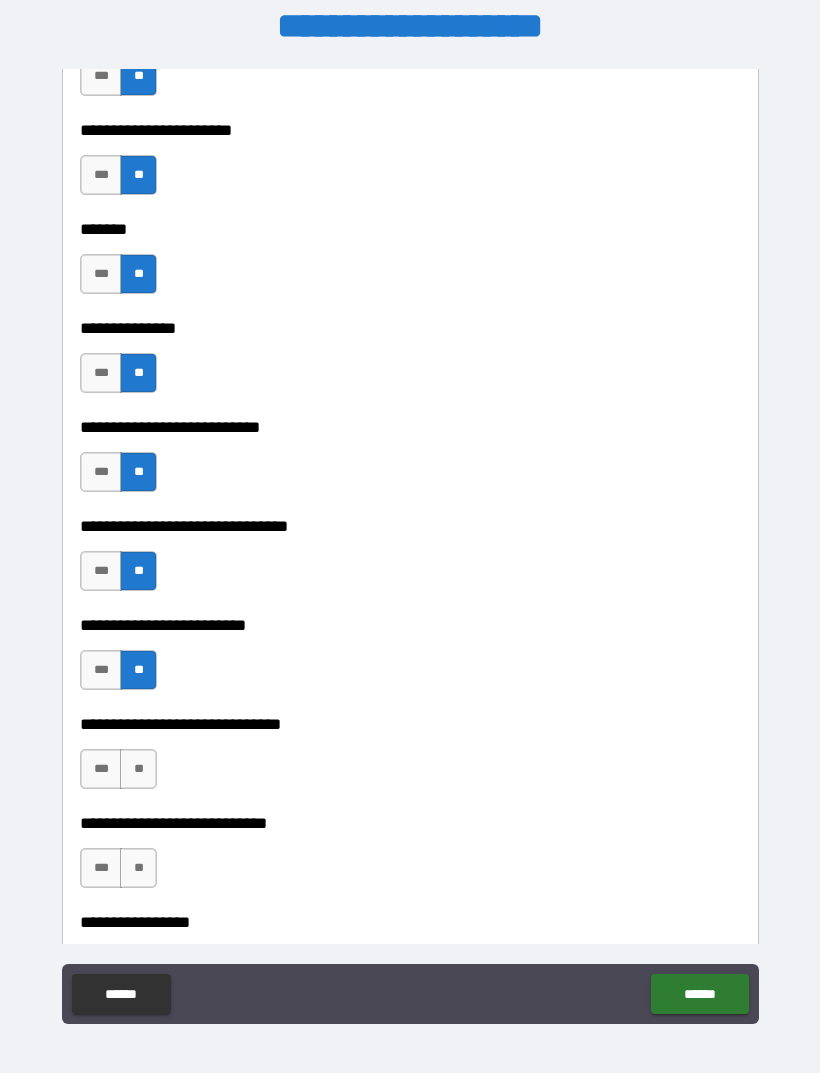 scroll, scrollTop: 8178, scrollLeft: 0, axis: vertical 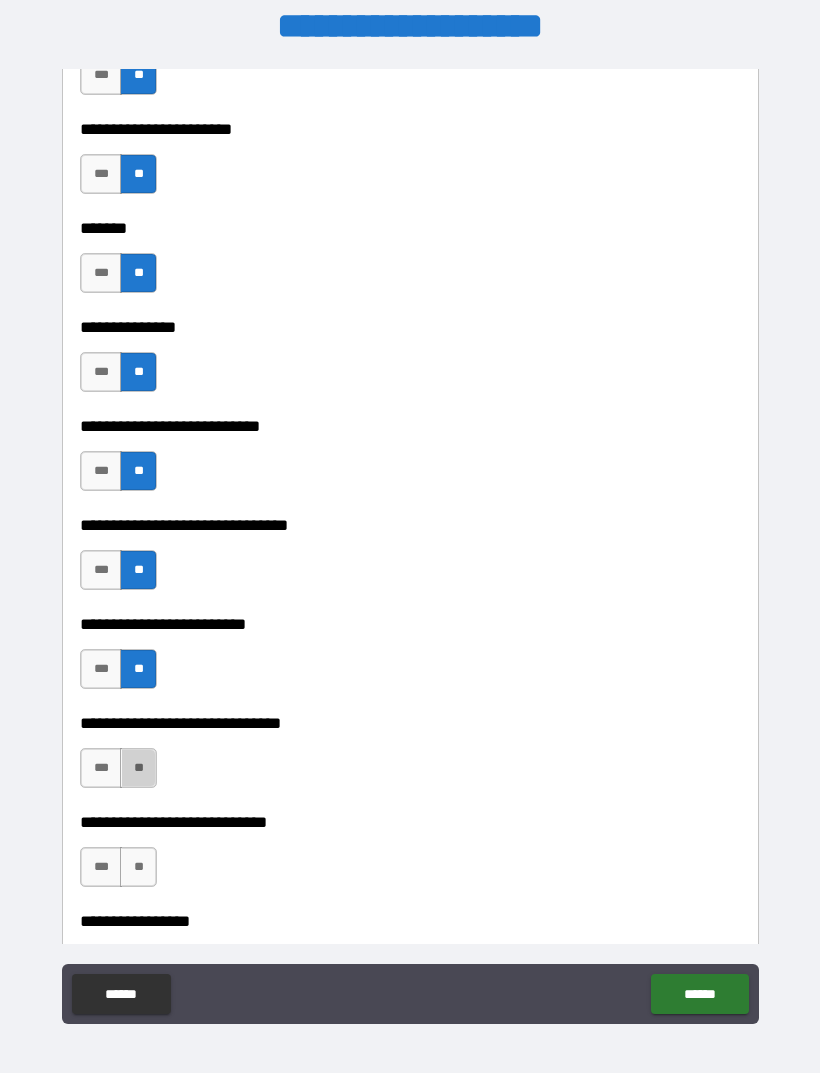 click on "**" at bounding box center (138, 768) 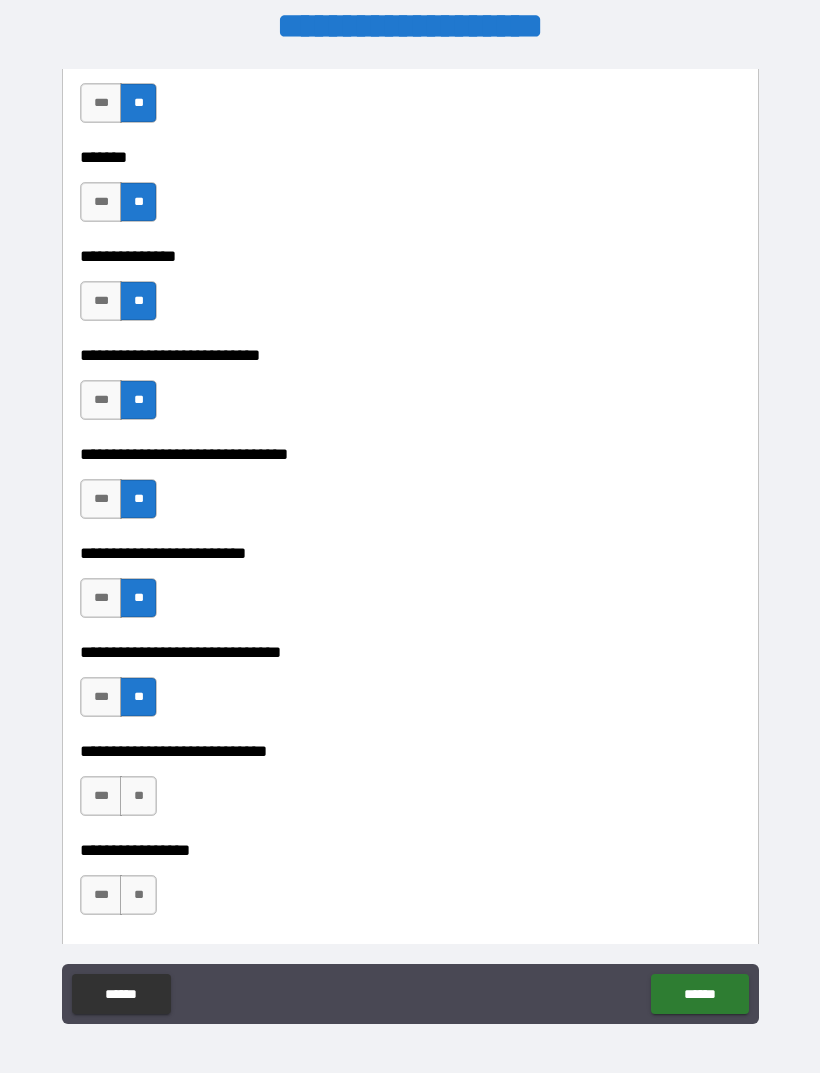 scroll, scrollTop: 8254, scrollLeft: 0, axis: vertical 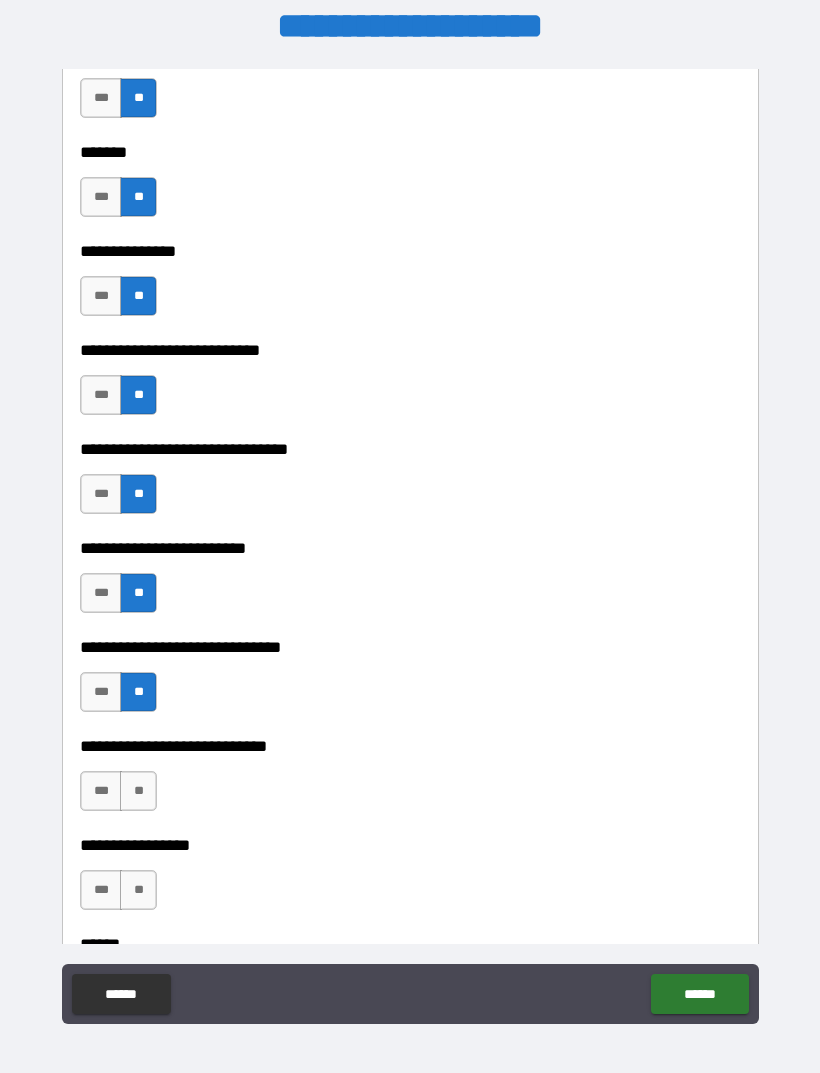 click on "**" at bounding box center (138, 791) 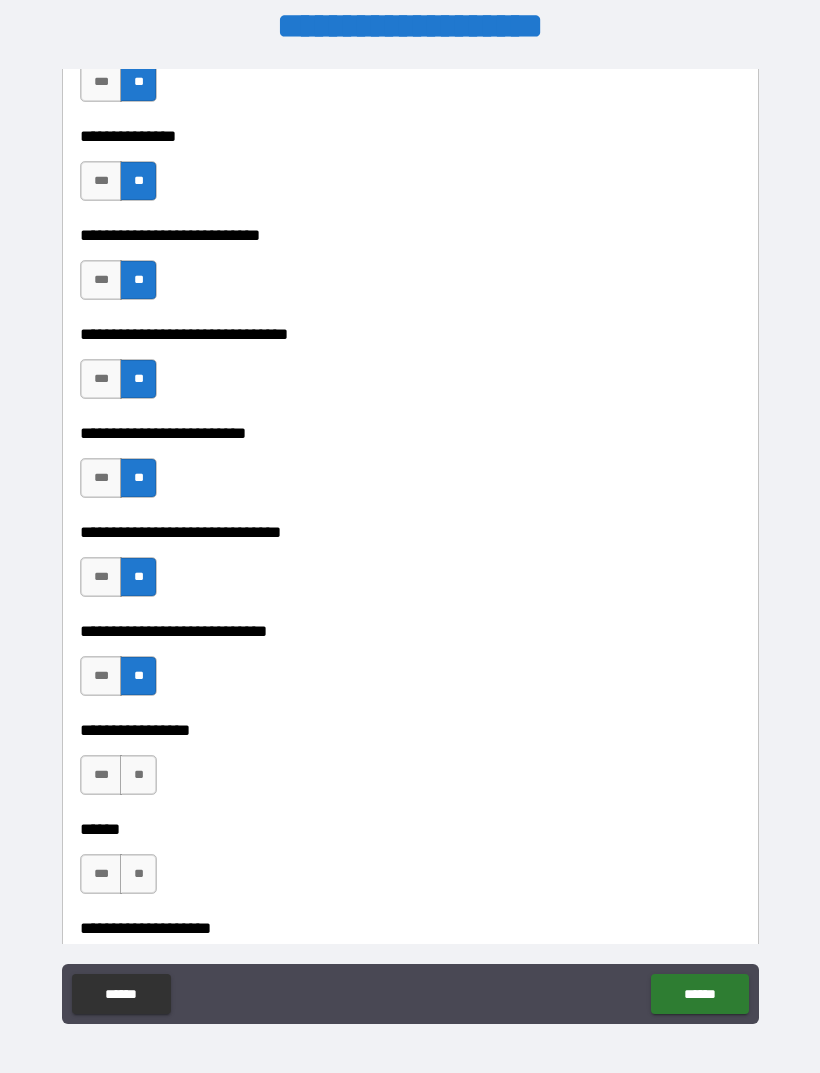 scroll, scrollTop: 8372, scrollLeft: 0, axis: vertical 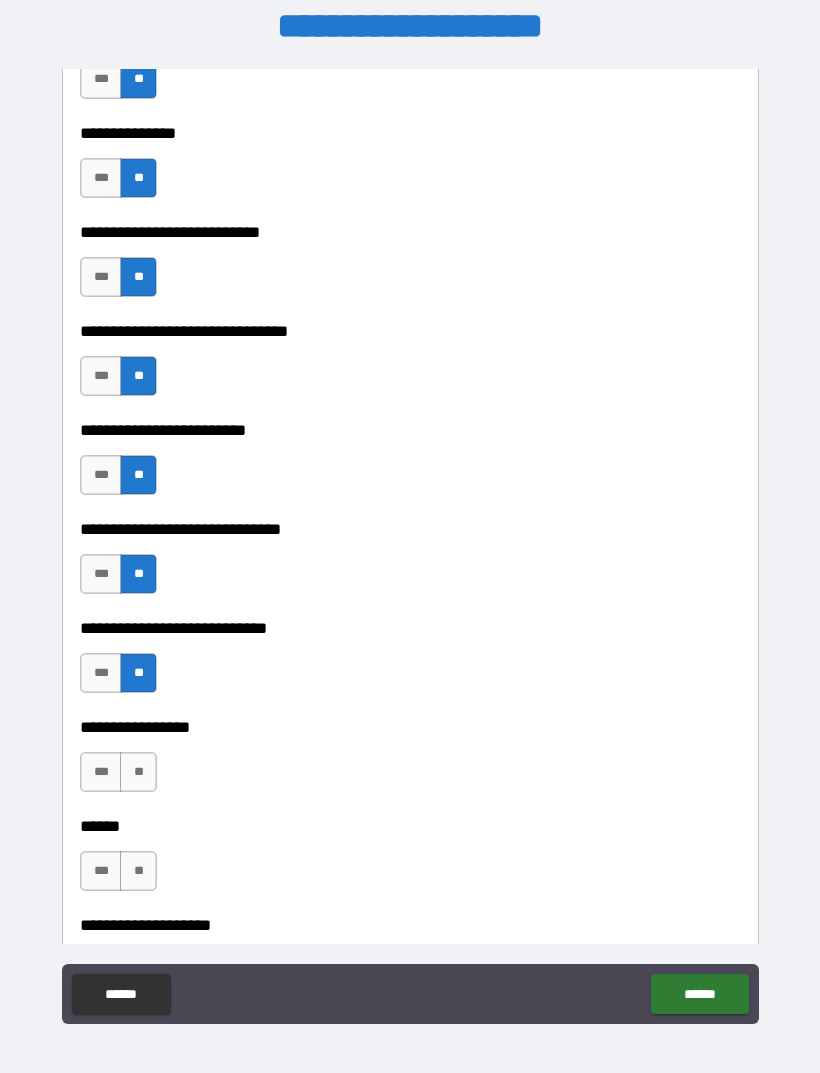 click on "**" at bounding box center (138, 772) 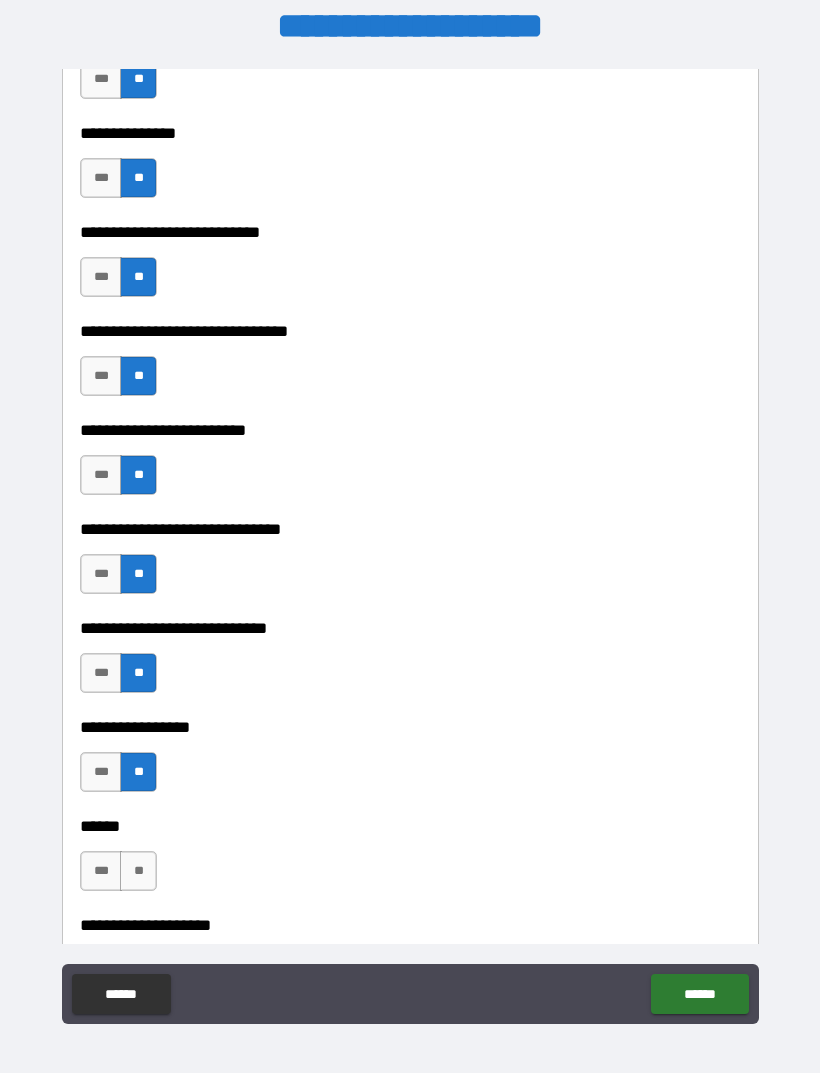 click on "**" at bounding box center (138, 871) 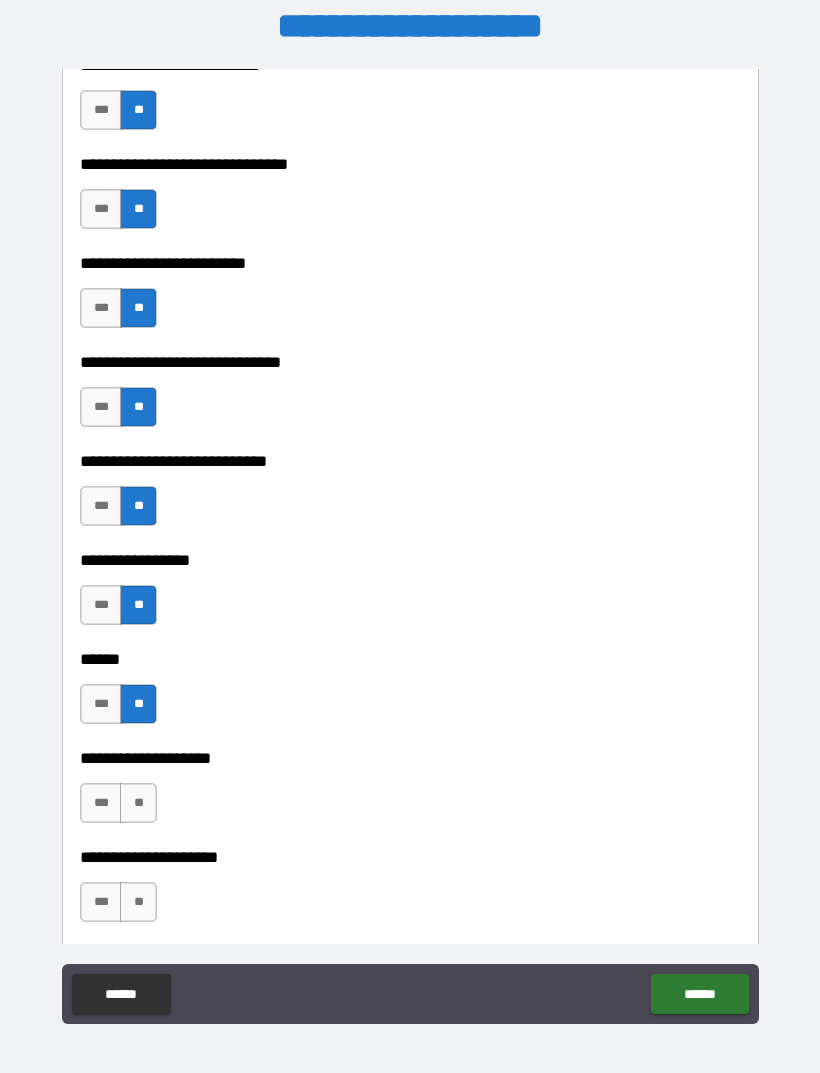 scroll, scrollTop: 8541, scrollLeft: 0, axis: vertical 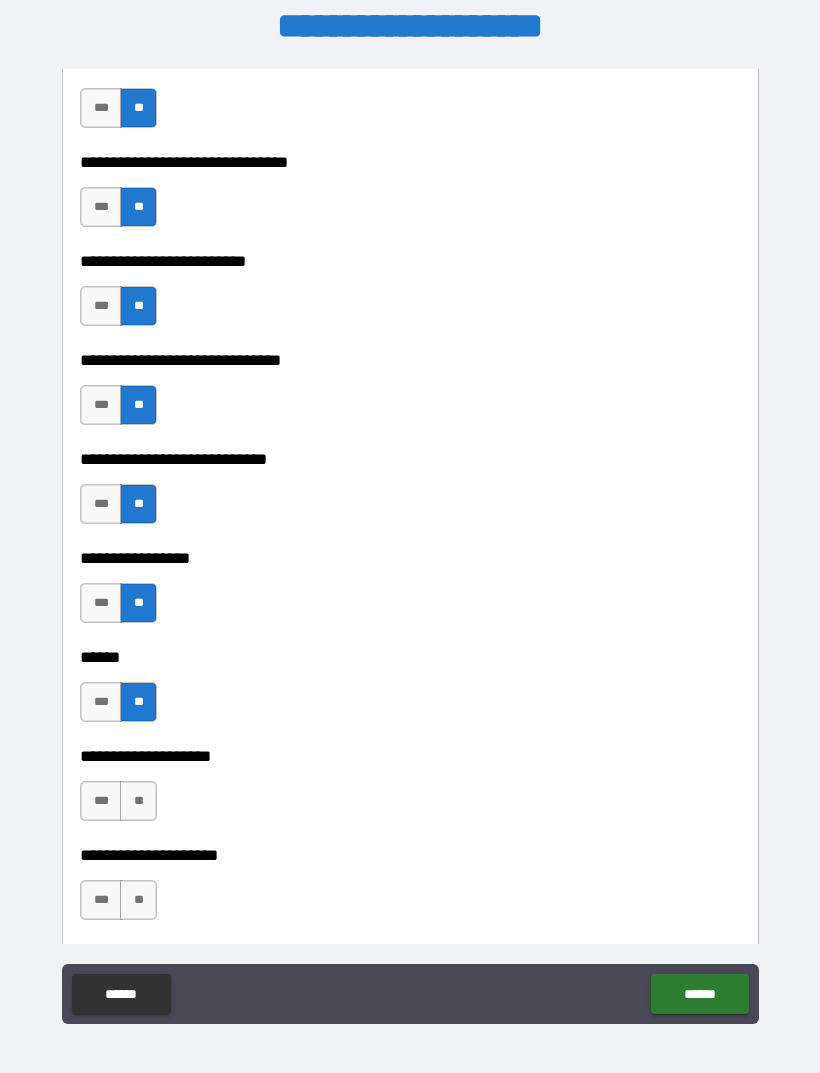 click on "**" at bounding box center (138, 801) 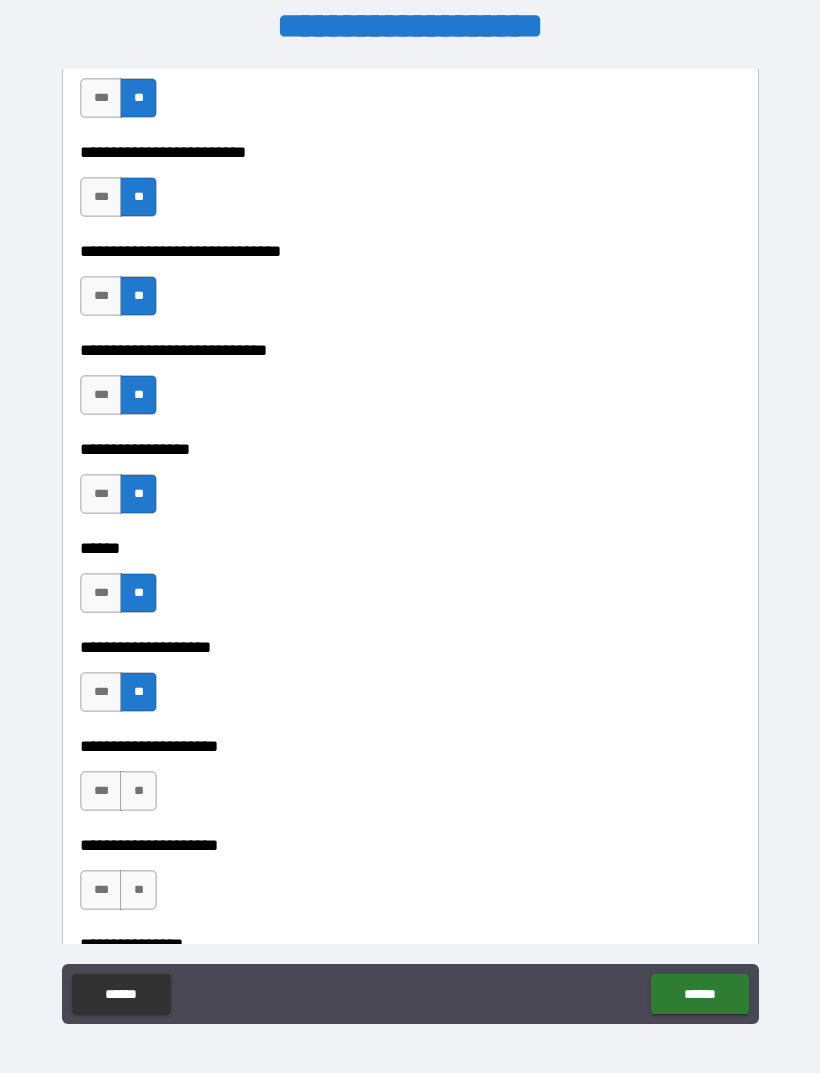 scroll, scrollTop: 8652, scrollLeft: 0, axis: vertical 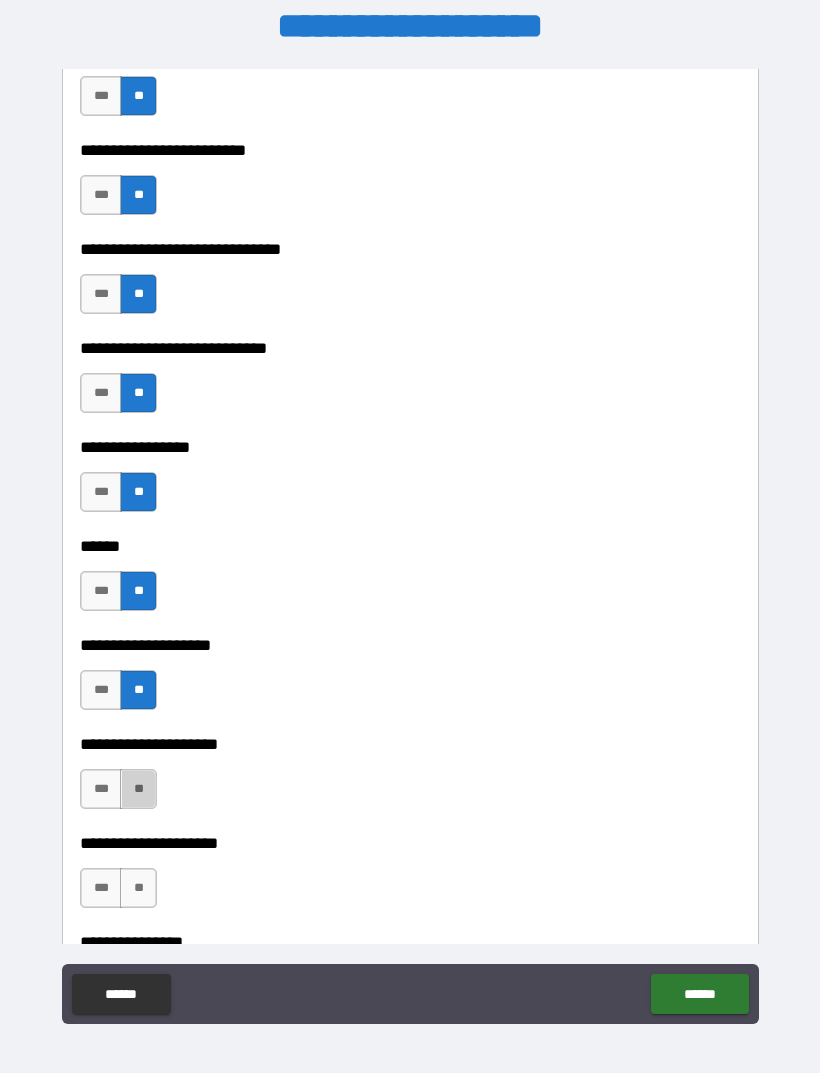 click on "**" at bounding box center (138, 789) 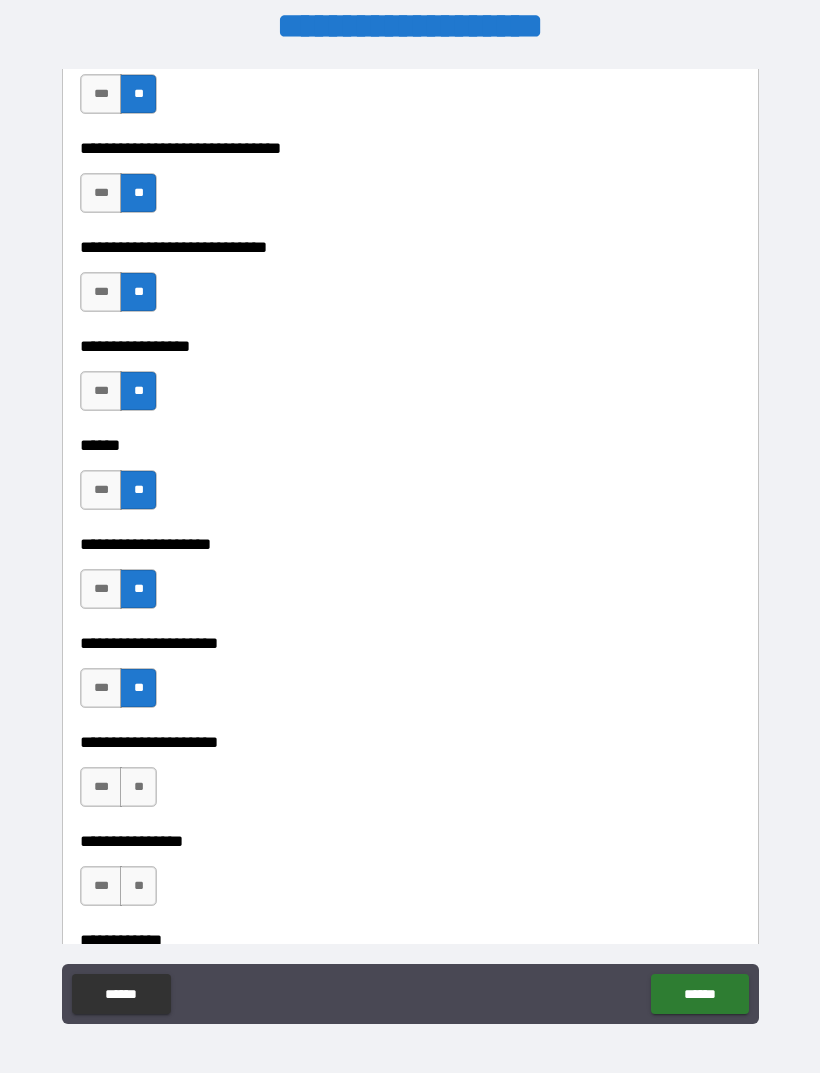 scroll, scrollTop: 8755, scrollLeft: 0, axis: vertical 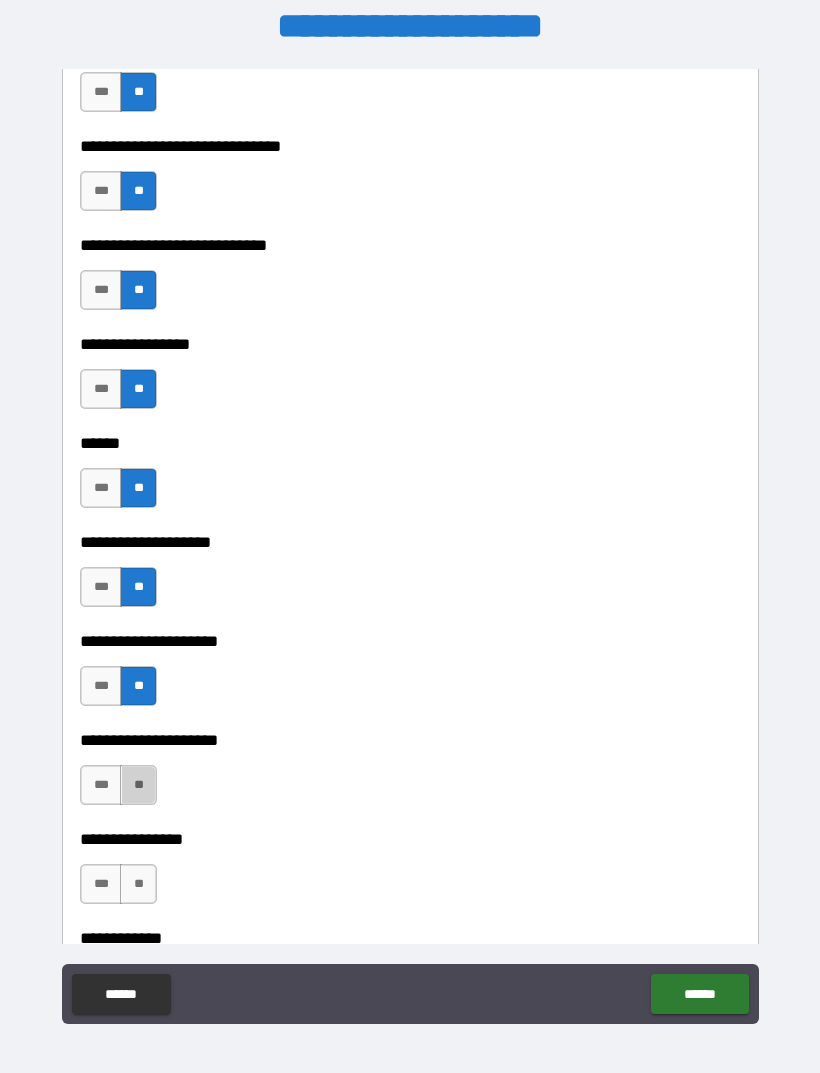 click on "**" at bounding box center (138, 785) 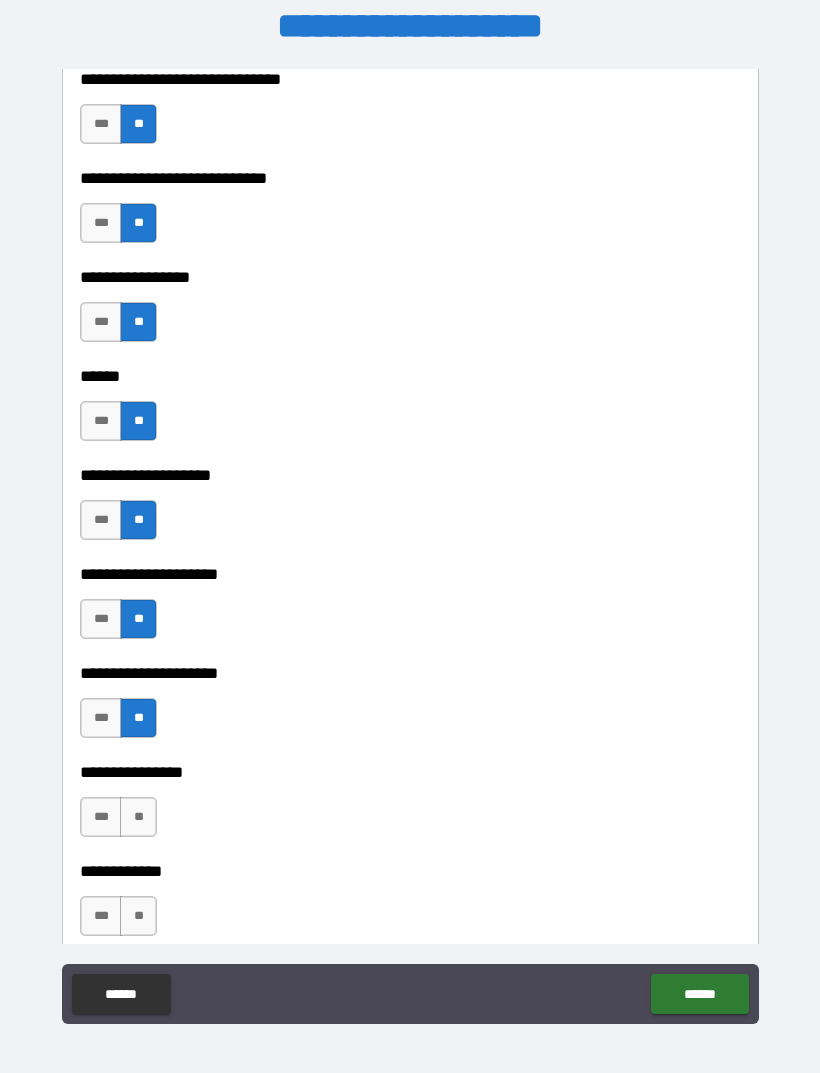 scroll, scrollTop: 8829, scrollLeft: 0, axis: vertical 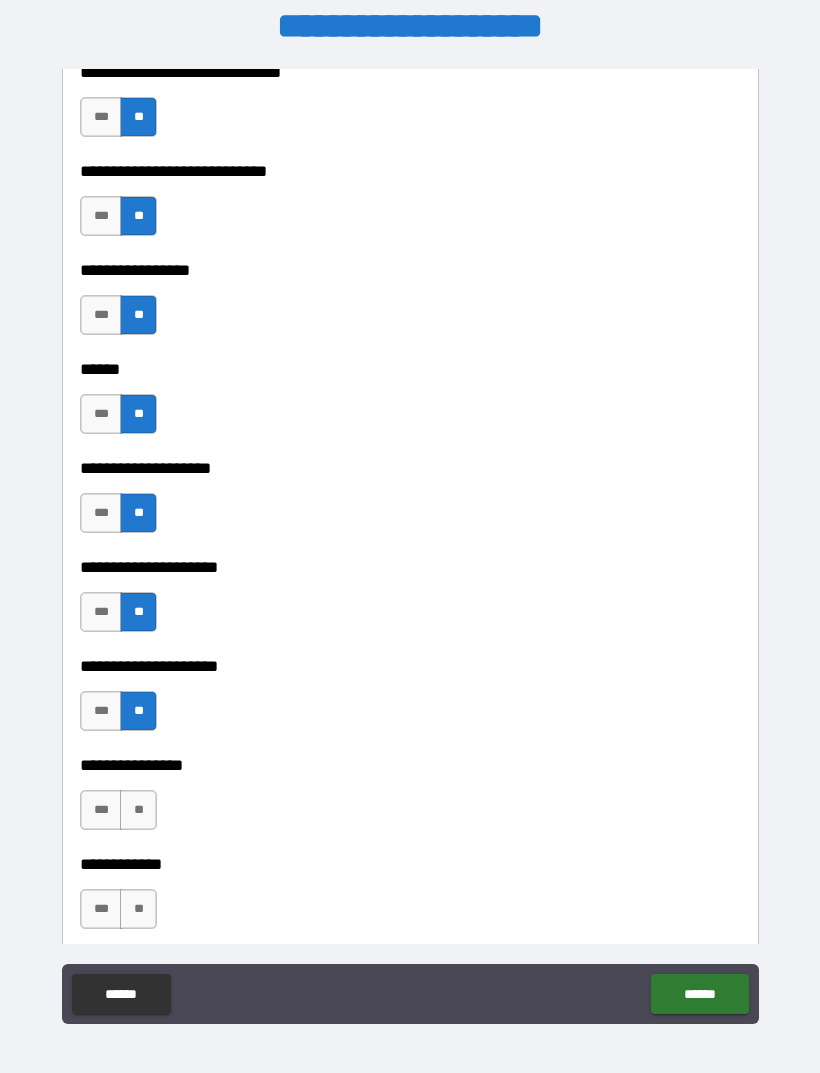 click on "**" at bounding box center (138, 810) 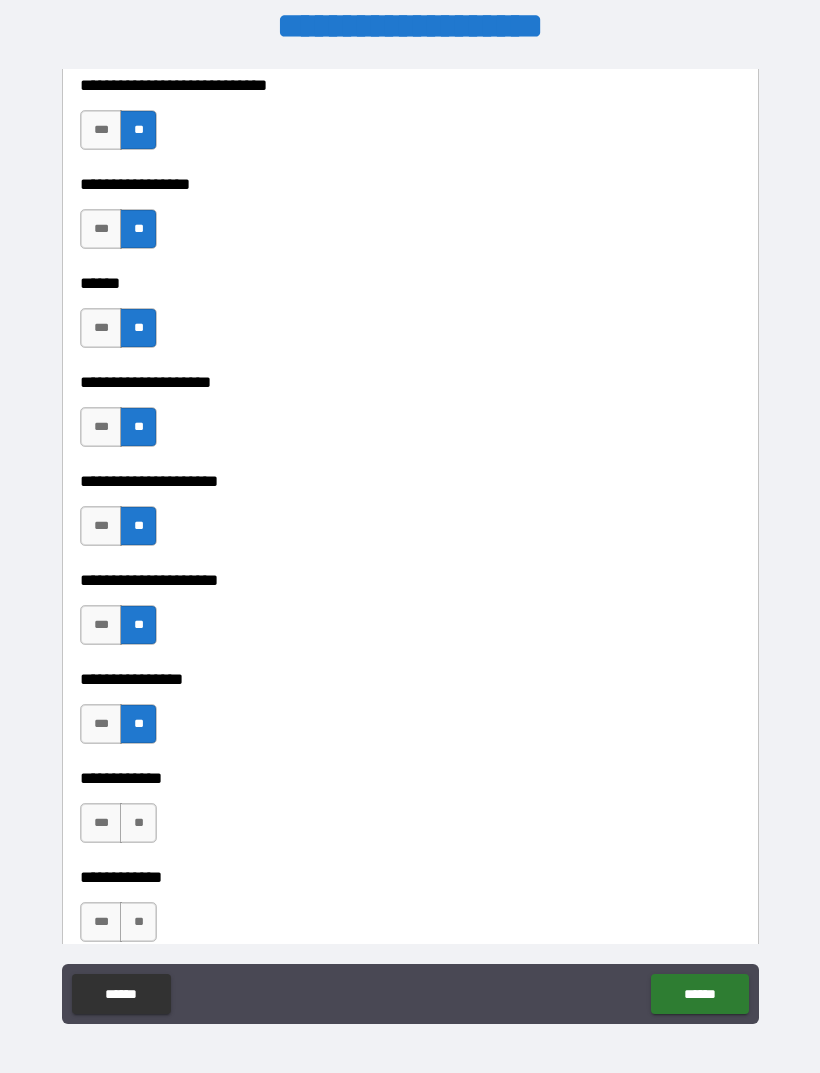 scroll, scrollTop: 8927, scrollLeft: 0, axis: vertical 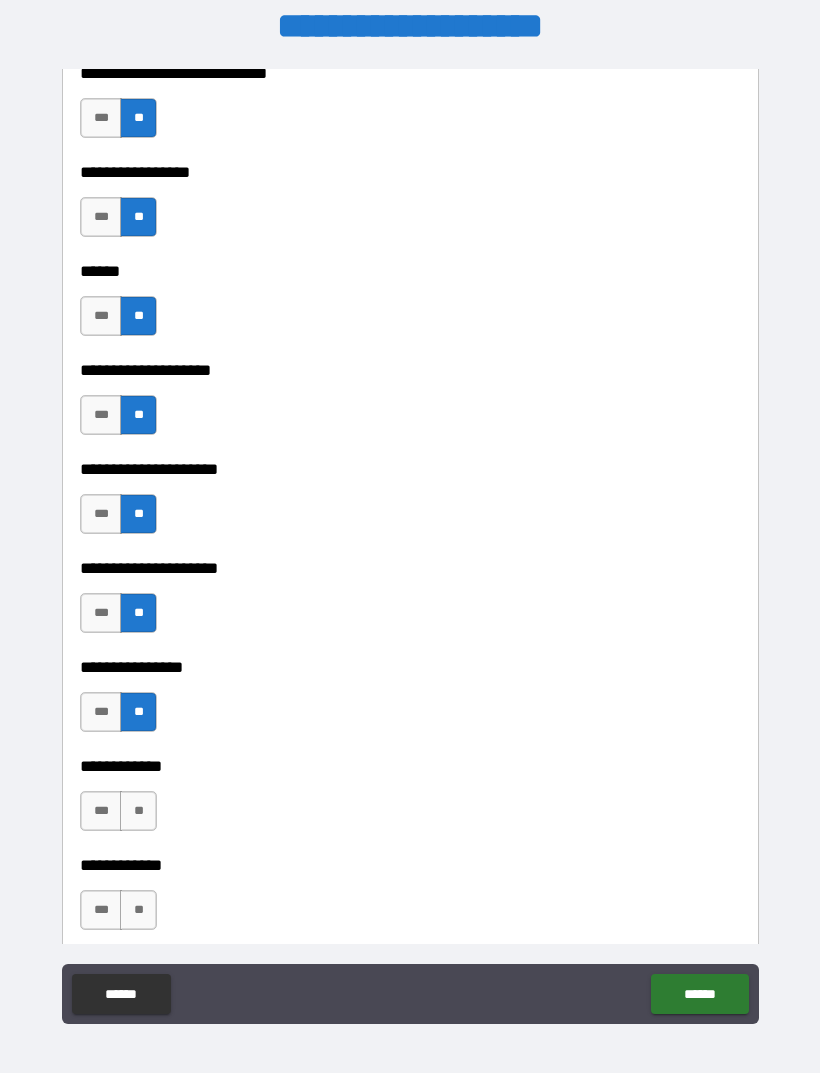 click on "**" at bounding box center (138, 811) 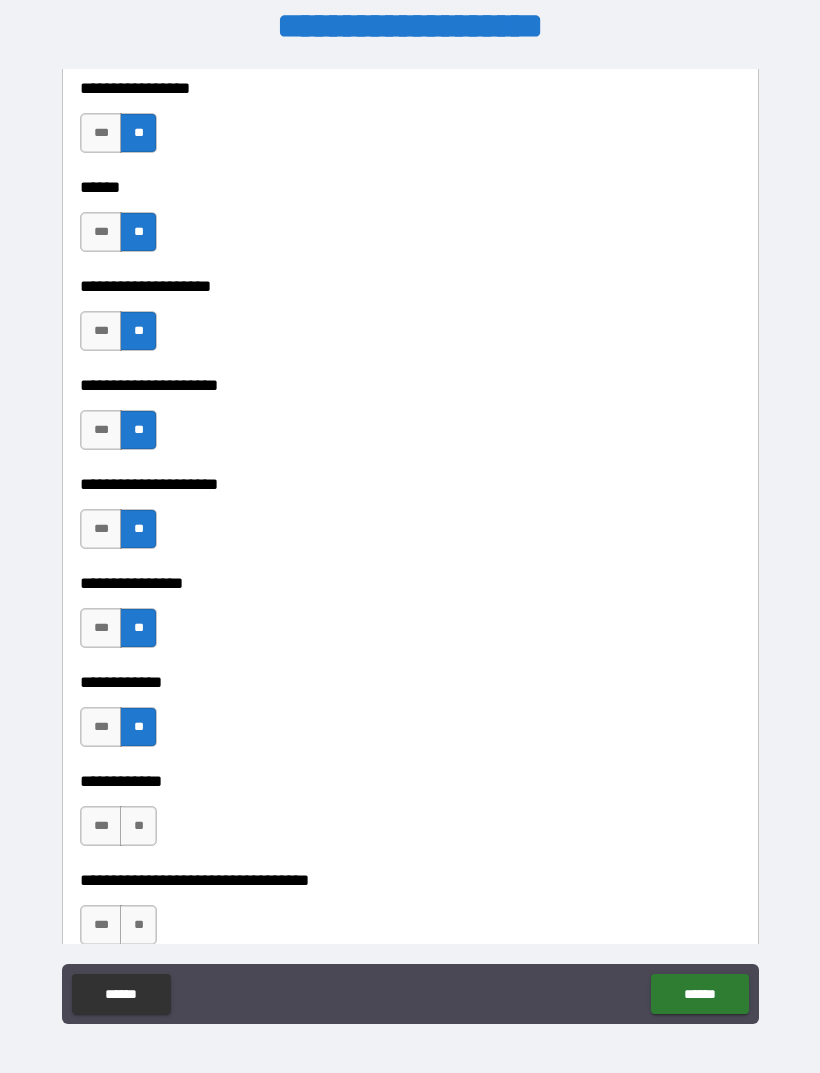 scroll, scrollTop: 9015, scrollLeft: 0, axis: vertical 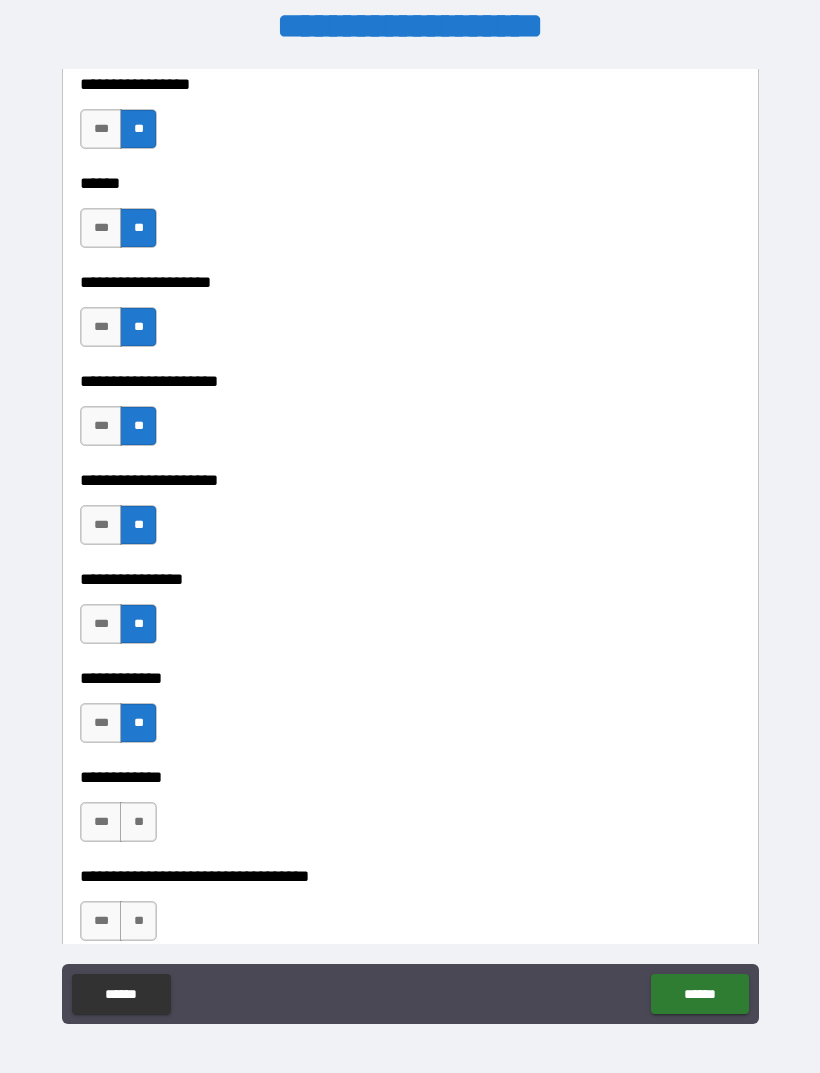 click on "**" at bounding box center [138, 822] 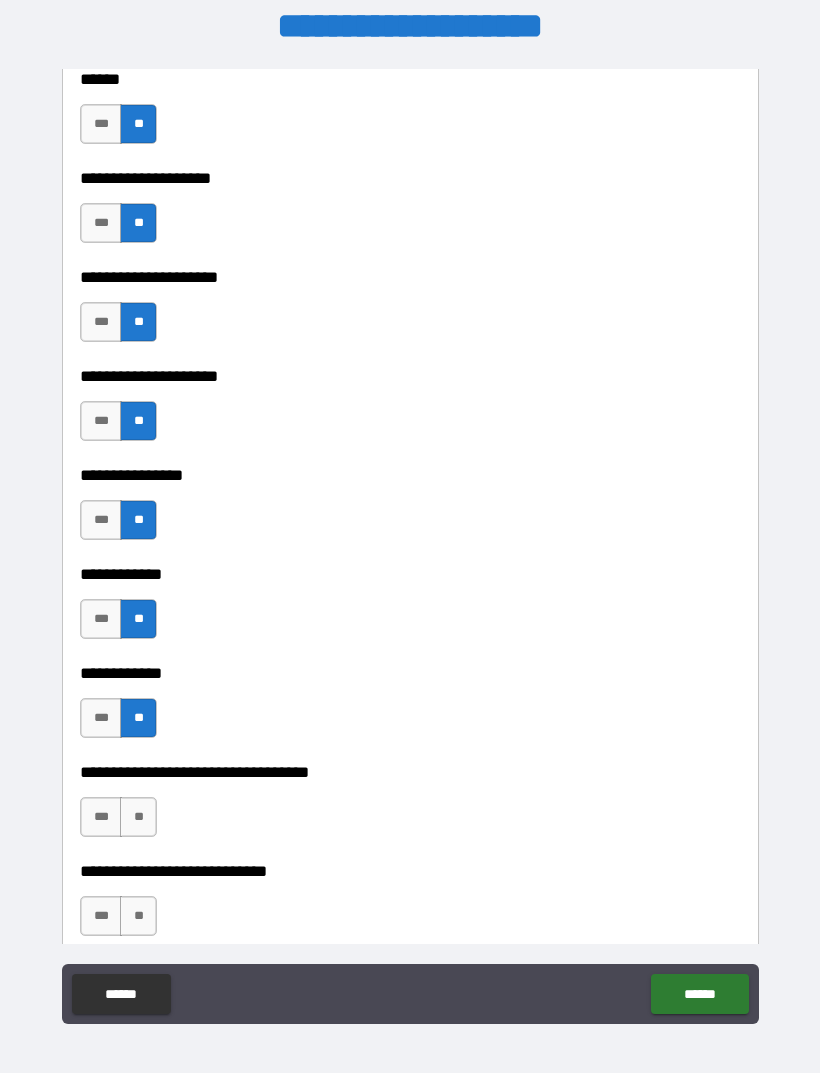 scroll, scrollTop: 9118, scrollLeft: 0, axis: vertical 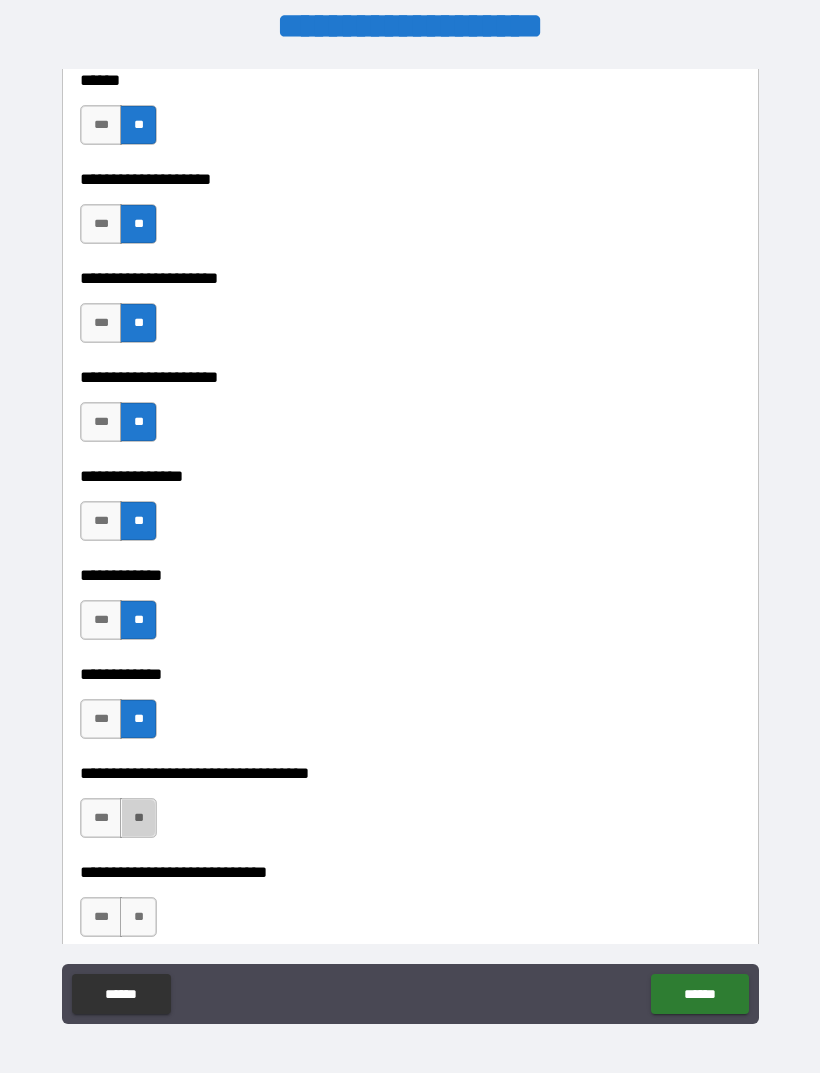 click on "**" at bounding box center (138, 818) 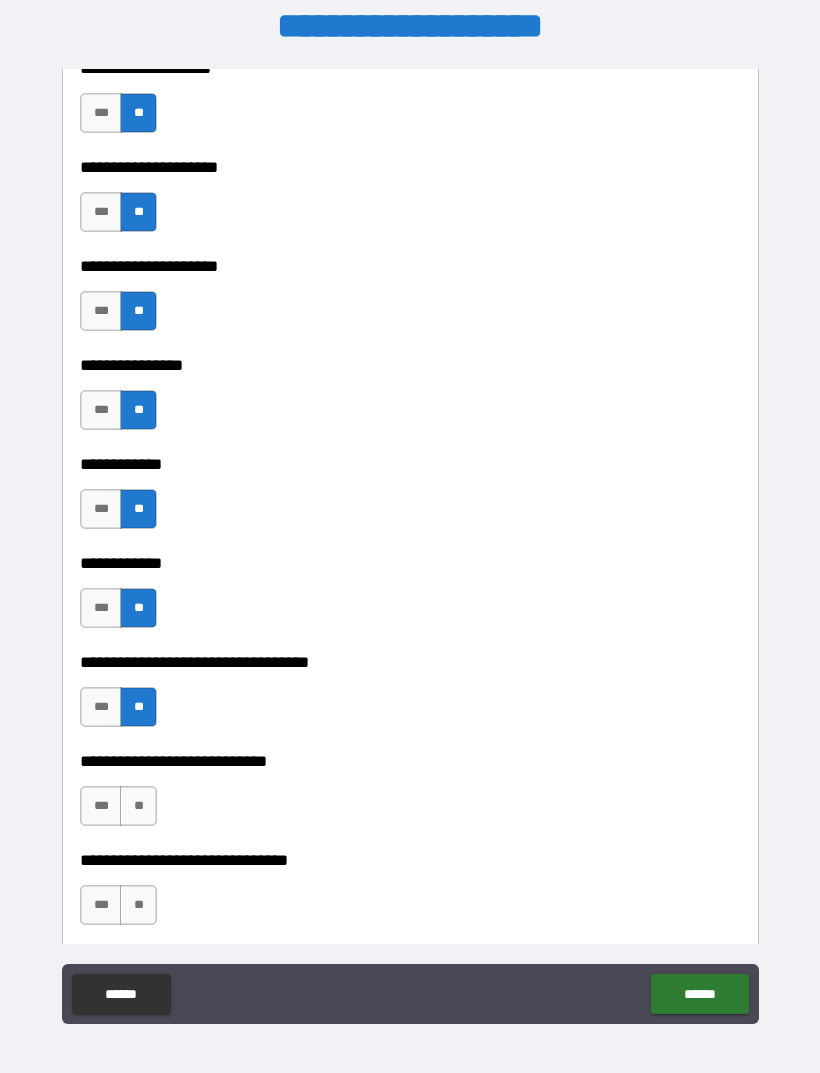 scroll, scrollTop: 9230, scrollLeft: 0, axis: vertical 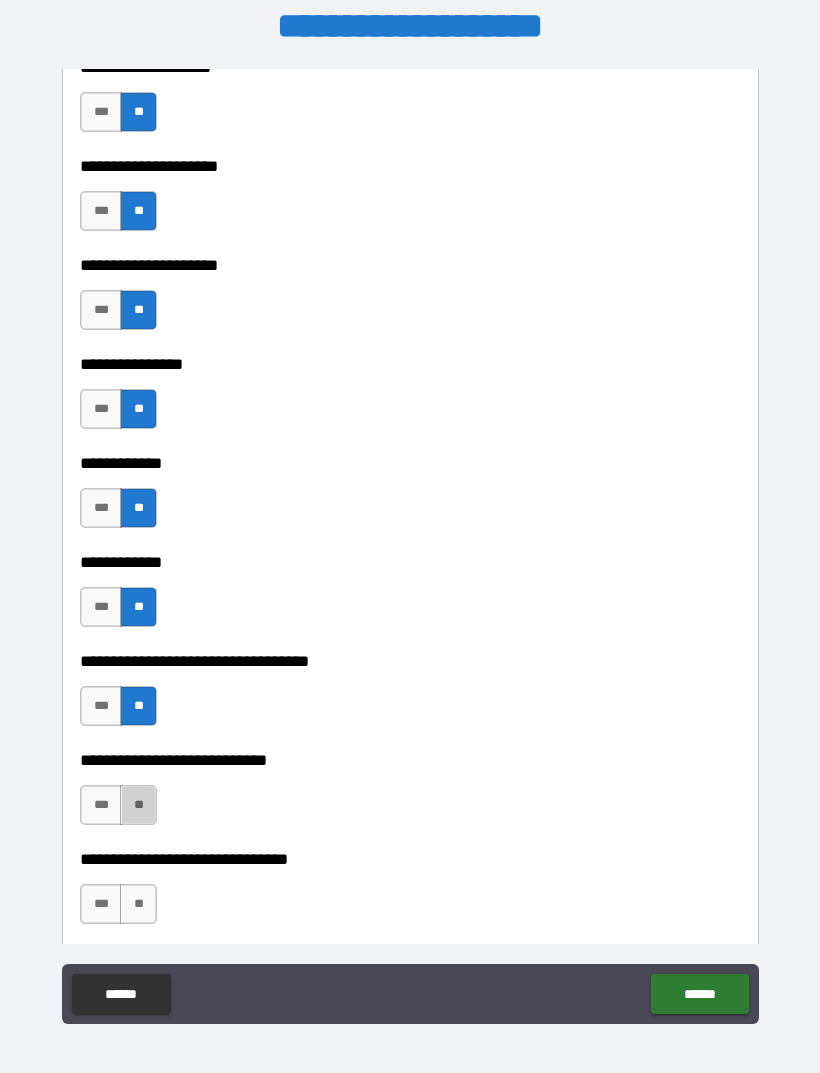 click on "**" at bounding box center (138, 805) 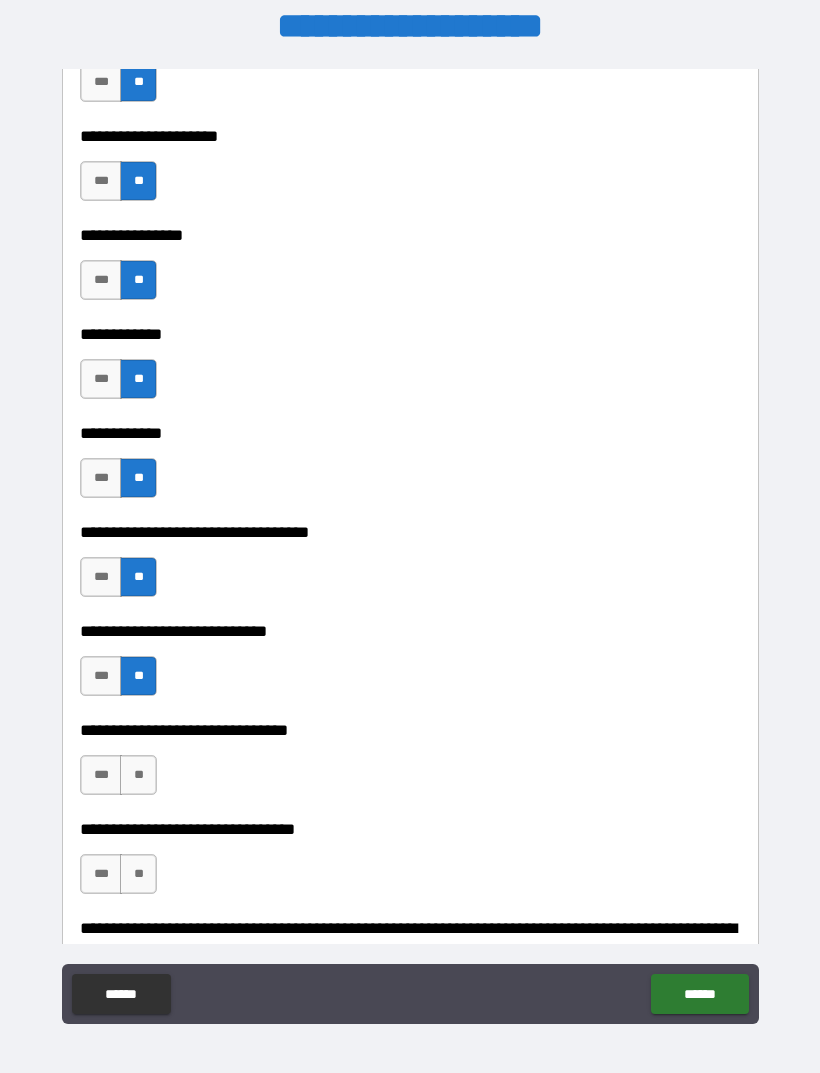 scroll, scrollTop: 9362, scrollLeft: 0, axis: vertical 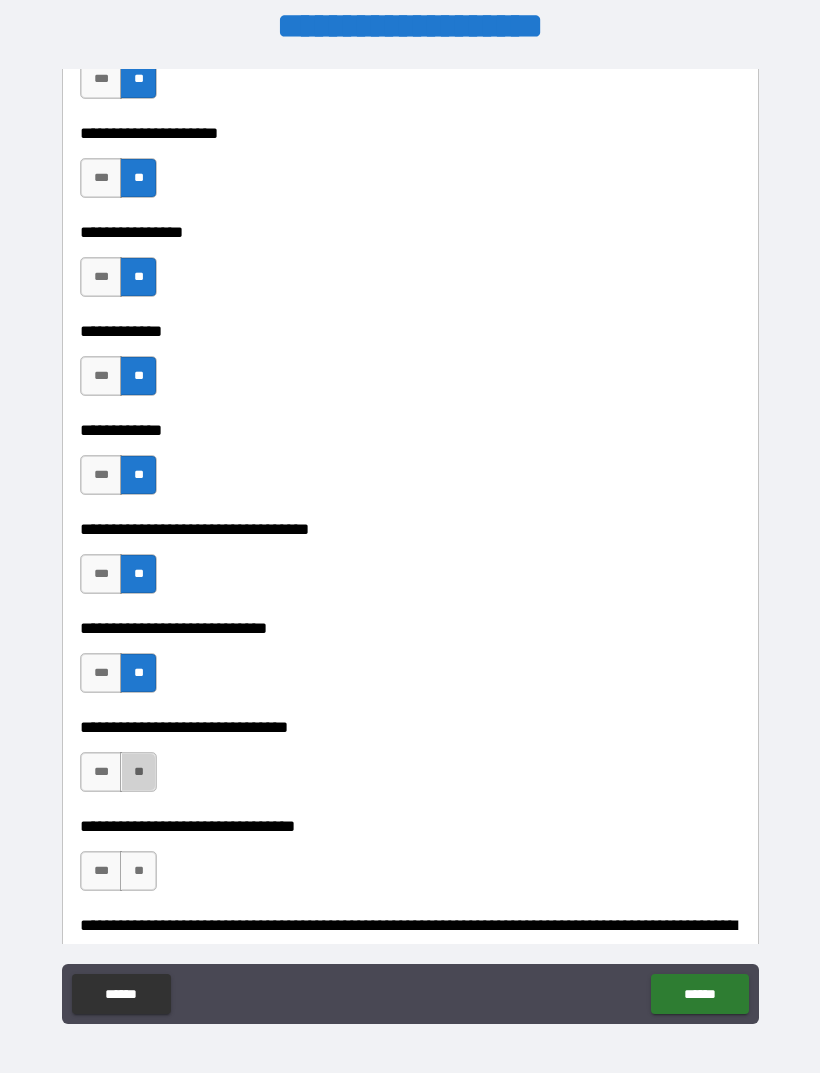 click on "**" at bounding box center (138, 772) 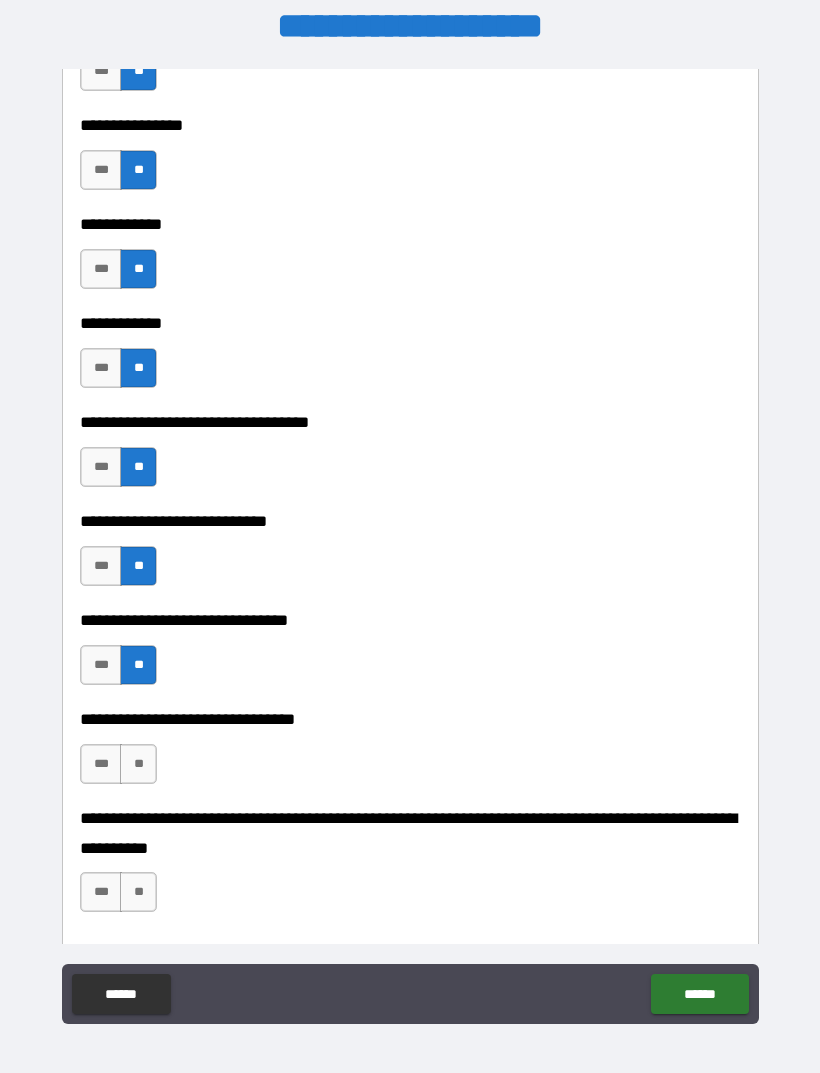 scroll, scrollTop: 9472, scrollLeft: 0, axis: vertical 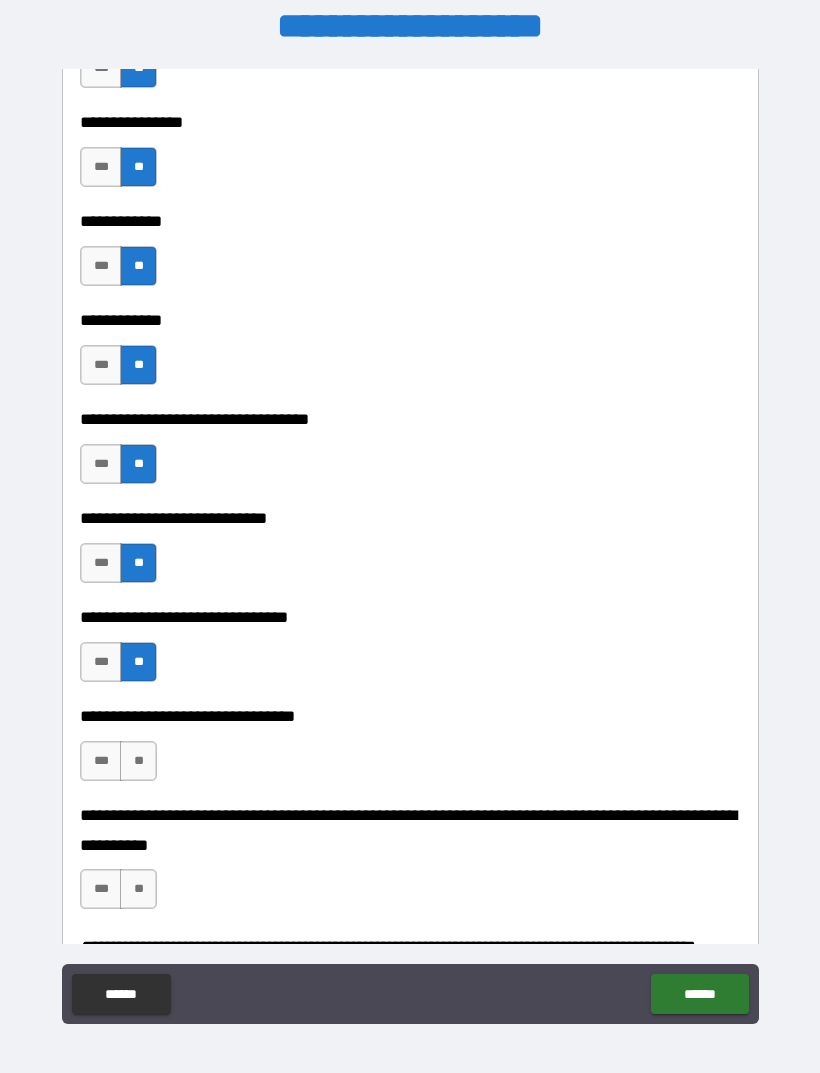 click on "**" at bounding box center (138, 761) 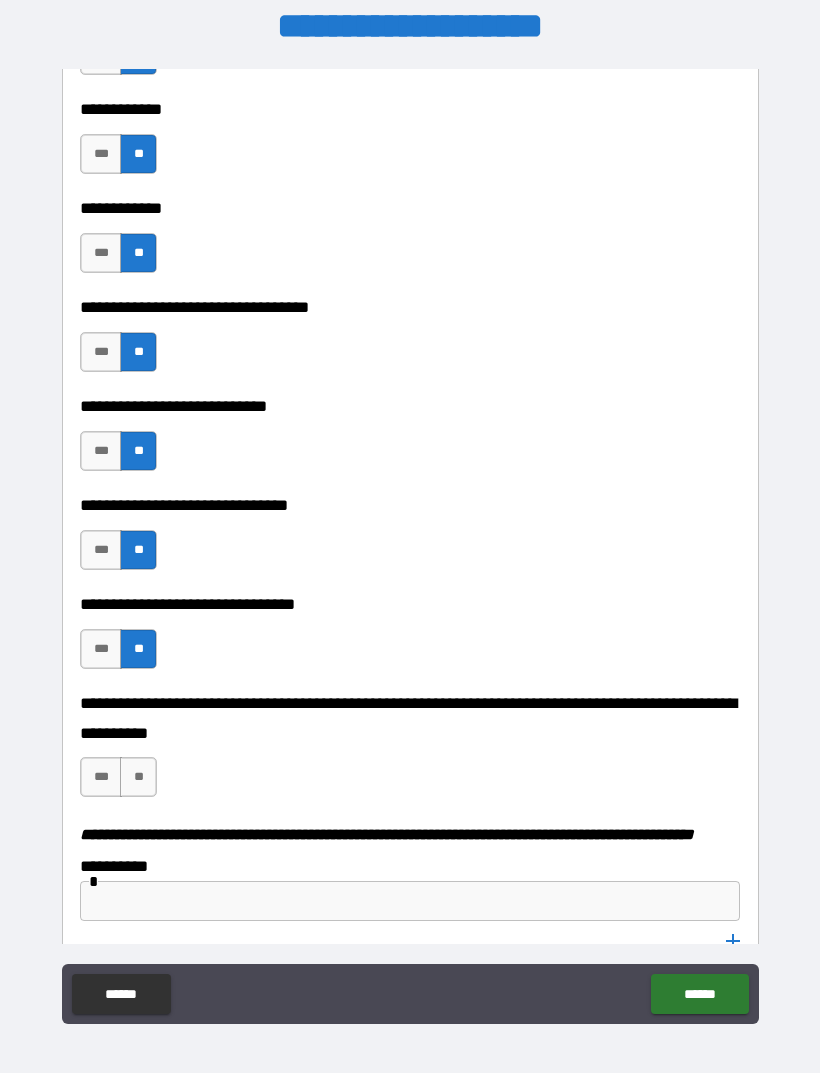scroll, scrollTop: 9585, scrollLeft: 0, axis: vertical 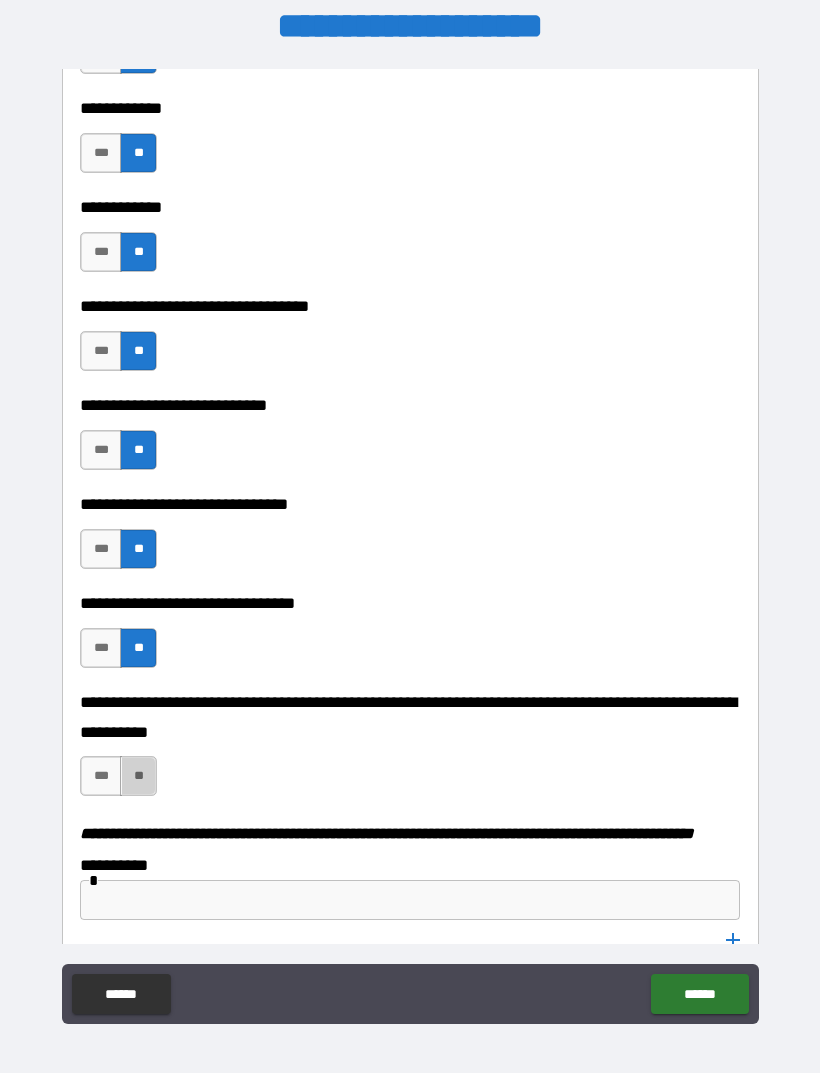 click on "**" at bounding box center [138, 776] 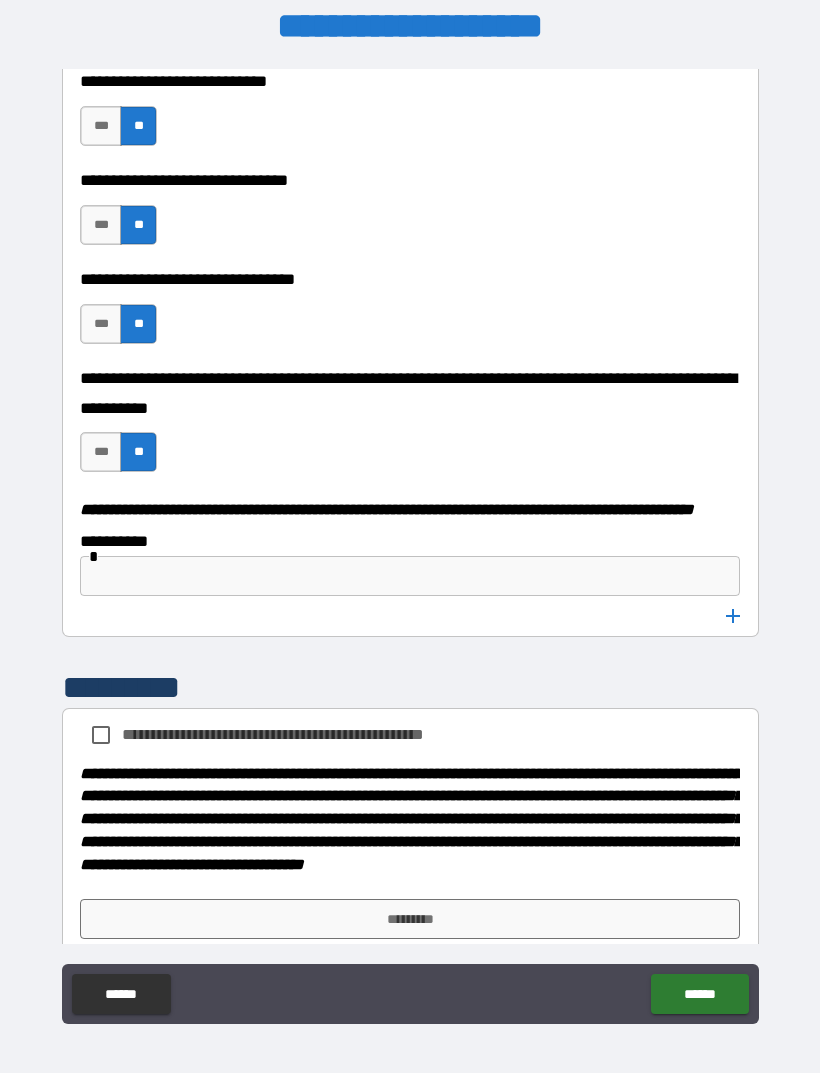 scroll, scrollTop: 9912, scrollLeft: 0, axis: vertical 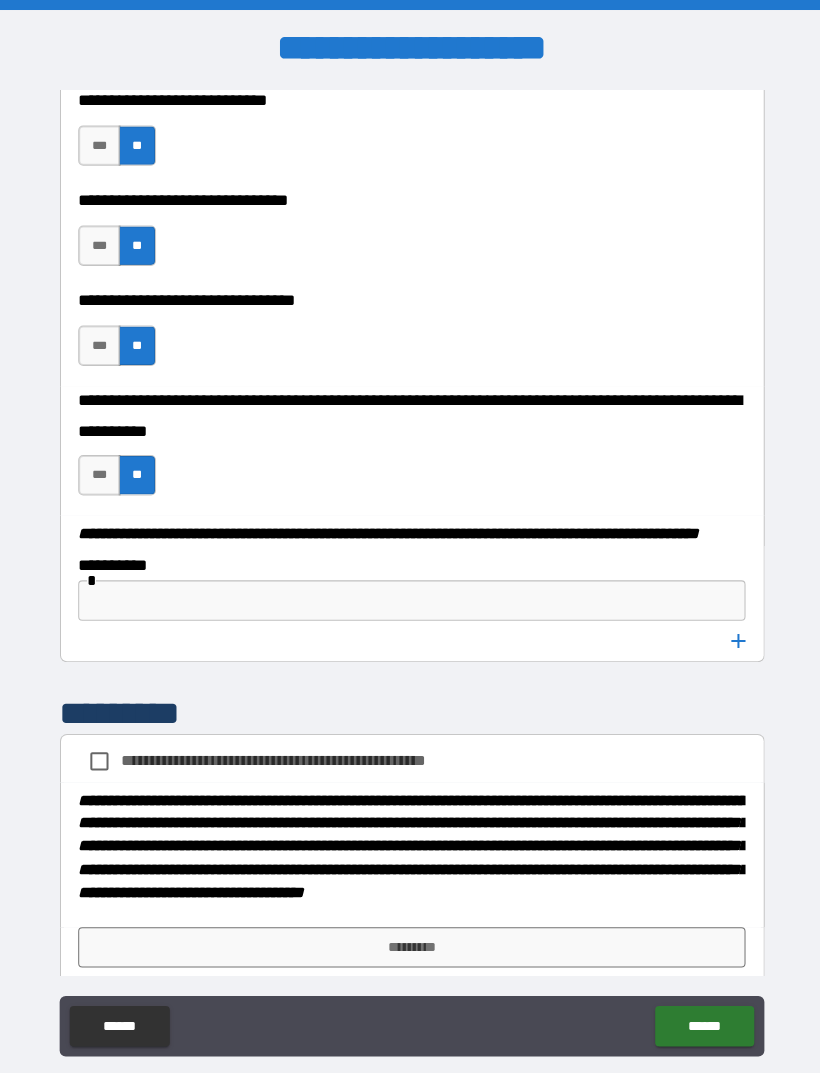 click on "*********" at bounding box center (410, 705) 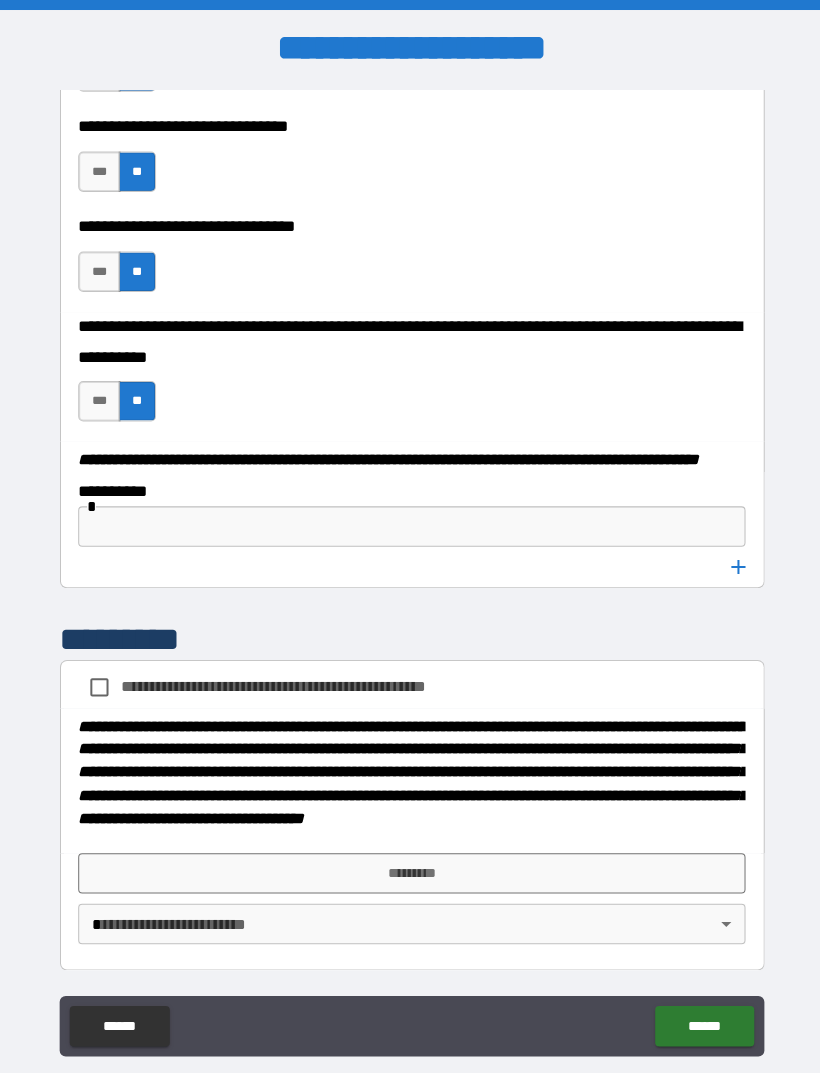 scroll, scrollTop: 10041, scrollLeft: 0, axis: vertical 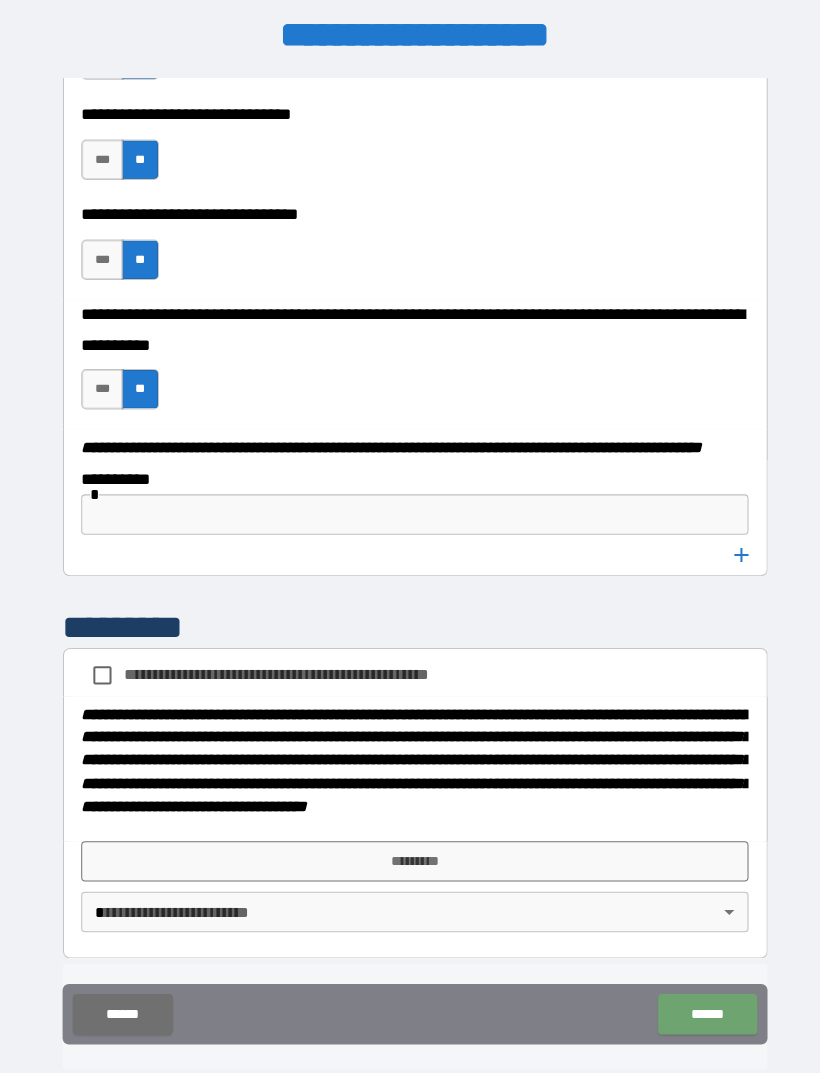 click on "******" at bounding box center (699, 1003) 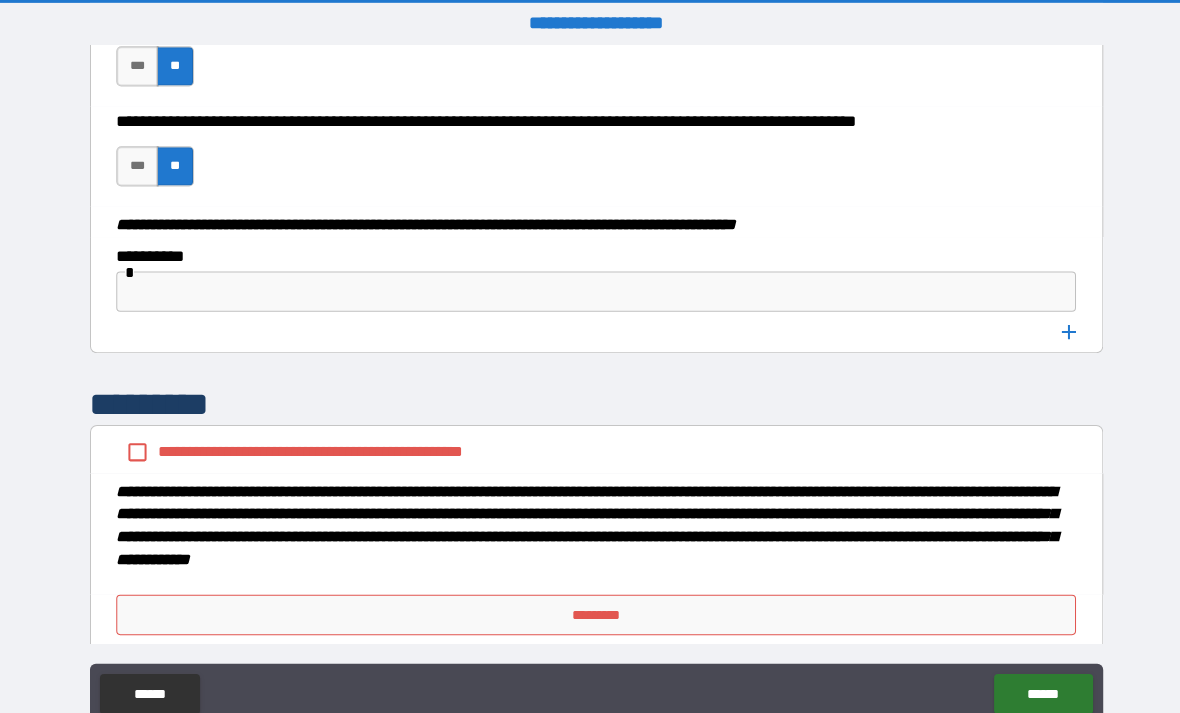 scroll, scrollTop: 8, scrollLeft: 0, axis: vertical 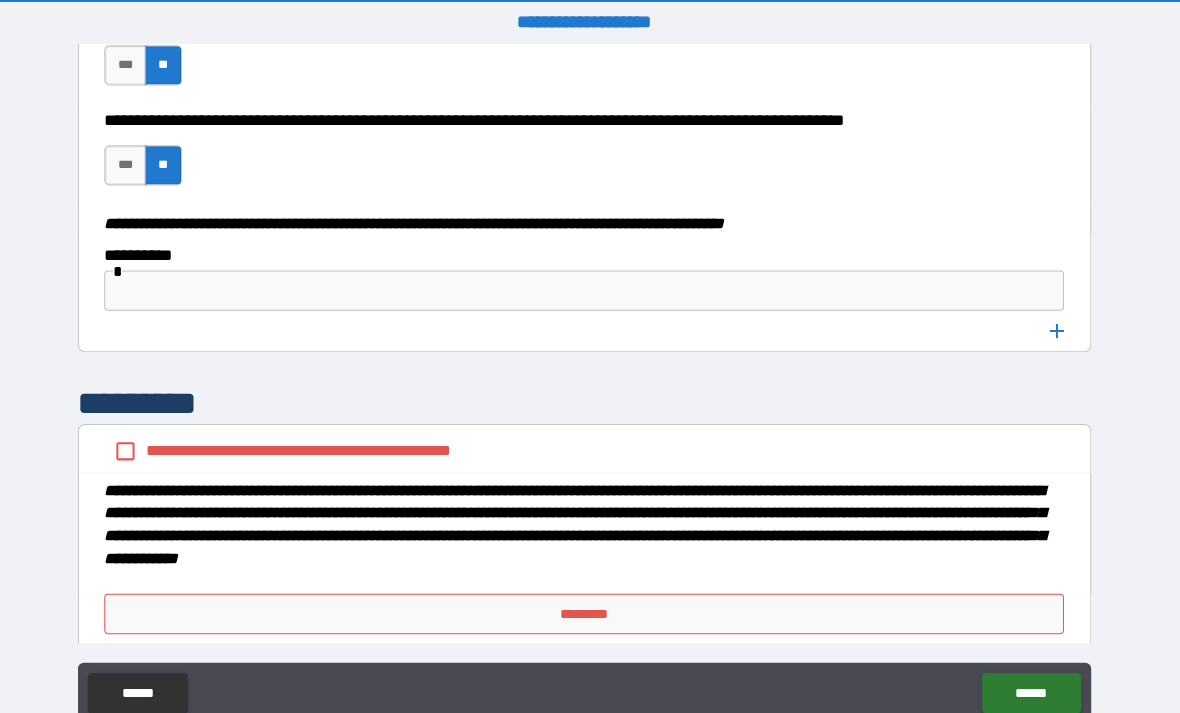 click on "[FIRST] [LAST] [STREET] [CITY] [STATE] [ZIP] [COUNTRY] [PHONE] [EMAIL] [SSN] [DLN] [CC] [DOB] [AGE] [GENDER] [ETHNICITY] [NATIONALITY] [RELIGION] [POLITICAL_PARTY] [OCCUPATION] [EMPLOYER] [JOB_TITLE] [EDUCATION] [MARITAL_STATUS] [CHILDREN] [VEHICLE_MAKE] [VEHICLE_MODEL] [VEHICLE_YEAR] [LICENSE_PLATE] [IP_ADDRESS] [MAC_ADDRESS] [DEVICE_ID] [USERNAME] [PASSWORD]" at bounding box center [590, 371] 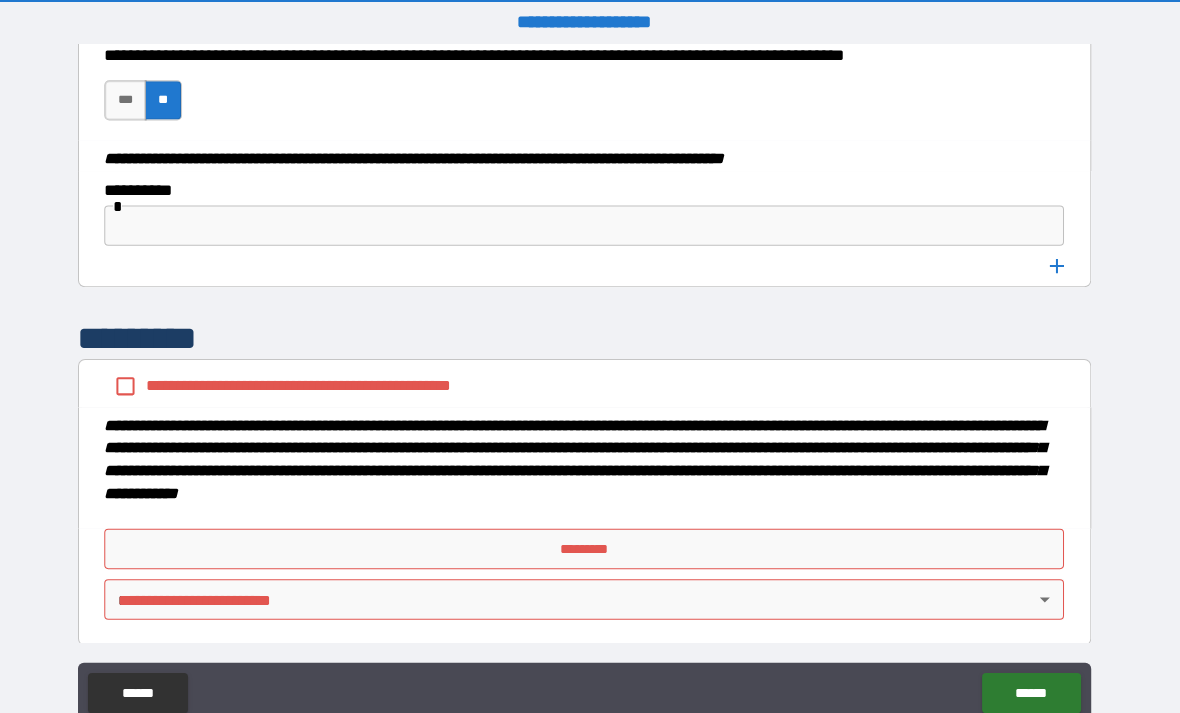scroll, scrollTop: 10105, scrollLeft: 0, axis: vertical 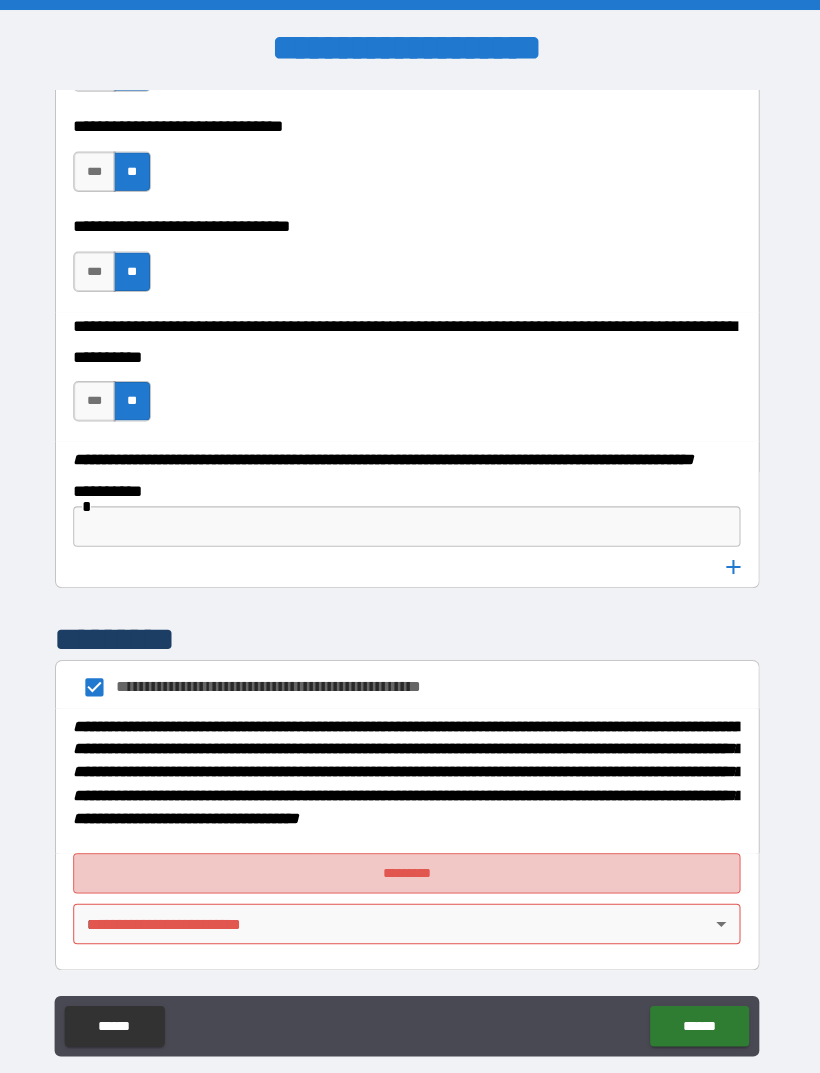 click on "*********" at bounding box center [410, 864] 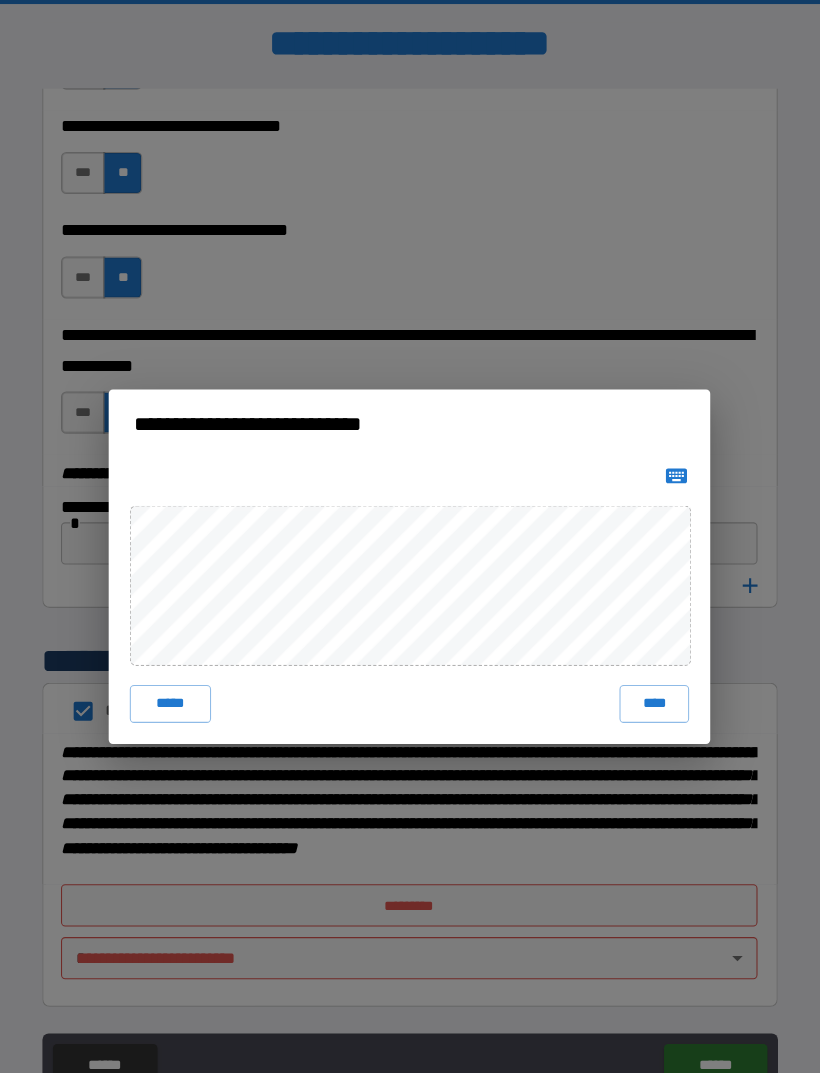 scroll, scrollTop: 6, scrollLeft: 0, axis: vertical 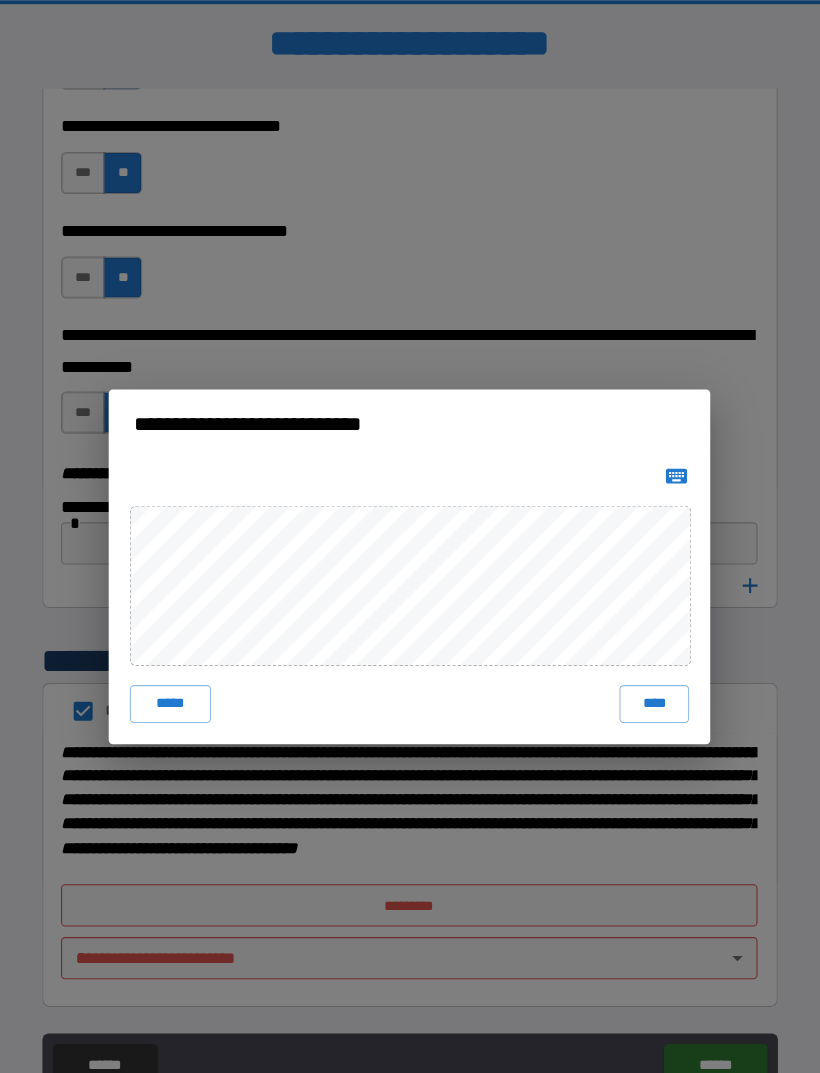 click on "****" at bounding box center (642, 667) 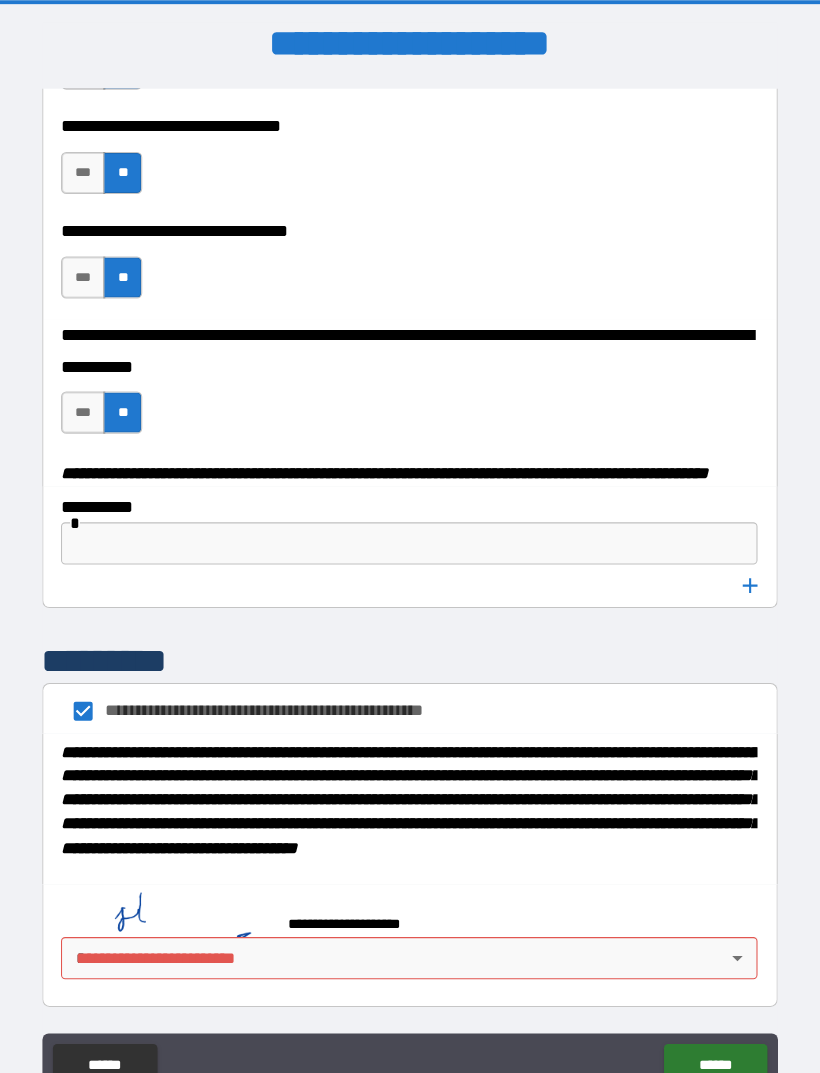 scroll, scrollTop: 6, scrollLeft: 0, axis: vertical 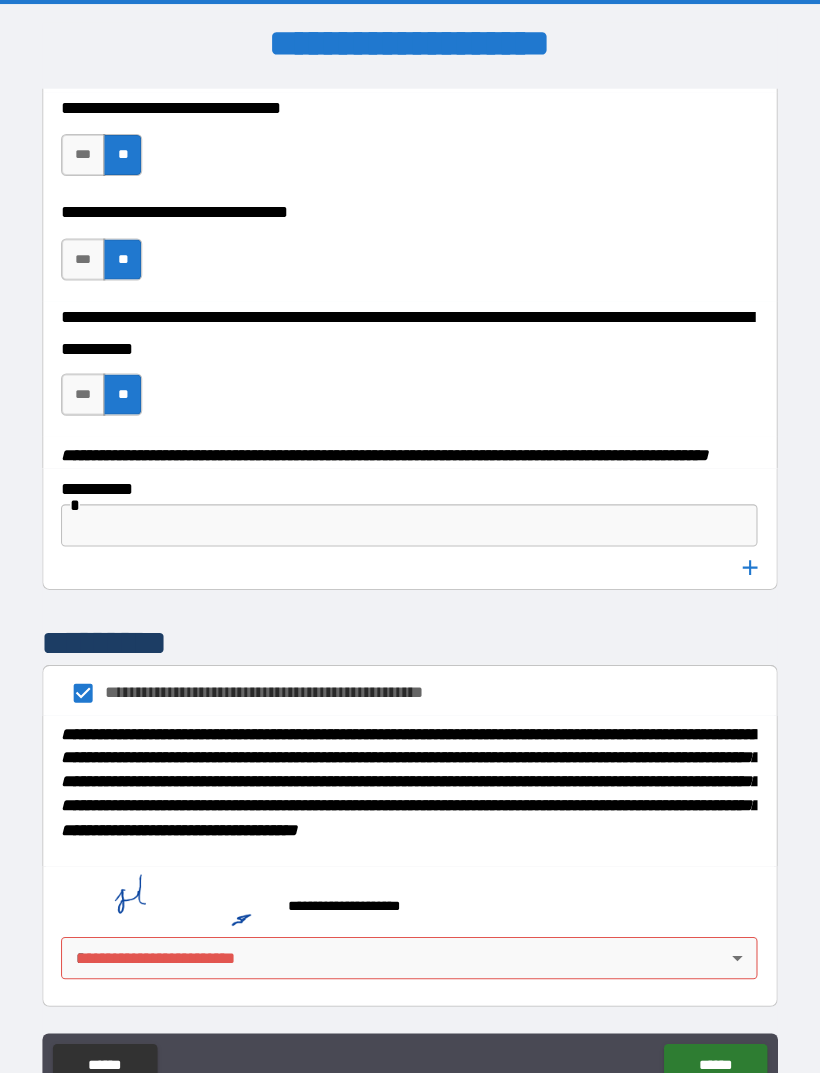 click on "[FIRST] [LAST] [STREET] [CITY] [STATE] [ZIP] [COUNTRY] [PHONE] [EMAIL] [SSN] [DLN] [CC] [DOB] [AGE] [GENDER] [ETHNICITY] [NATIONALITY] [RELIGION] [POLITICAL_PARTY] [OCCUPATION] [EMPLOYER] [JOB_TITLE] [EDUCATION] [MARITAL_STATUS] [CHILDREN] [VEHICLE_MAKE] [VEHICLE_MODEL] [VEHICLE_YEAR] [LICENSE_PLATE] [IP_ADDRESS] [MAC_ADDRESS] [DEVICE_ID] [USERNAME] [PASSWORD]" at bounding box center (410, 562) 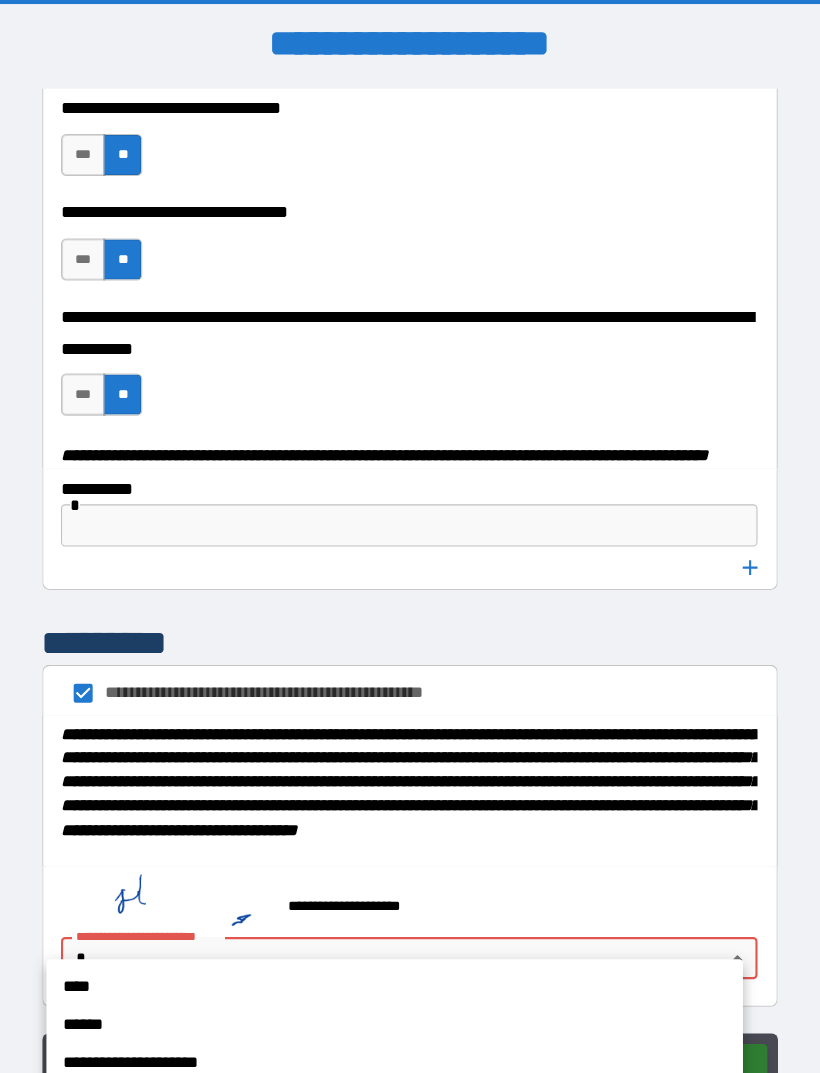 click on "****" at bounding box center [396, 935] 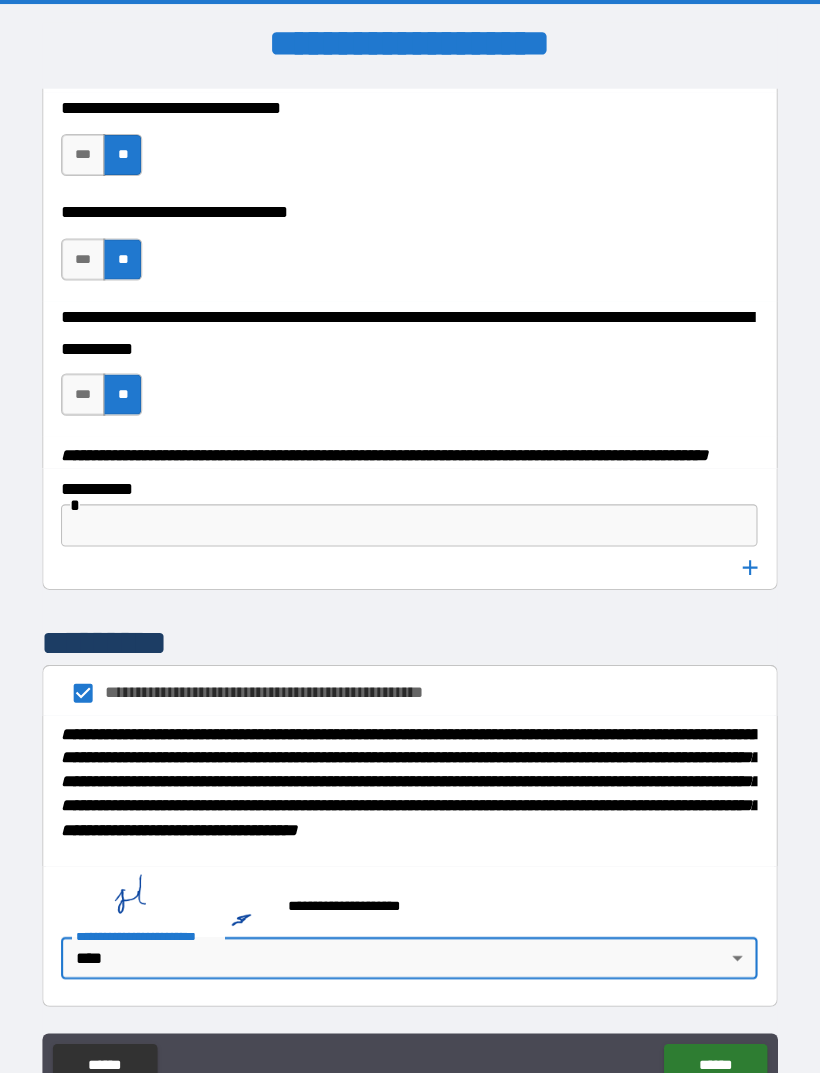 click on "******" at bounding box center (699, 1009) 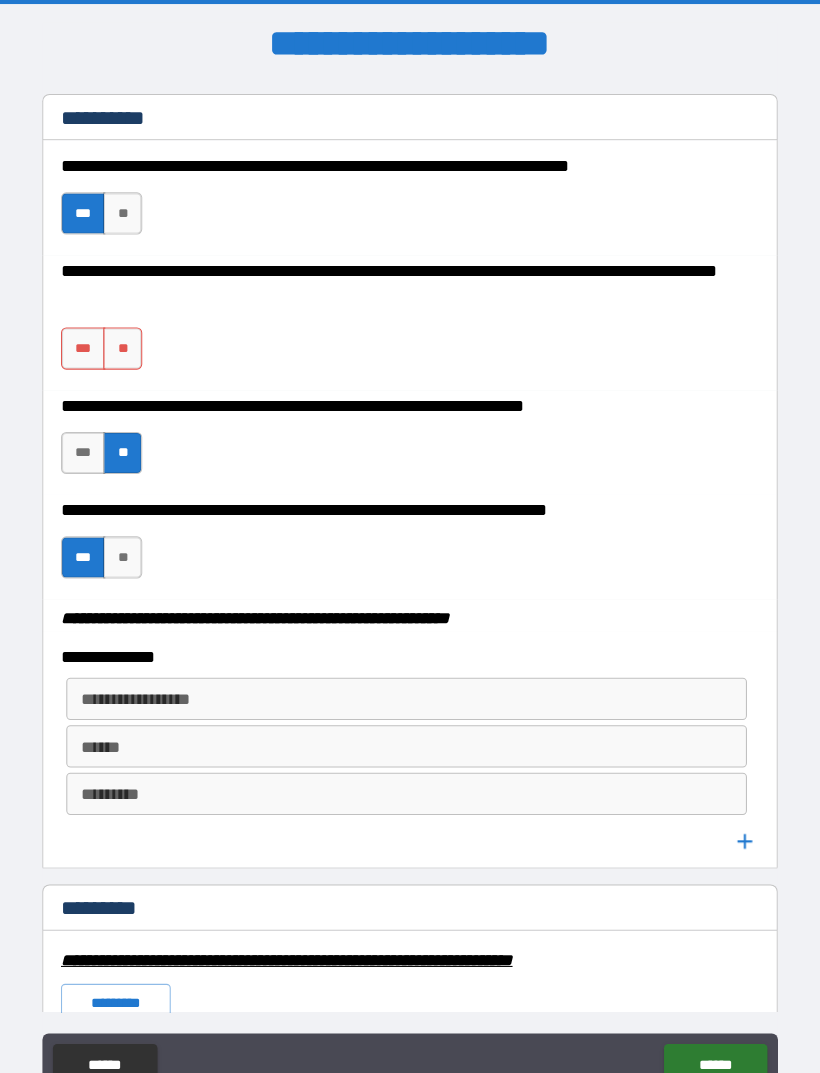 scroll, scrollTop: 2238, scrollLeft: 0, axis: vertical 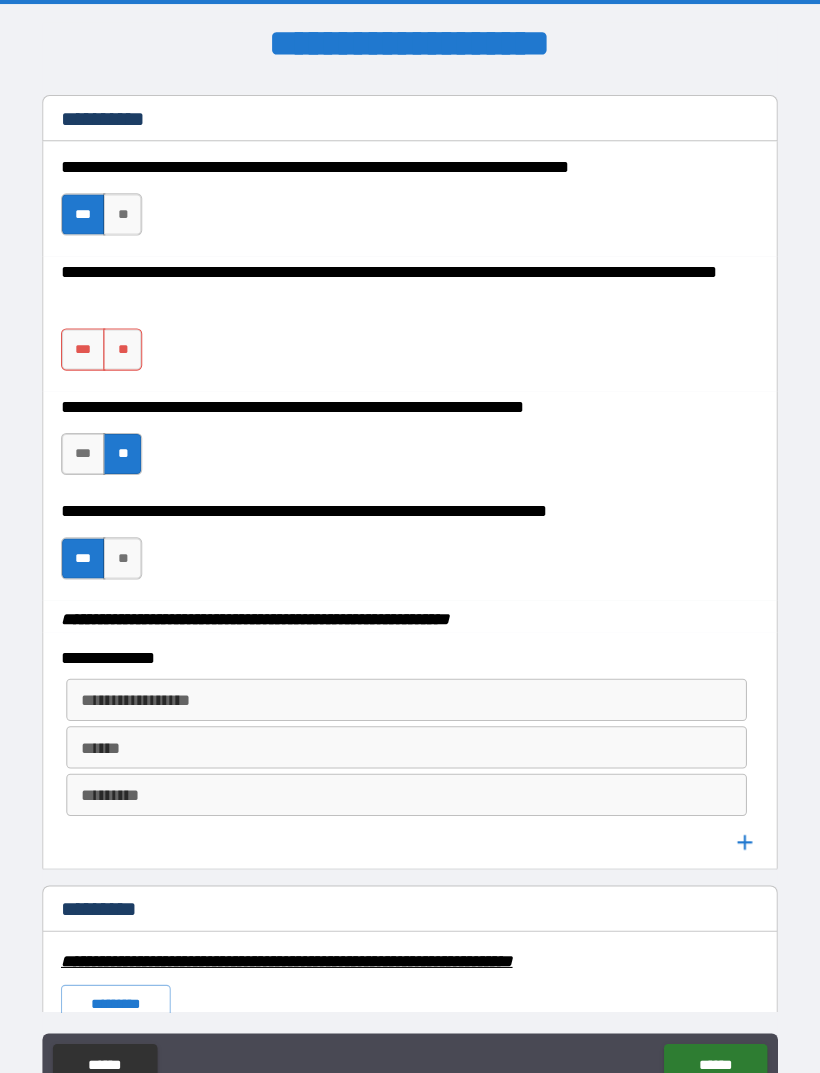 click on "**" at bounding box center (138, 331) 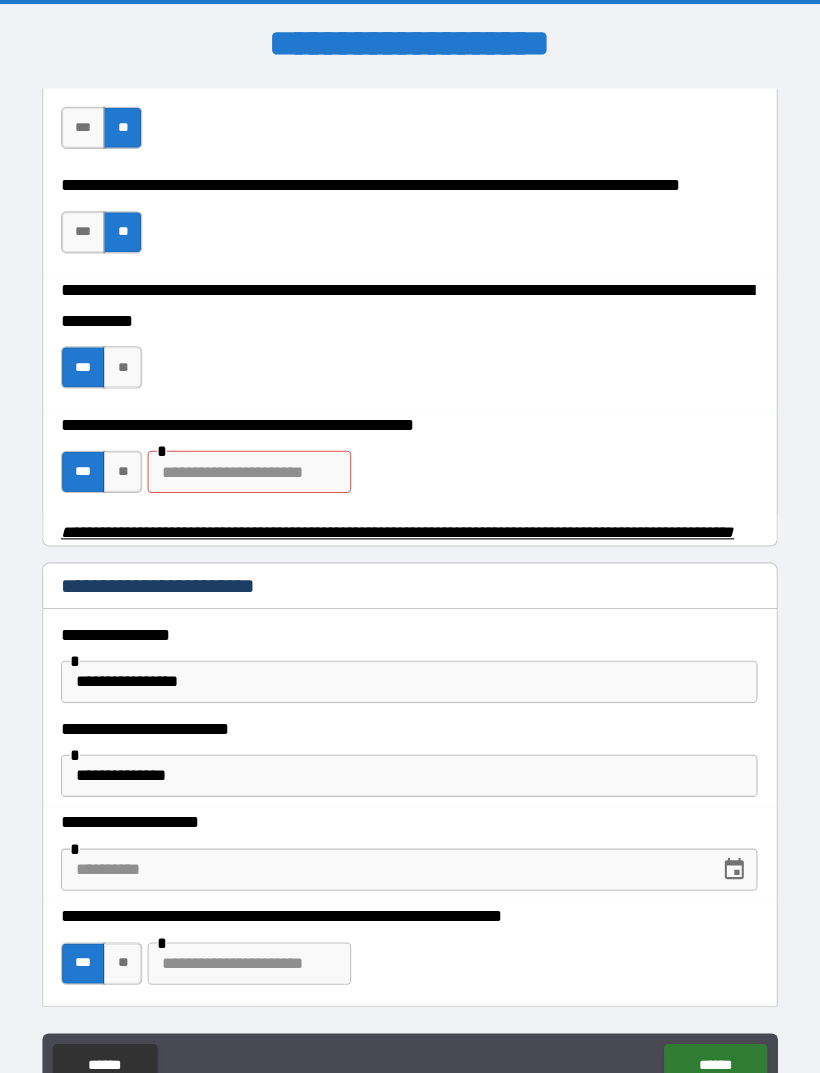 scroll, scrollTop: 596, scrollLeft: 0, axis: vertical 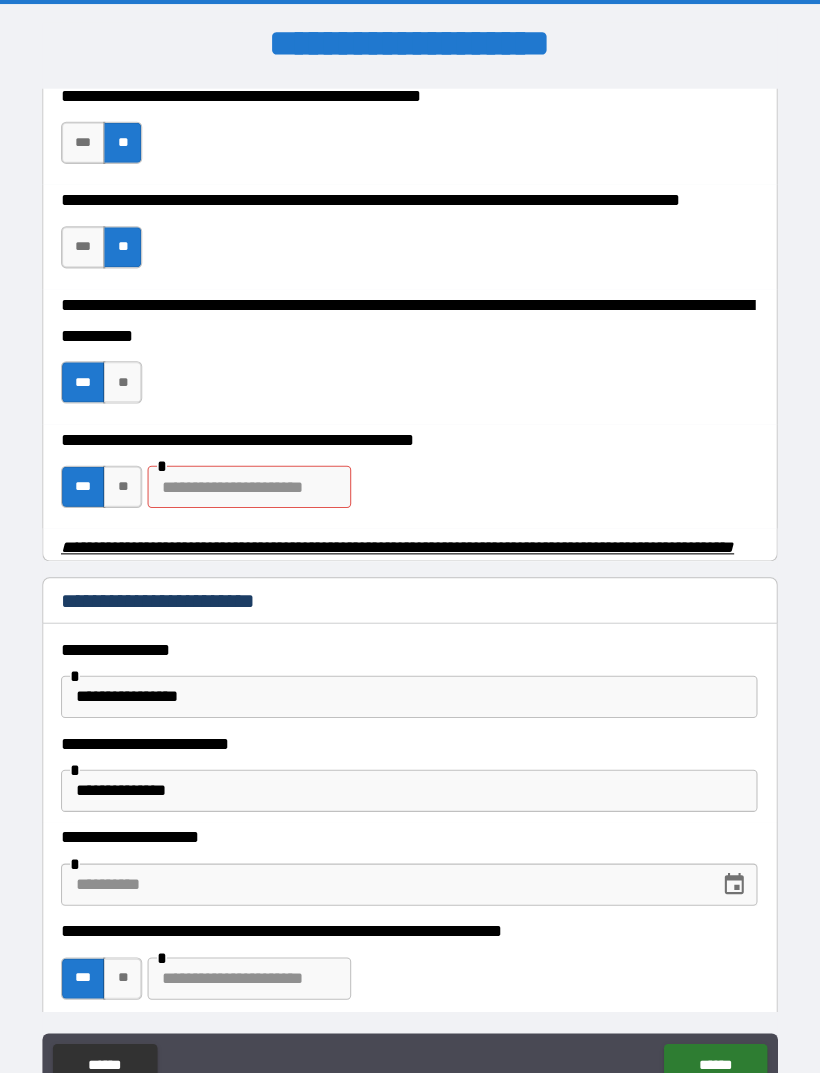 click at bounding box center [258, 461] 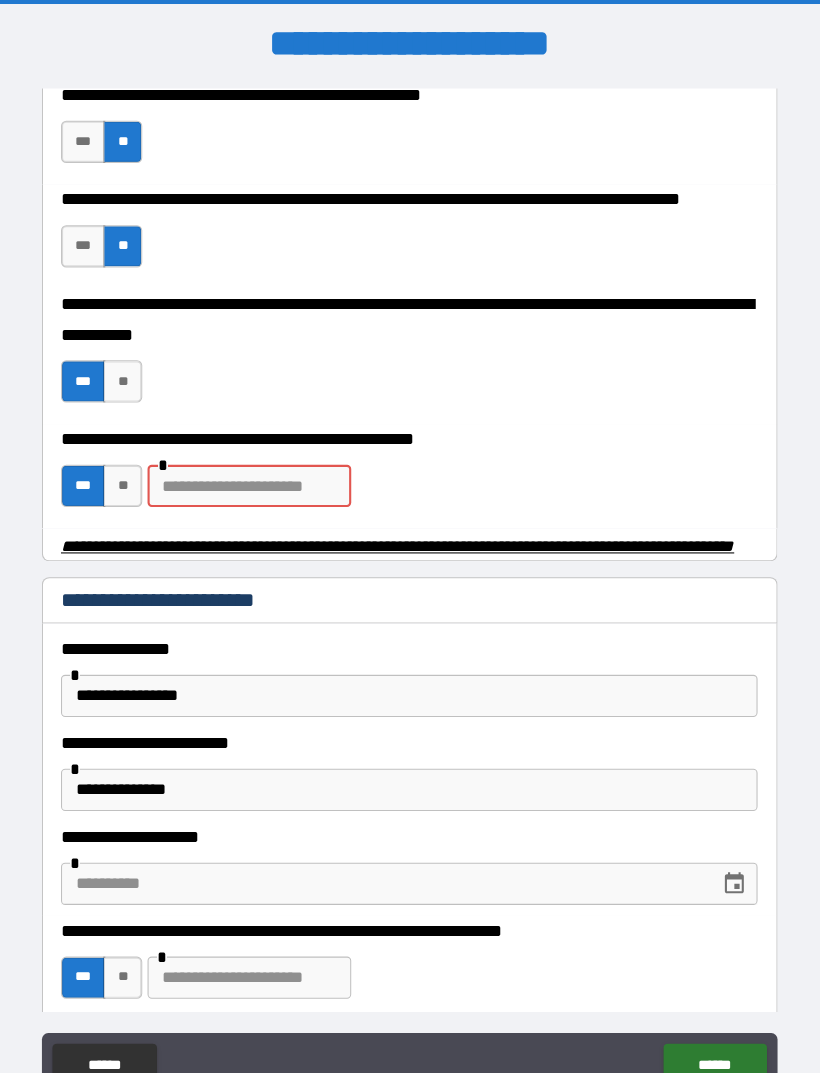 scroll, scrollTop: 0, scrollLeft: 0, axis: both 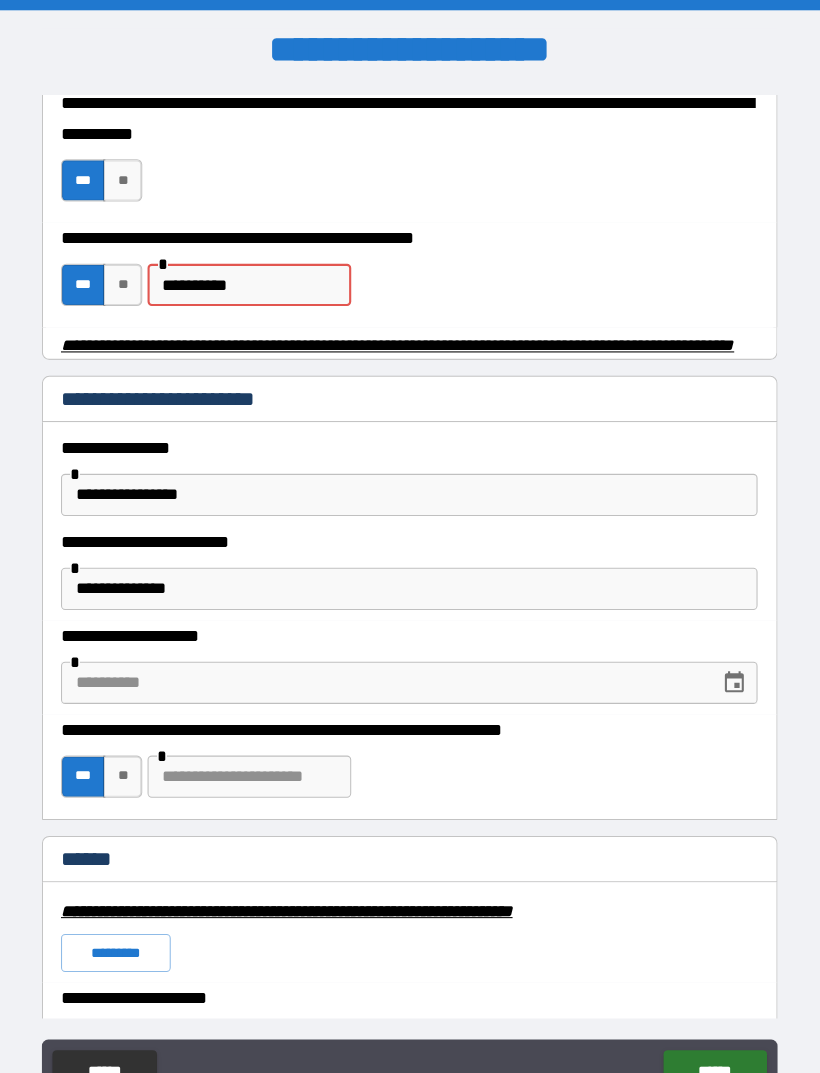 type on "*********" 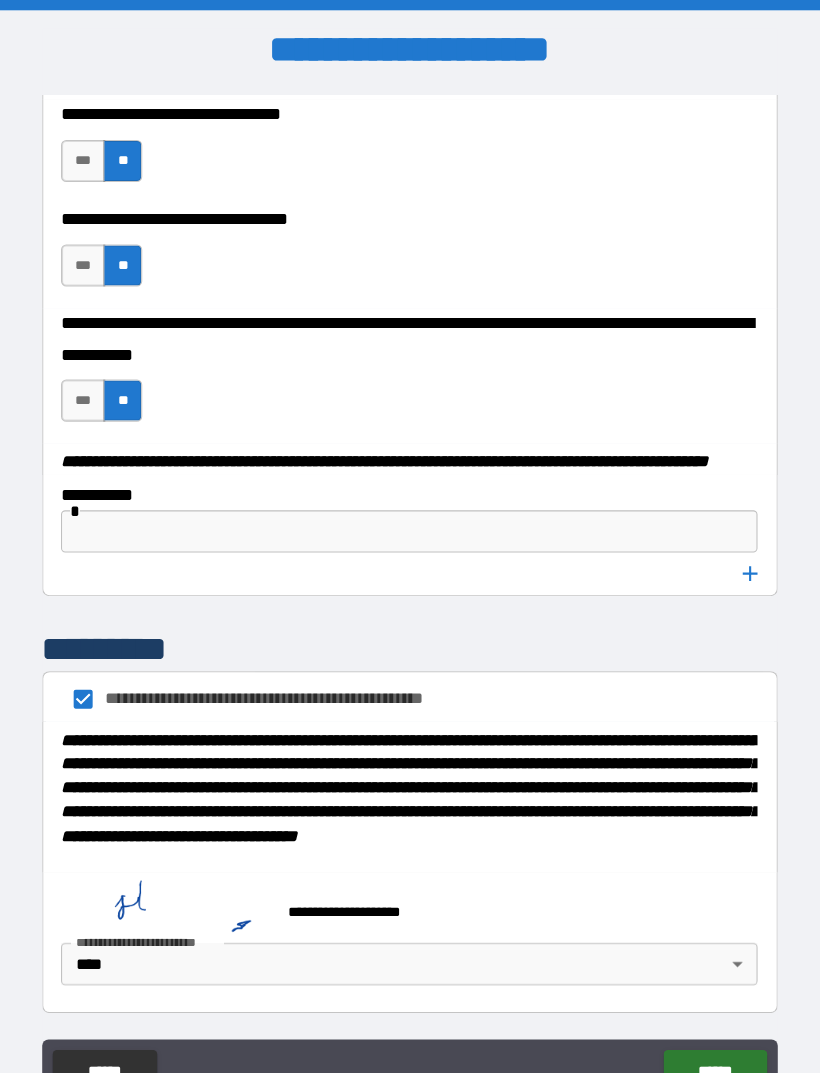 scroll, scrollTop: 10058, scrollLeft: 0, axis: vertical 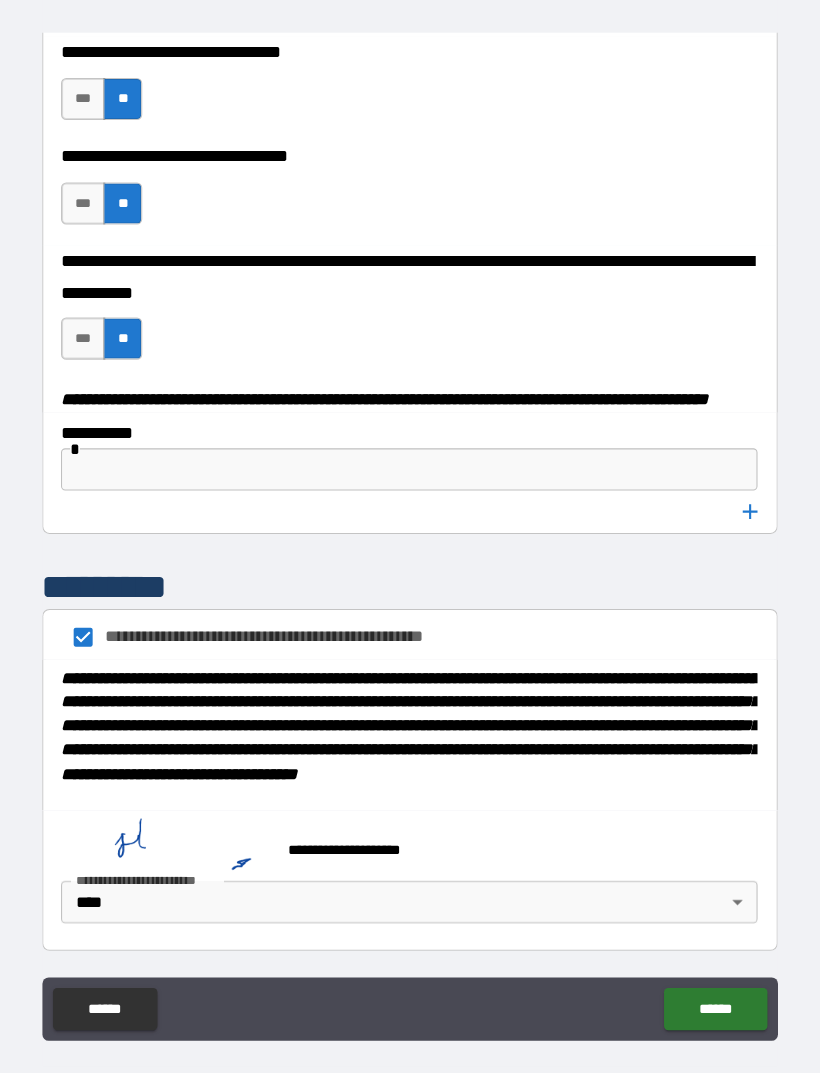 click on "******" at bounding box center (699, 956) 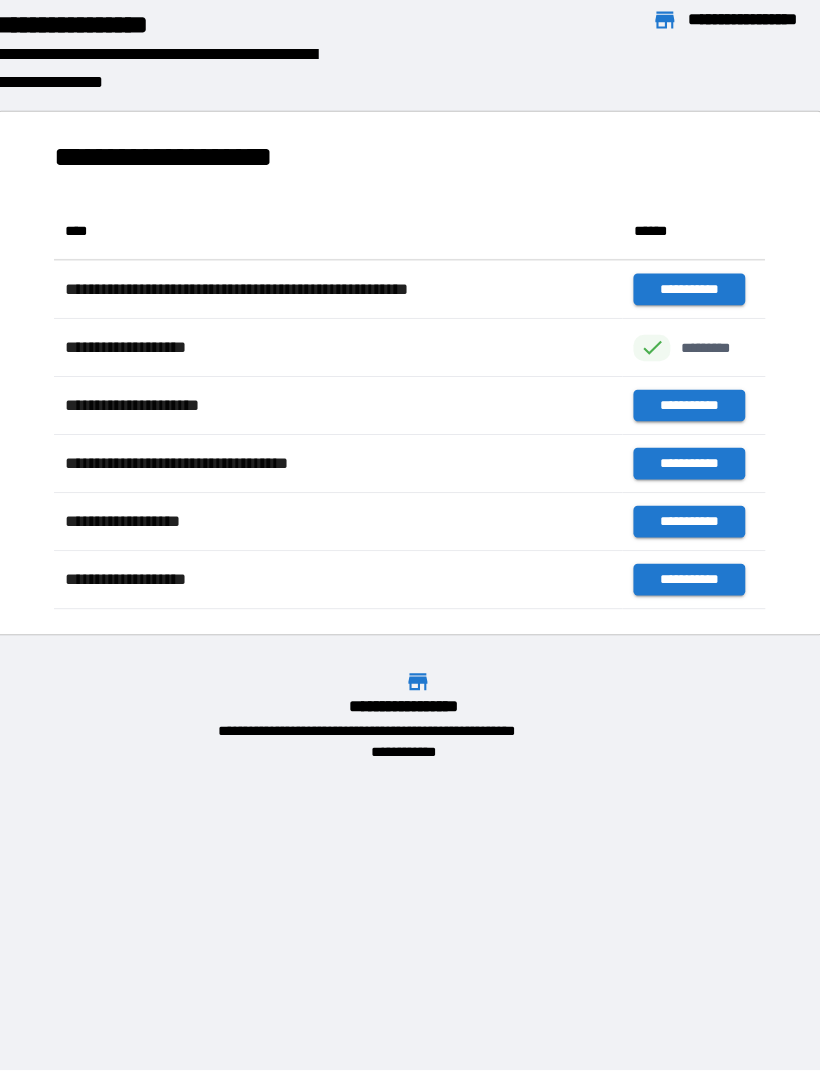 scroll, scrollTop: 1, scrollLeft: 1, axis: both 